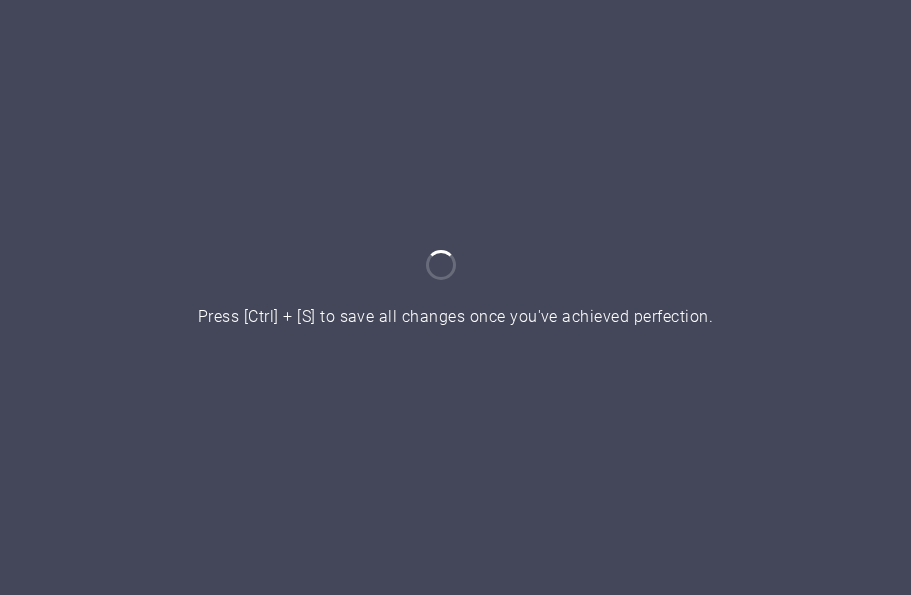 scroll, scrollTop: 0, scrollLeft: 0, axis: both 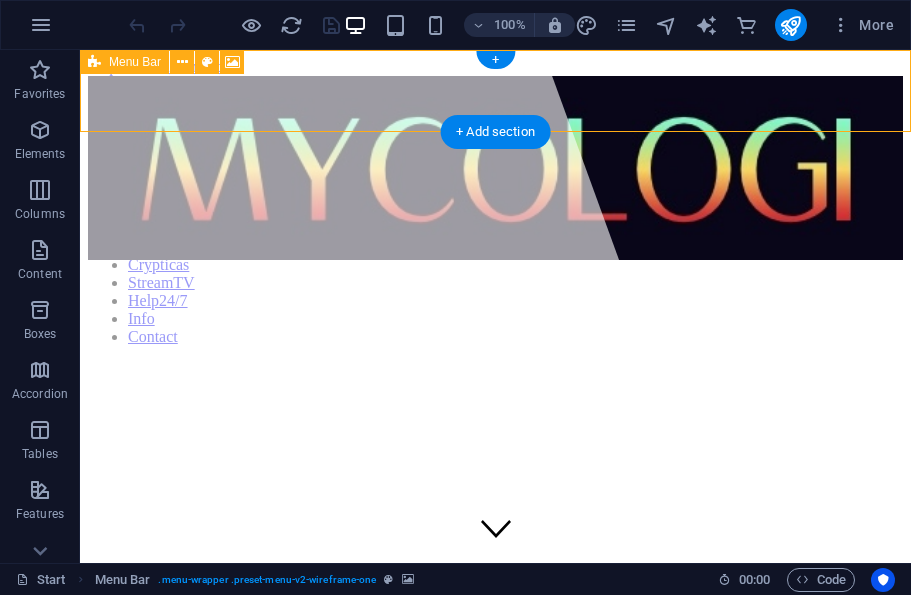 click on "Booking Shop Wolaba Art Crypticas StreamTV Help24/7 Info Contact" at bounding box center (495, 211) 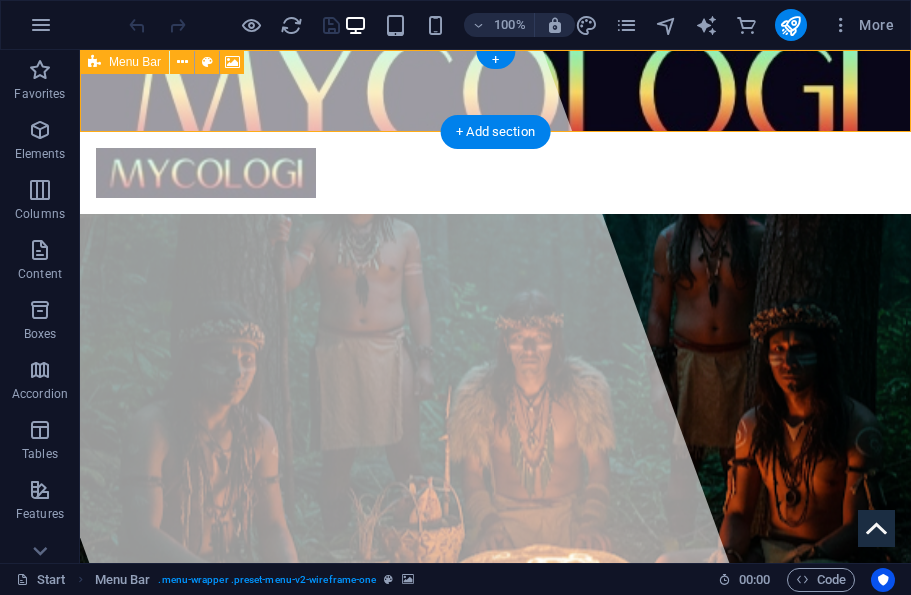 click at bounding box center [495, 91] 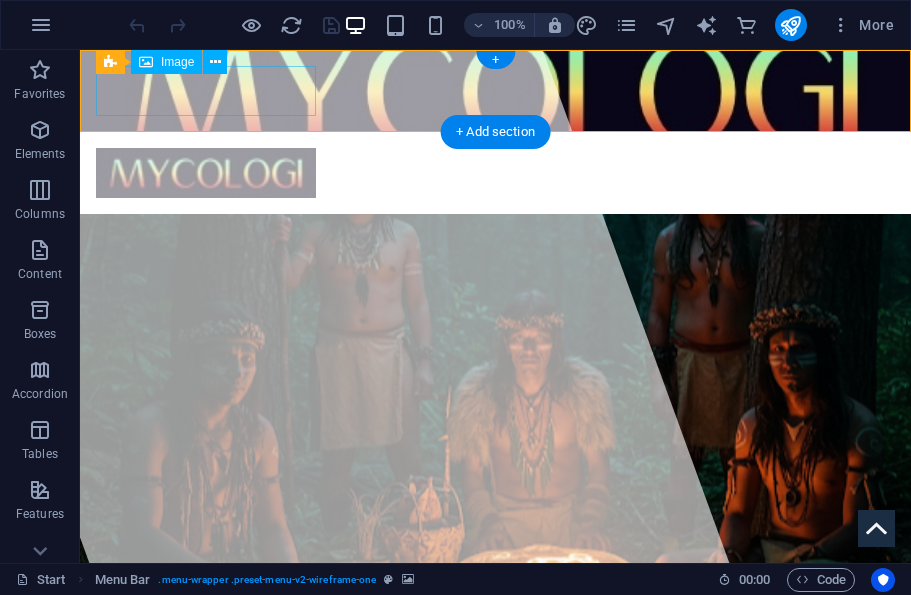 click at bounding box center (215, 62) 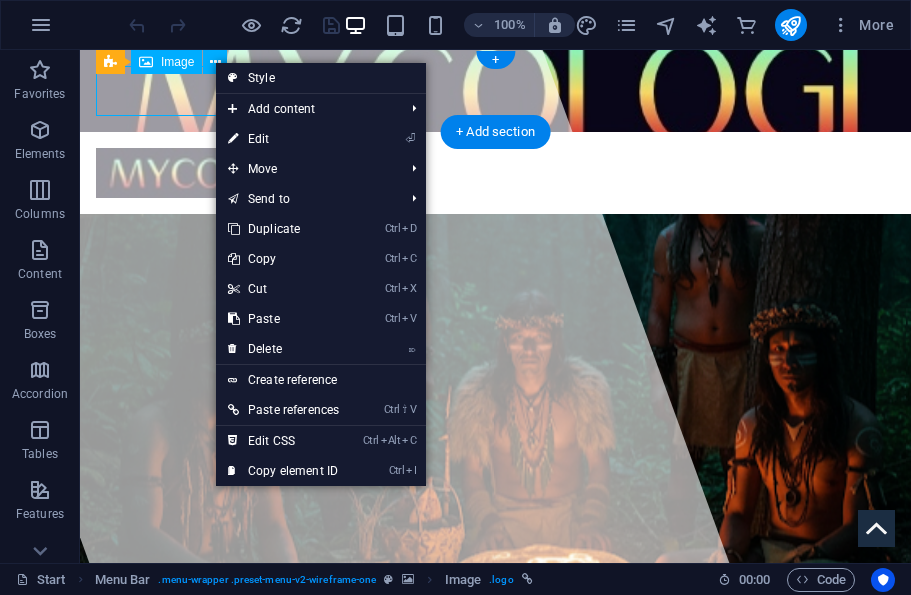 click on "More" at bounding box center [862, 25] 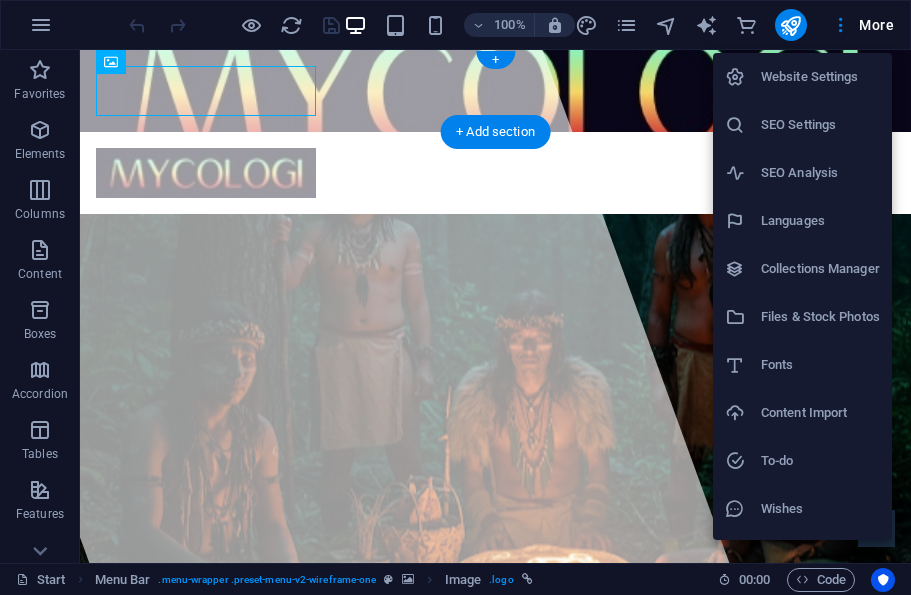 click at bounding box center [455, 297] 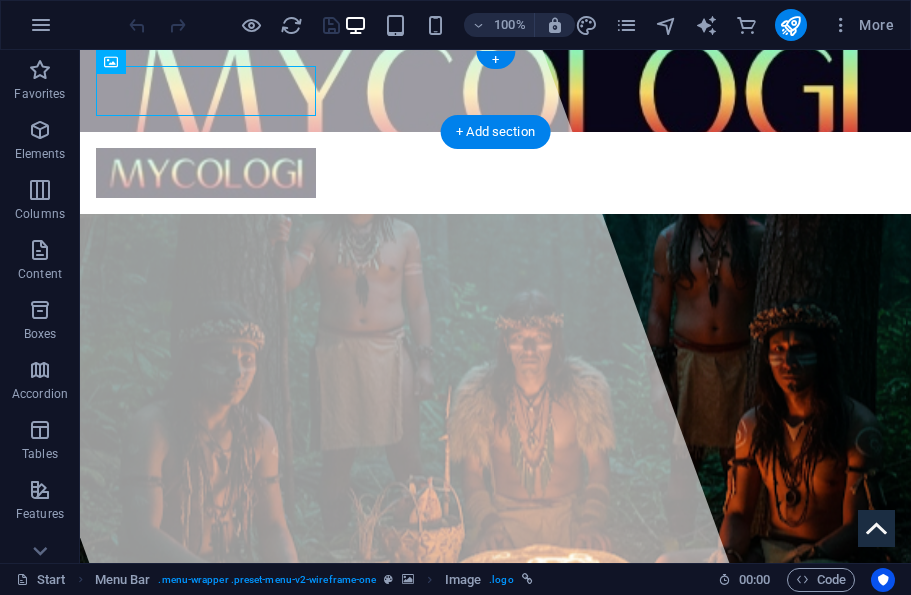 click at bounding box center (495, 91) 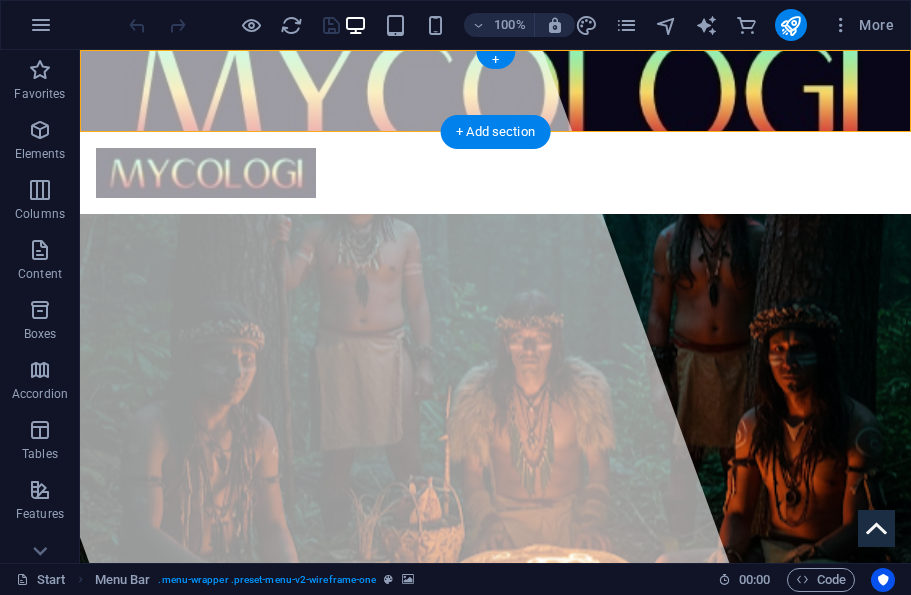 click on "+" at bounding box center (495, 60) 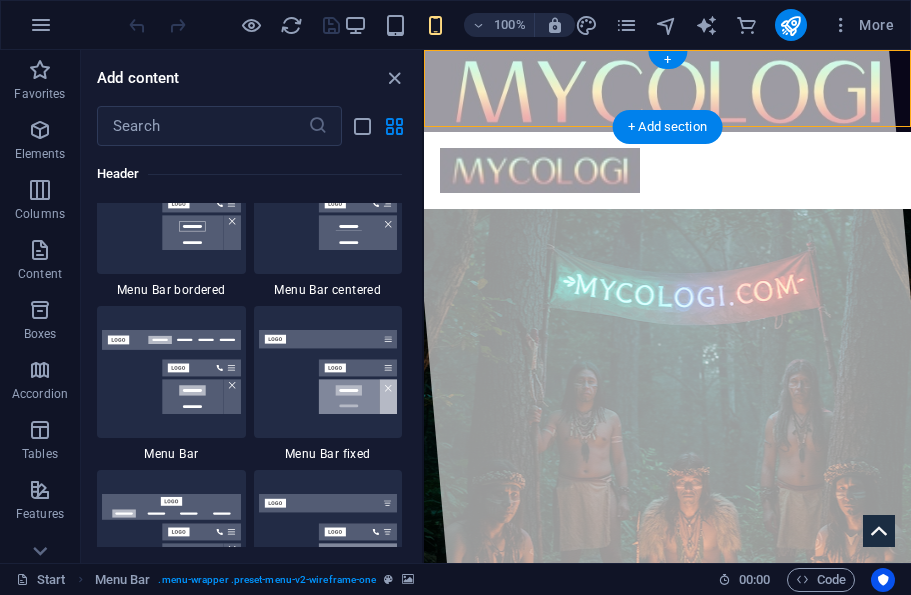 scroll, scrollTop: 12081, scrollLeft: 0, axis: vertical 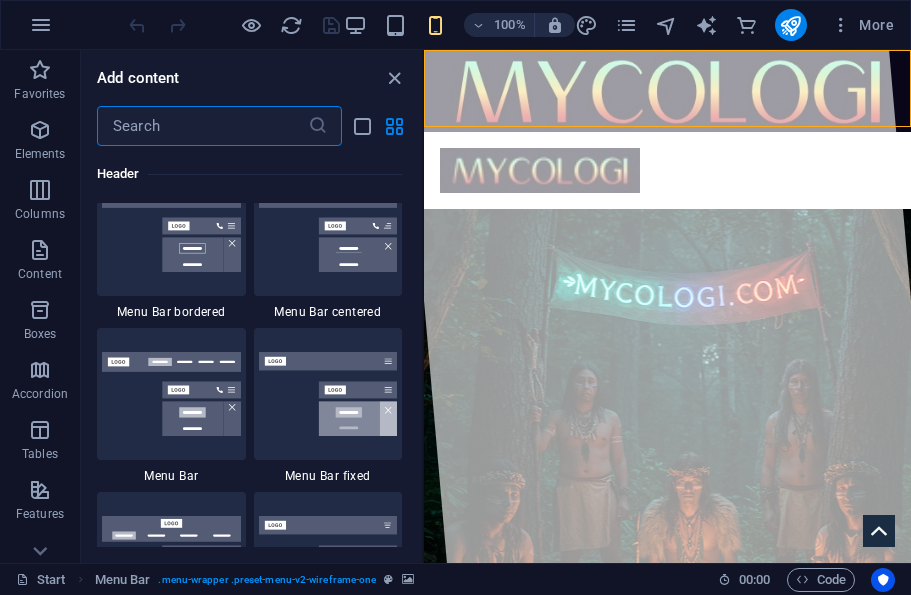 click at bounding box center (171, 394) 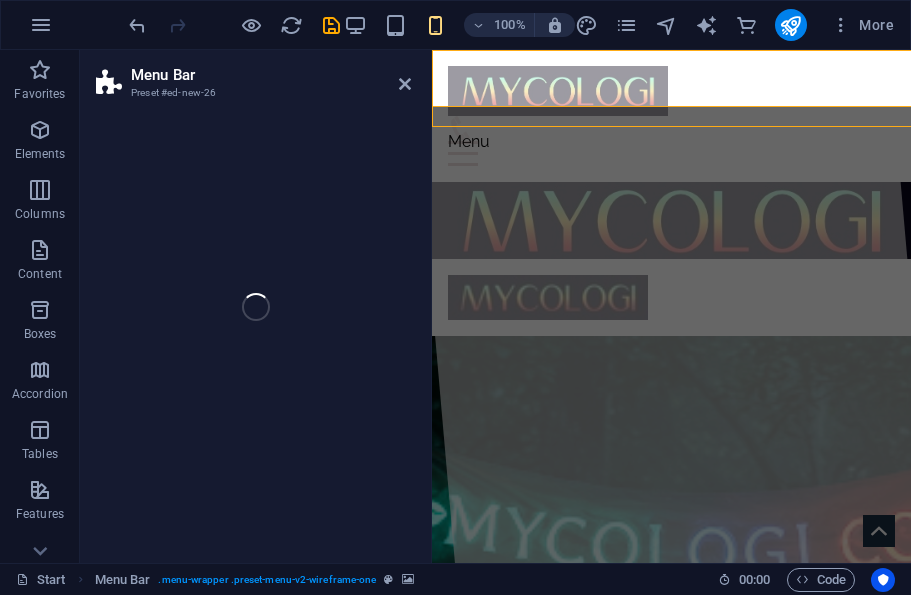 select on "rem" 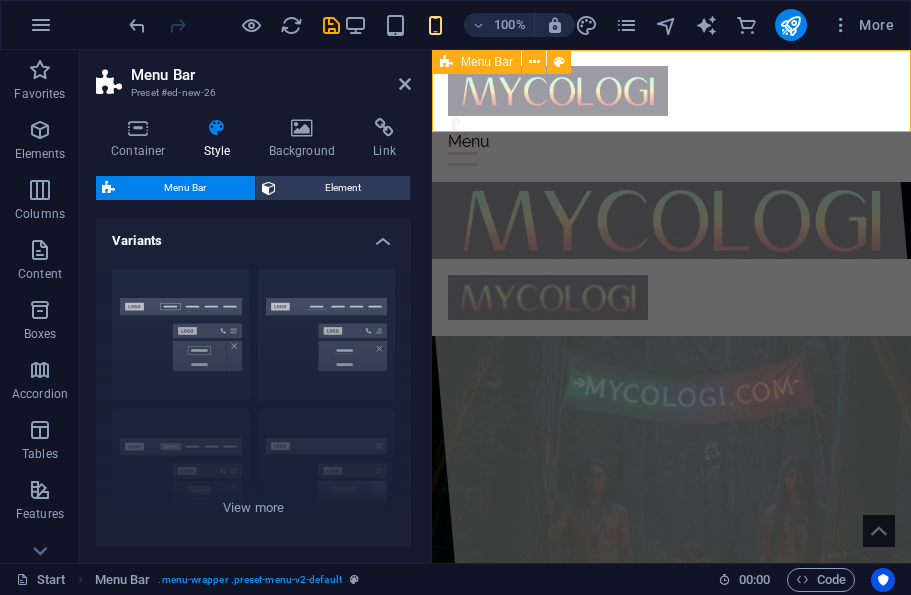 click on "Menu Home About Service Contact" at bounding box center [671, 116] 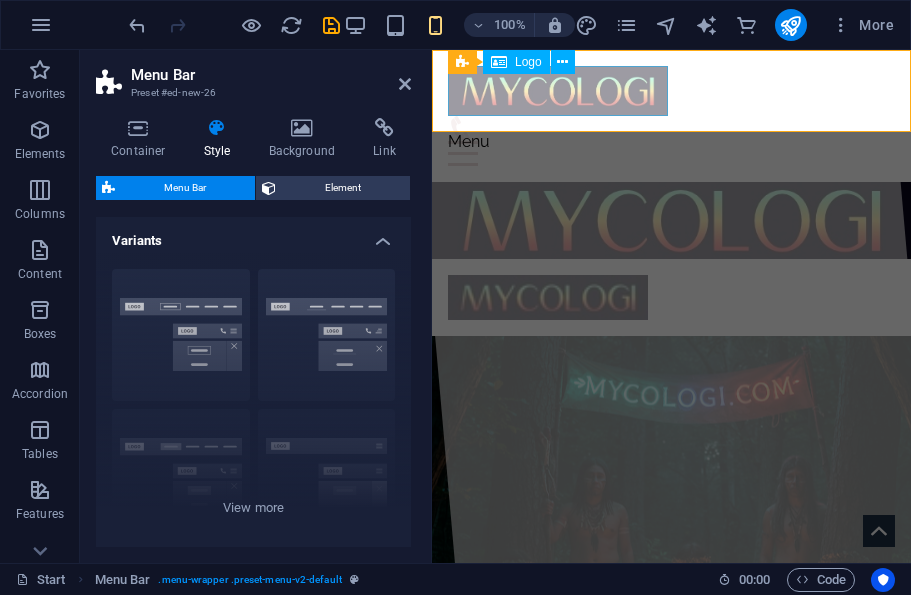 click at bounding box center (562, 62) 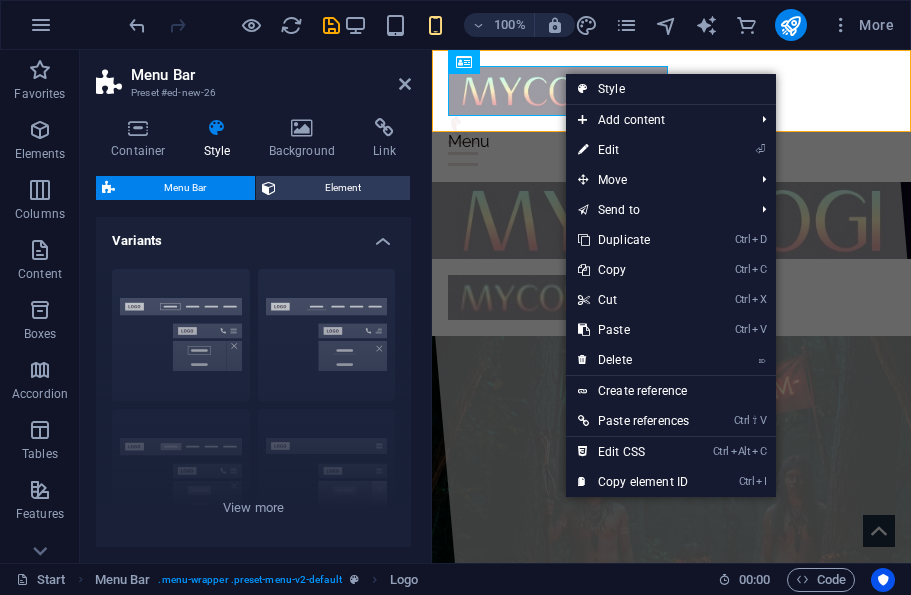 click on "⏎  Edit" at bounding box center [633, 150] 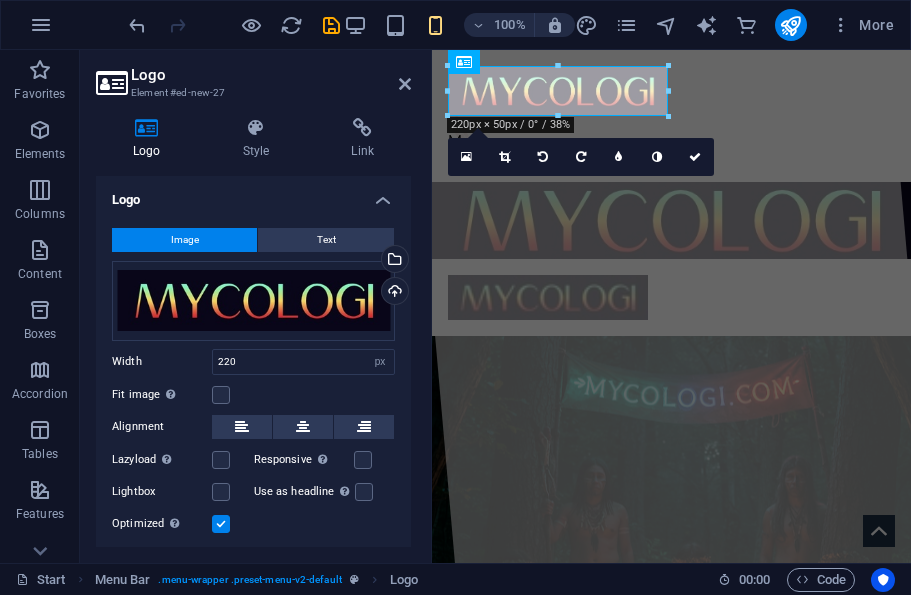 click at bounding box center [256, 128] 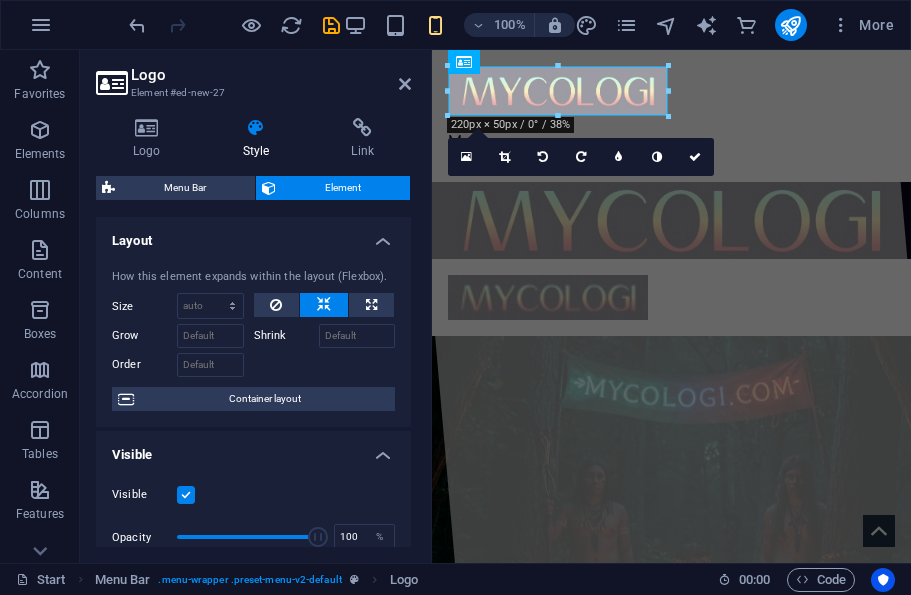 click on "Menu Bar Element Layout How this element expands within the layout (Flexbox). Size Default auto px % 1/1 1/2 1/3 1/4 1/5 1/6 1/7 1/8 1/9 1/10 Grow Shrink Order Container layout Visible Visible Opacity 100 % Overflow Spacing Margin Default auto px % rem vw vh Custom Custom auto px % rem vw vh auto px % rem vw vh auto px % rem vw vh auto px % rem vw vh Padding Default px rem % vh vw Custom Custom px rem % vh vw px rem % vh vw px rem % vh vw px rem % vh vw Border Style              - Width 1 auto px rem % vh vw Custom Custom 1 auto px rem % vh vw 1 auto px rem % vh vw 1 auto px rem % vh vw 1 auto px rem % vh vw  - Color Round corners Default px rem % vh vw Custom Custom px rem % vh vw px rem % vh vw px rem % vh vw px rem % vh vw Shadow Default None Outside Inside Color X offset 0 px rem vh vw Y offset 0 px rem vh vw Blur 0 px rem % vh vw Spread 0 px rem vh vw Text Shadow Default None Outside Color X offset 0 px rem vh vw Y offset 0 px rem vh vw Blur 0 px rem % vh vw Positioning Default Static Relative" at bounding box center [253, 361] 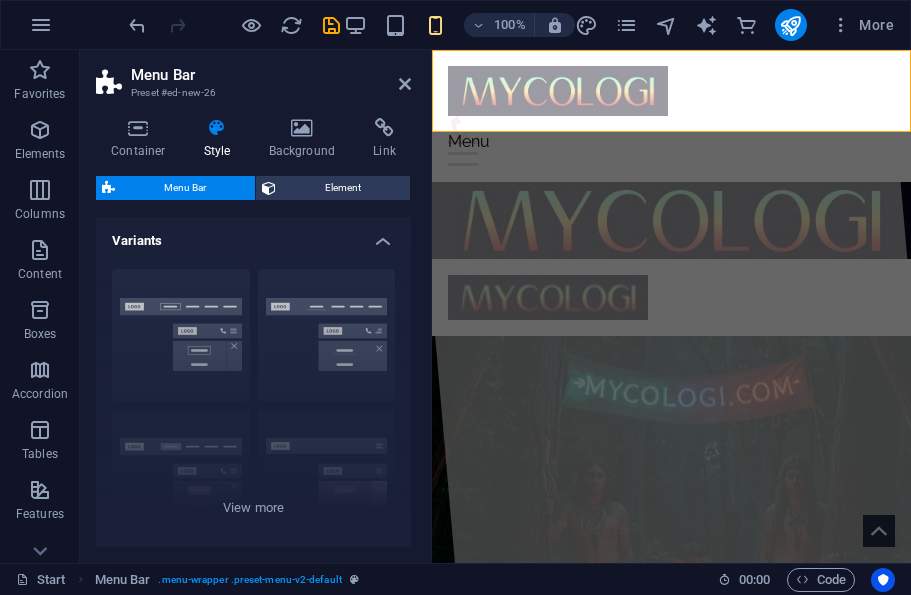 click on "Element" at bounding box center (343, 188) 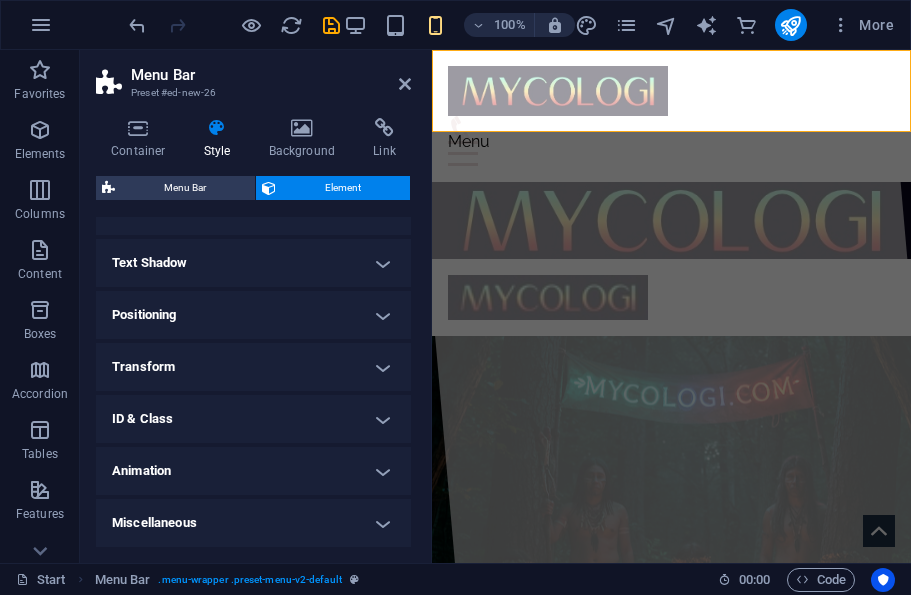 scroll, scrollTop: 314, scrollLeft: 0, axis: vertical 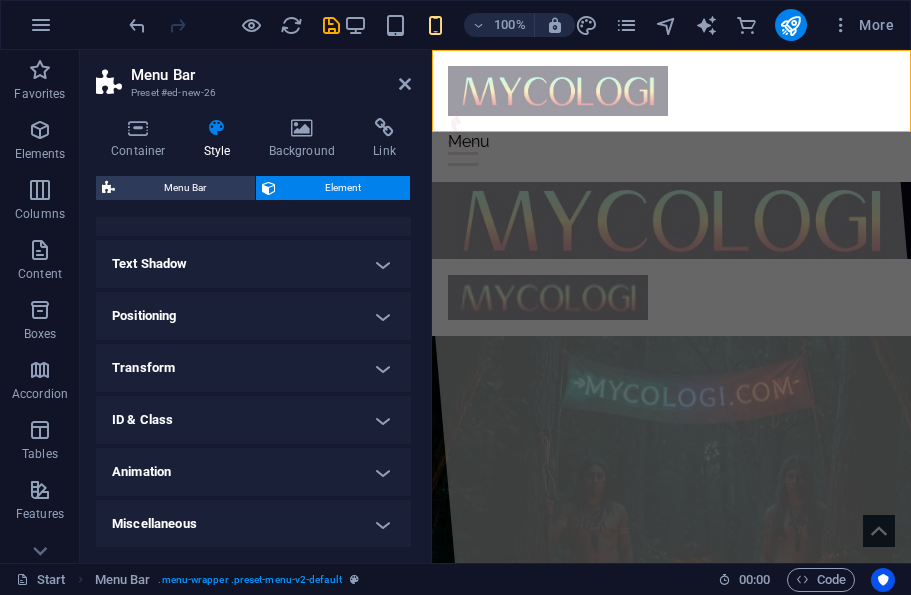 click on "Animation" at bounding box center (253, 472) 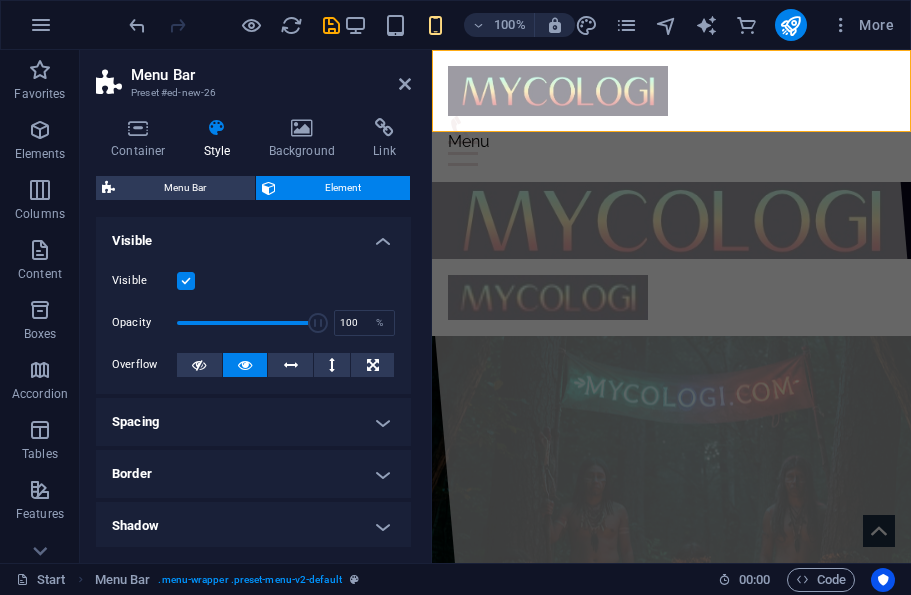 scroll, scrollTop: 0, scrollLeft: 0, axis: both 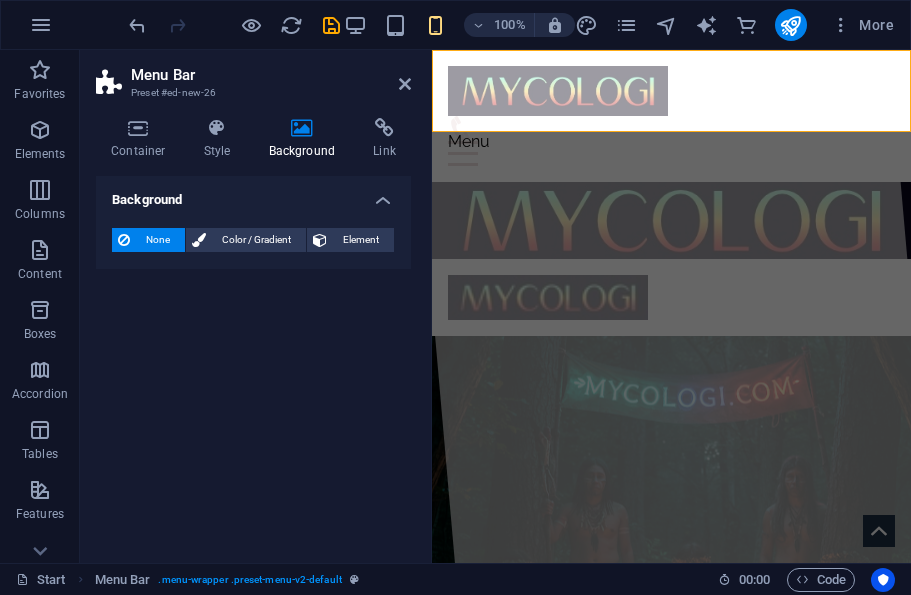 click on "Element" at bounding box center (360, 240) 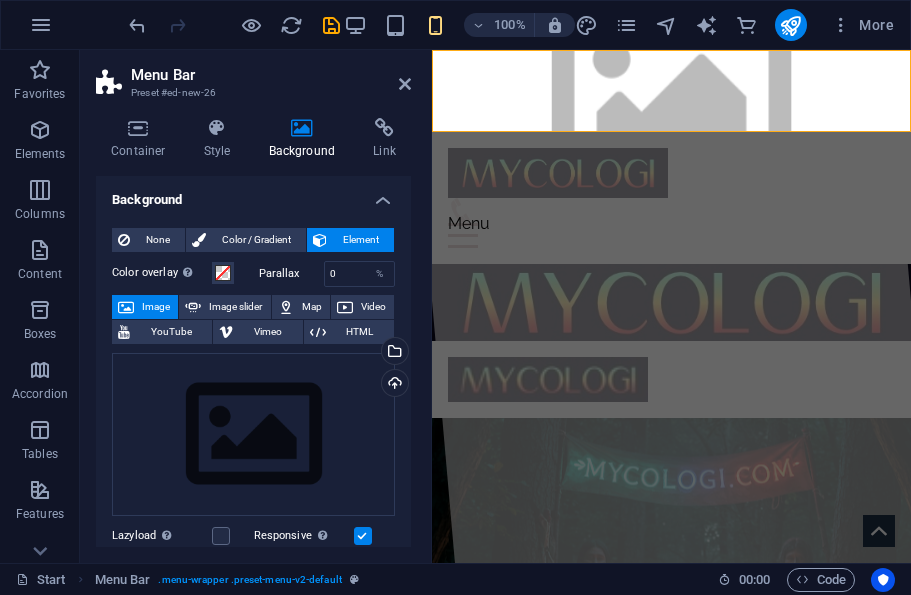 click on "Upload" at bounding box center (393, 385) 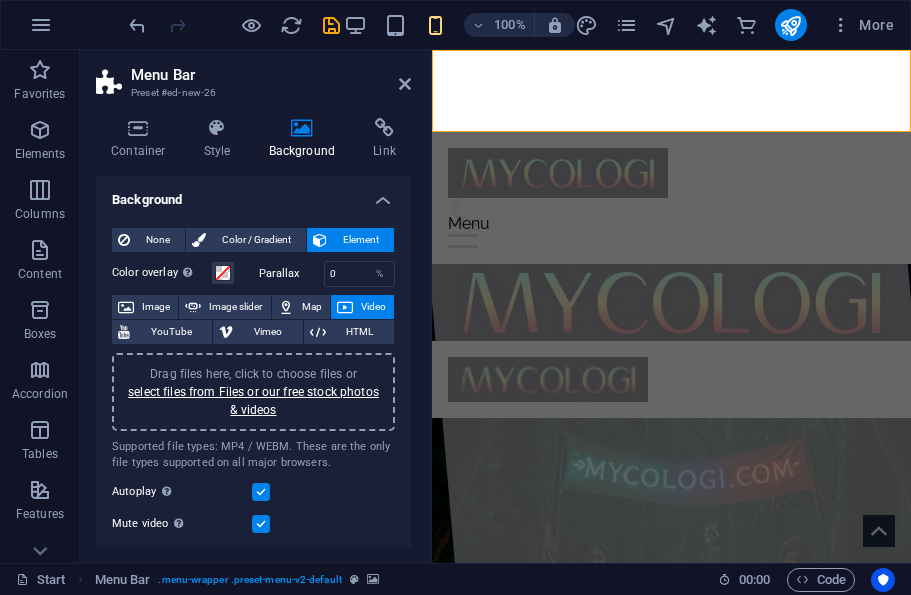 click on "select files from Files or our free stock photos & videos" at bounding box center (253, 401) 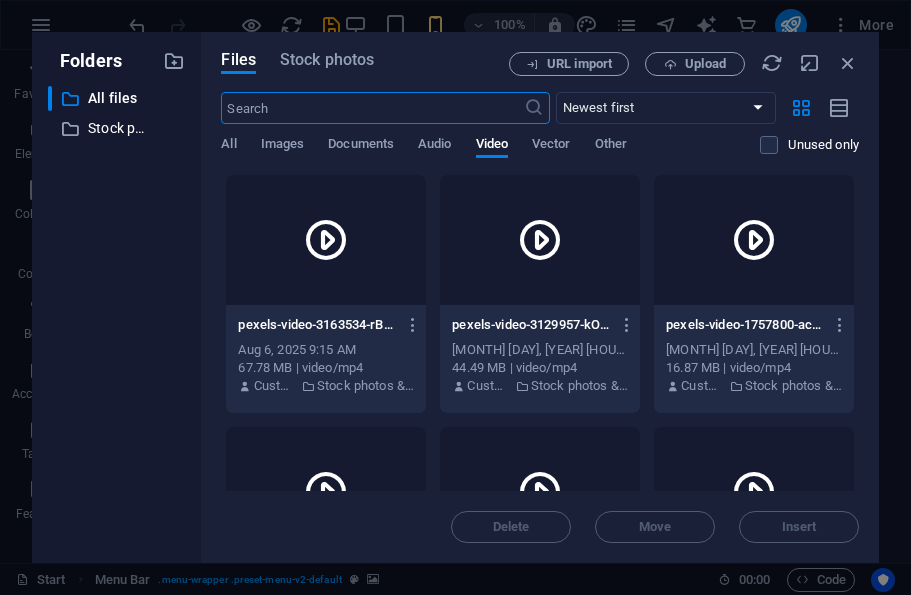 click at bounding box center [848, 63] 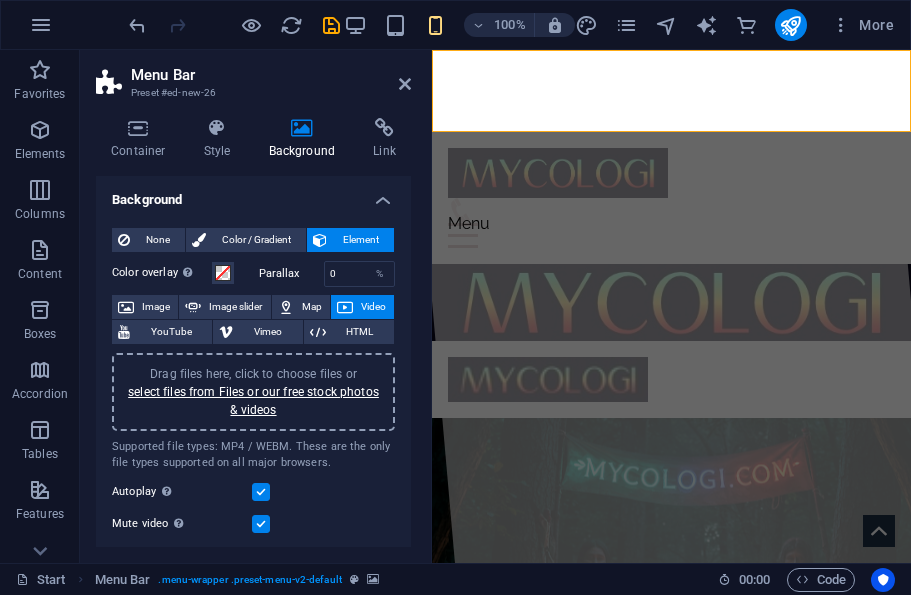 click at bounding box center (790, 25) 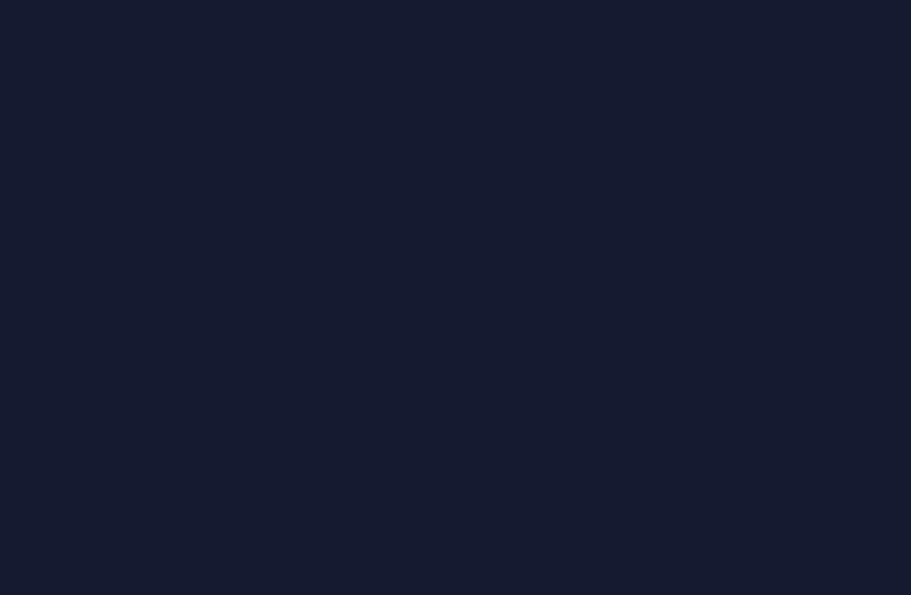 scroll, scrollTop: 0, scrollLeft: 0, axis: both 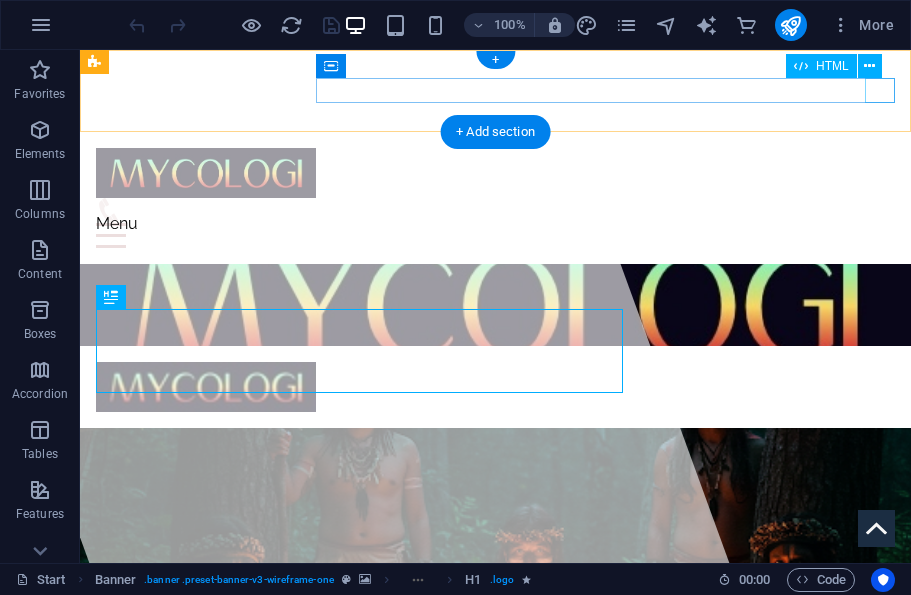 click on "Menu" at bounding box center [495, 235] 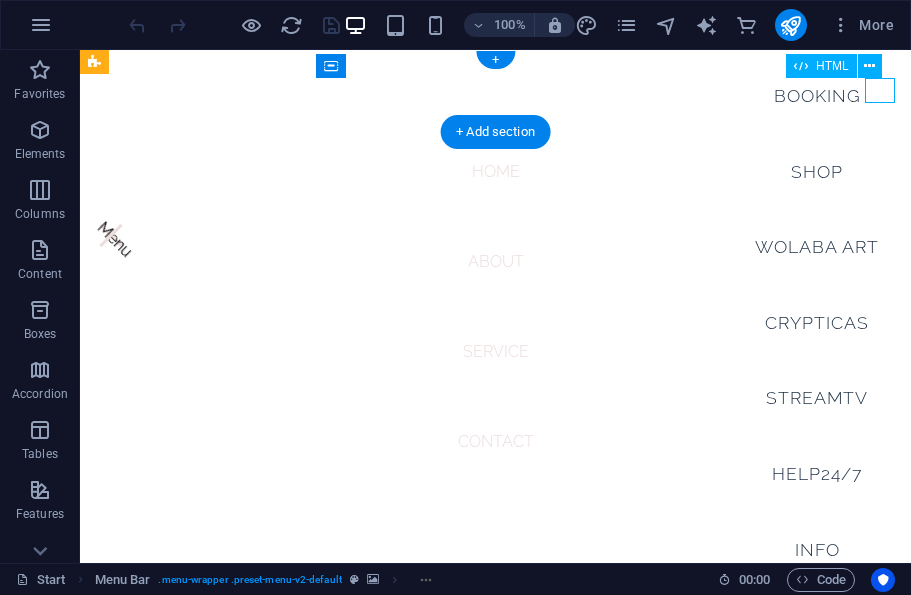 click at bounding box center [841, 25] 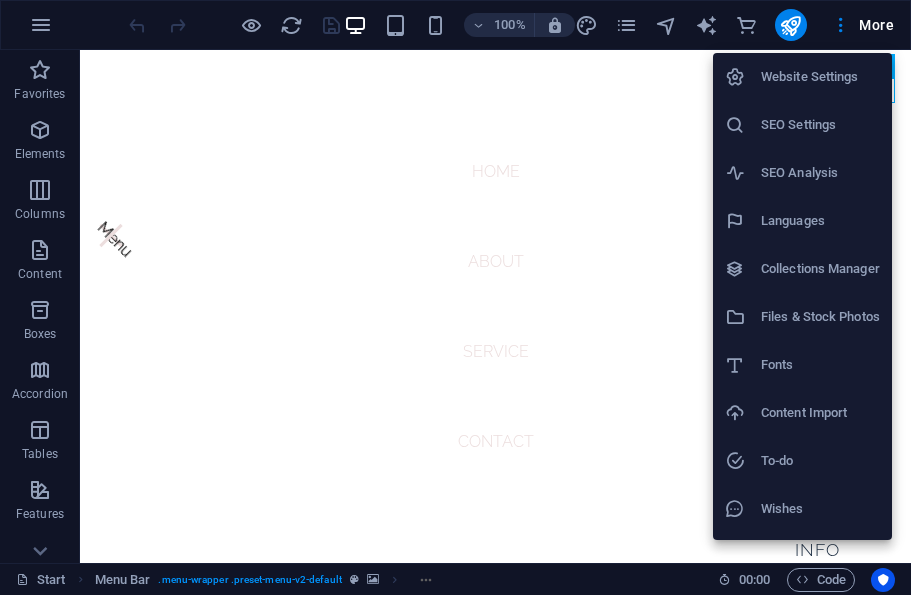 click at bounding box center [455, 297] 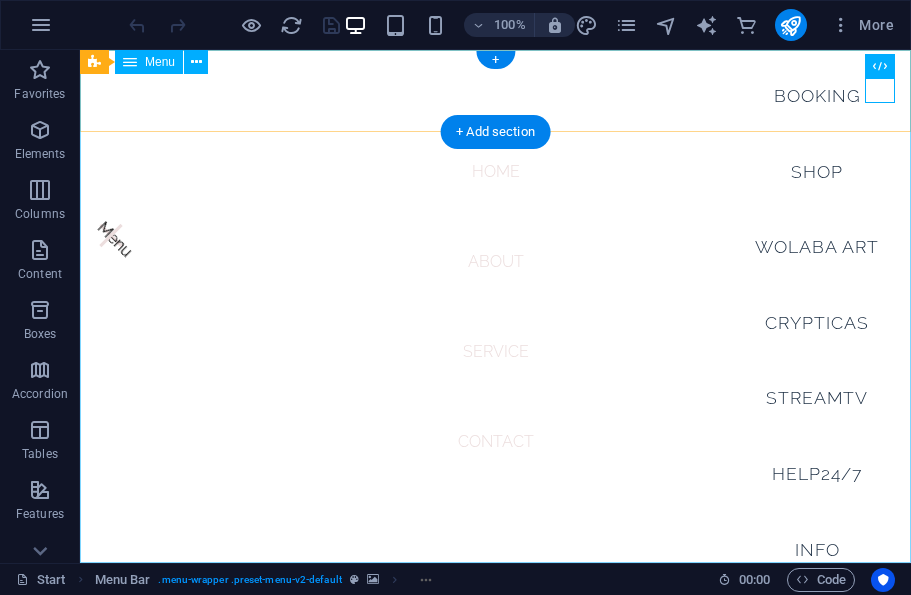 click on "Home About Service Contact" at bounding box center [495, 306] 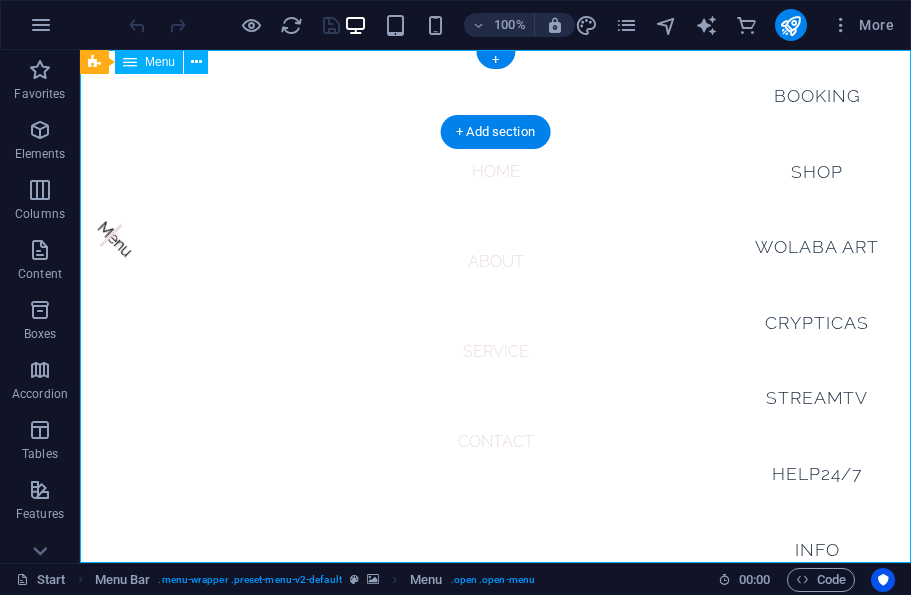 click at bounding box center (196, 62) 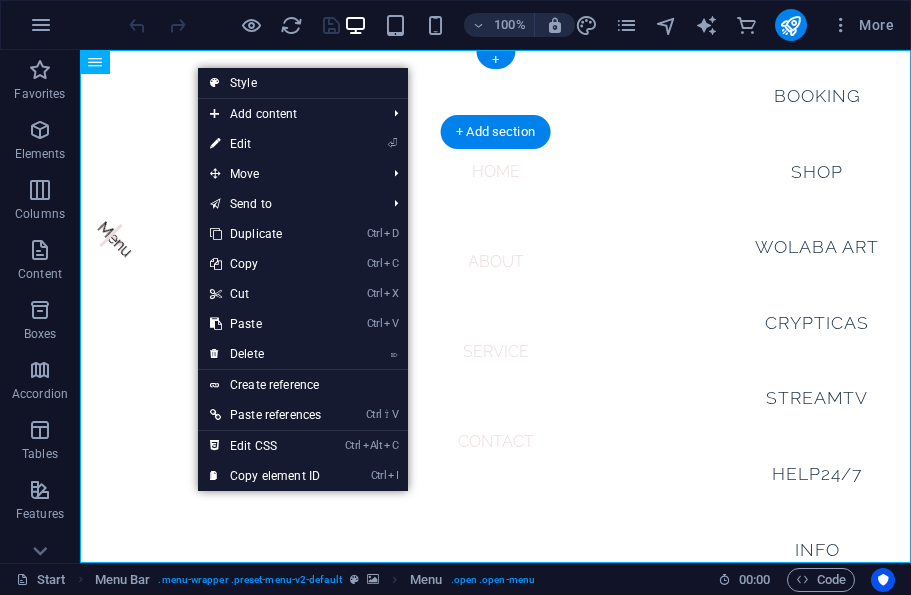click on "⏎  Edit" at bounding box center [265, 144] 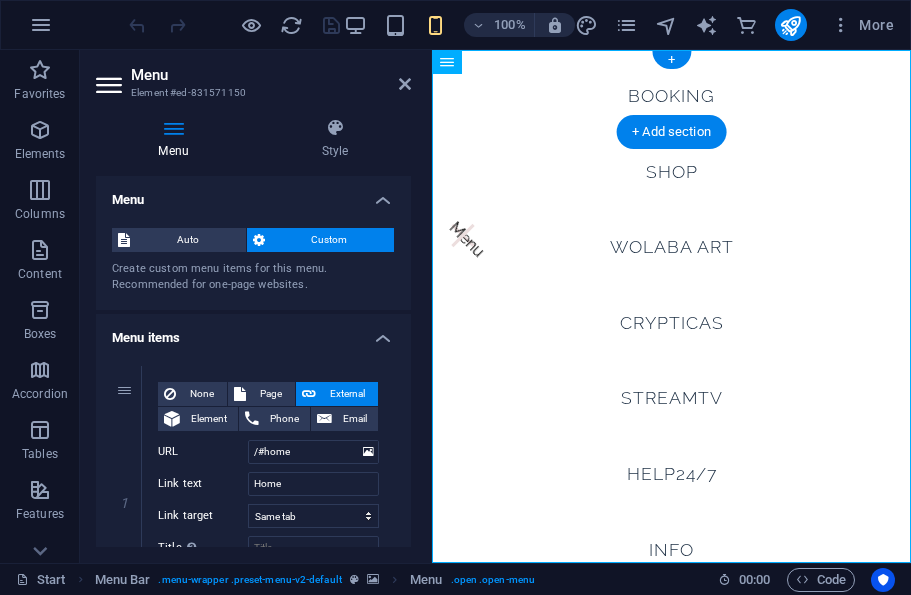 click at bounding box center (335, 128) 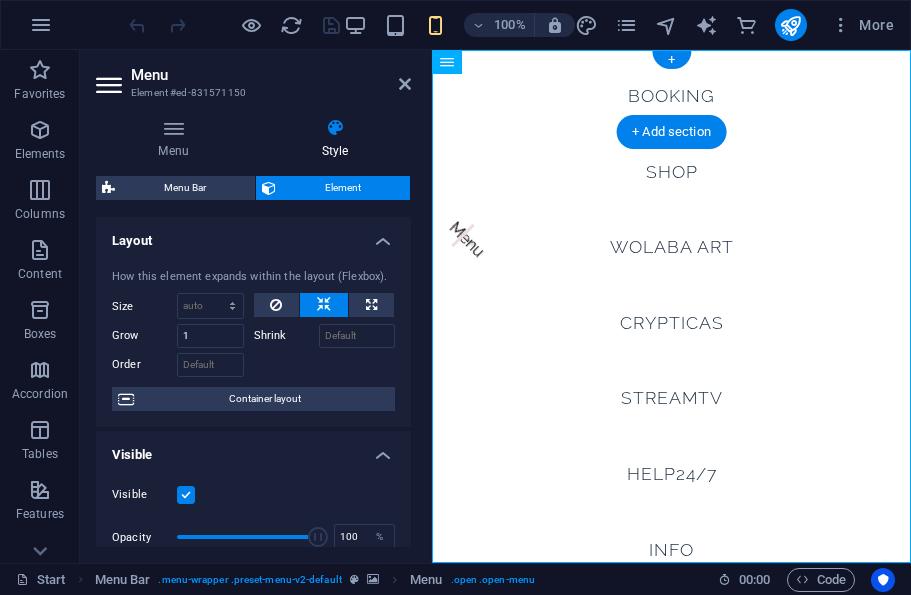 click on "Element" at bounding box center [343, 188] 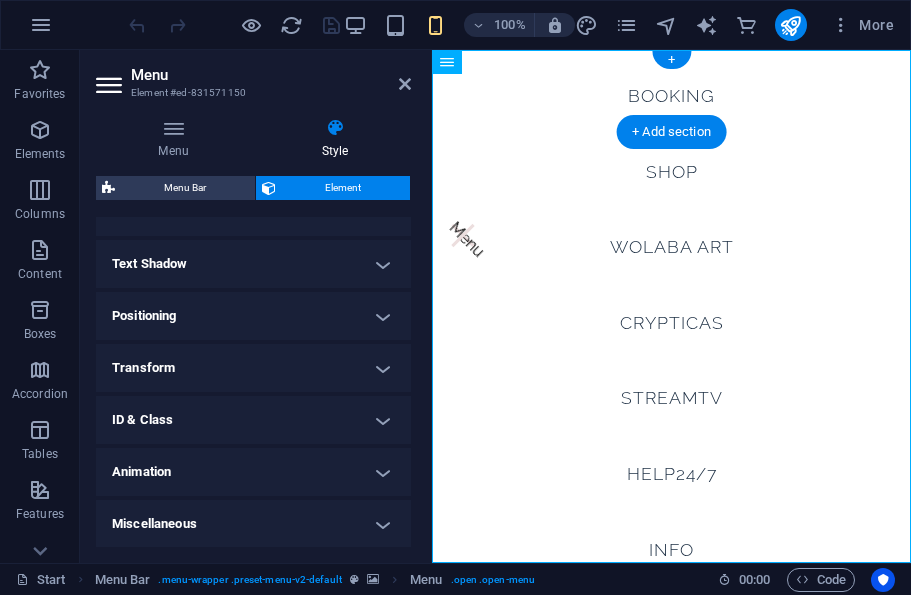 scroll, scrollTop: 528, scrollLeft: 0, axis: vertical 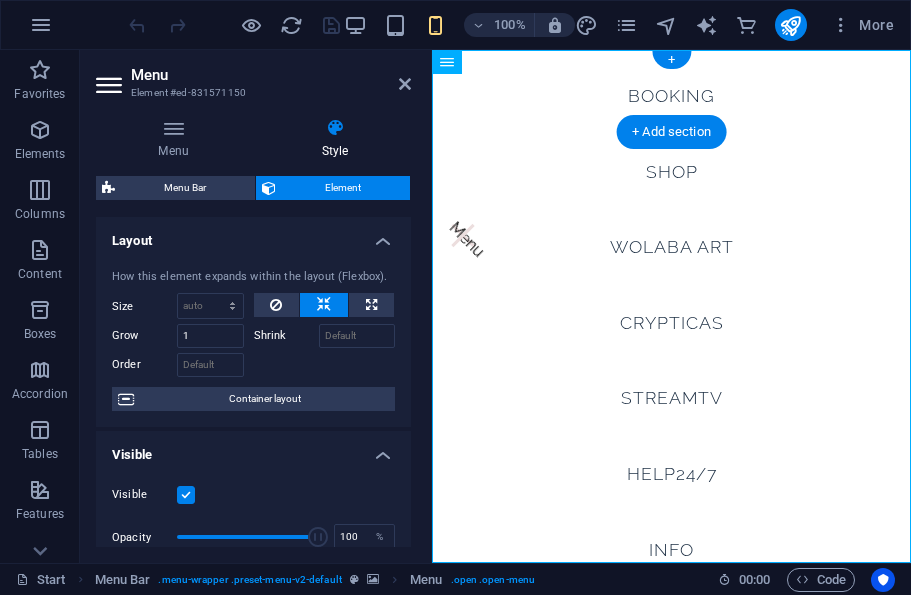 click on "Menu Bar" at bounding box center (185, 188) 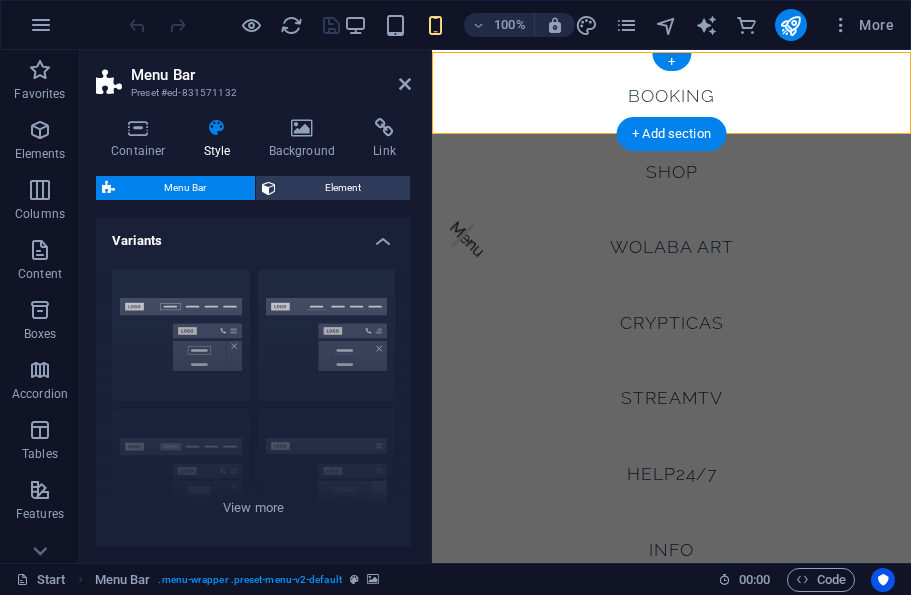 scroll, scrollTop: 0, scrollLeft: 0, axis: both 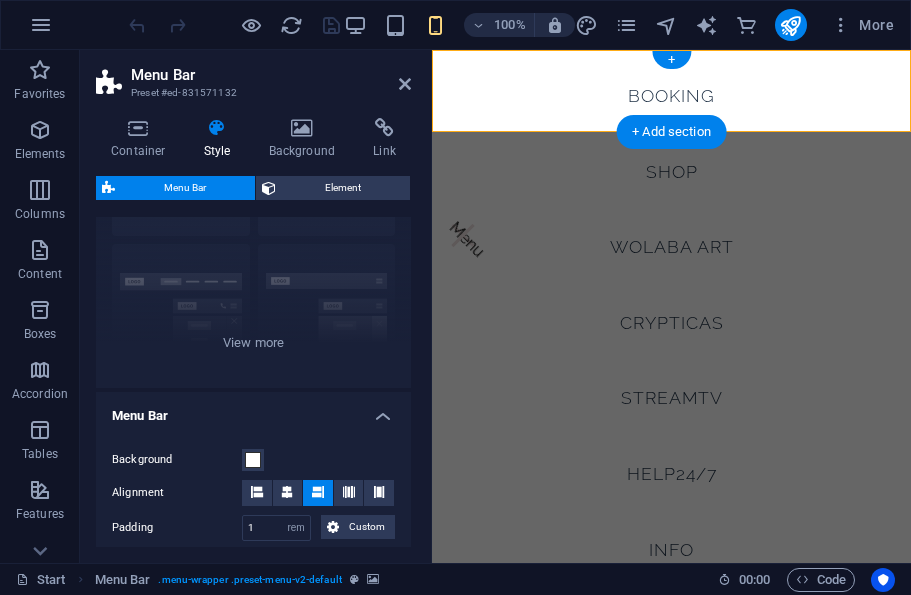 click on "Border Centered Default Fixed Loki Trigger Wide XXL" at bounding box center [253, 238] 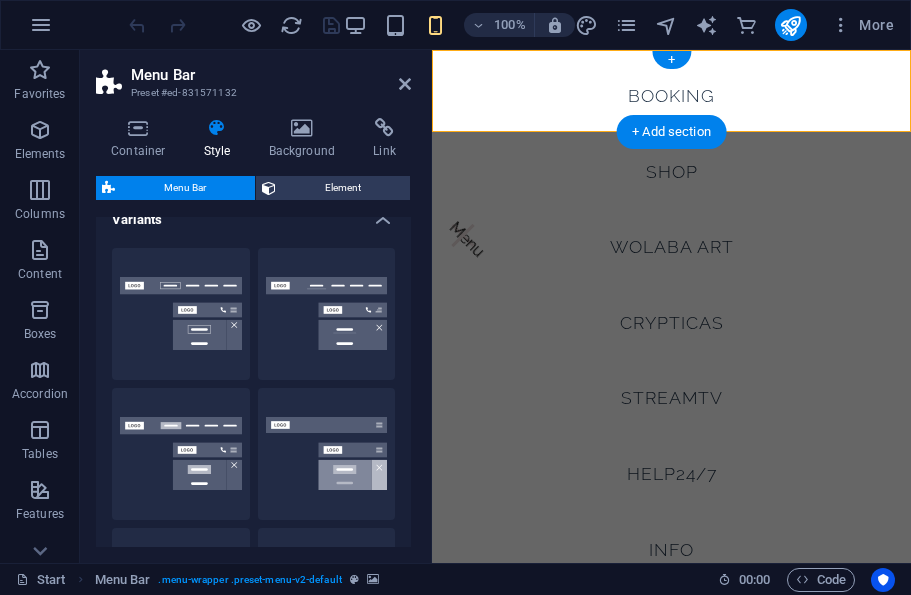 scroll, scrollTop: 20, scrollLeft: 0, axis: vertical 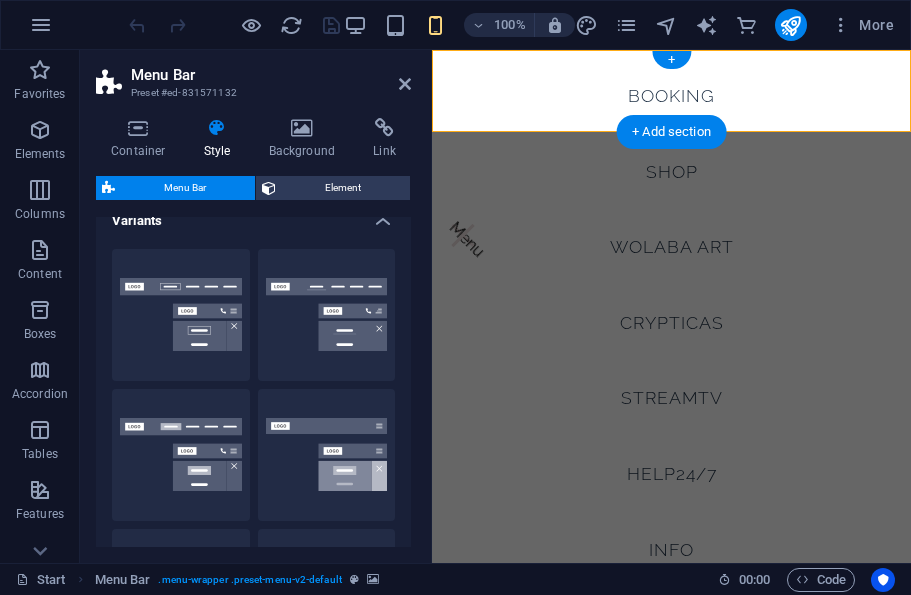 click on "Border" at bounding box center (181, 315) 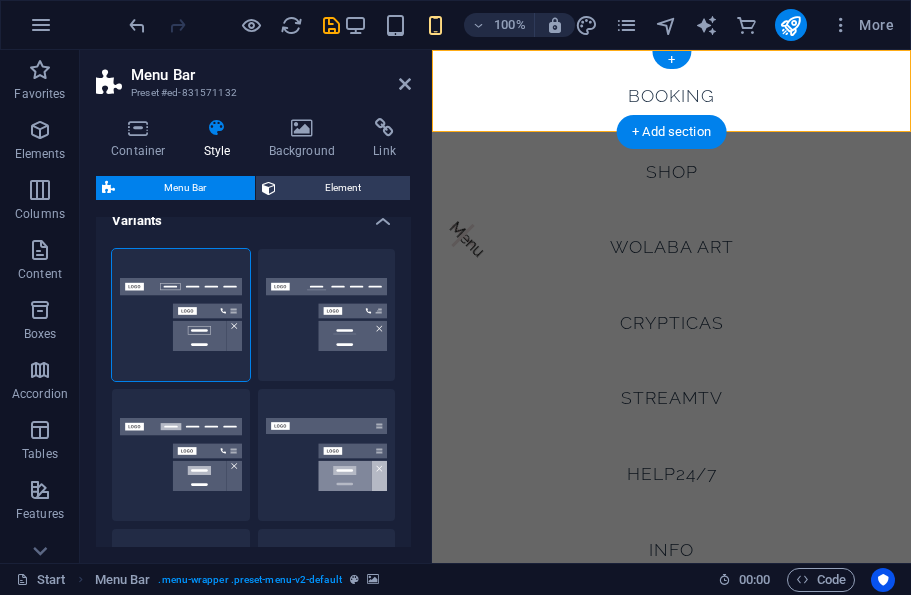 click on "Variants" at bounding box center [253, 215] 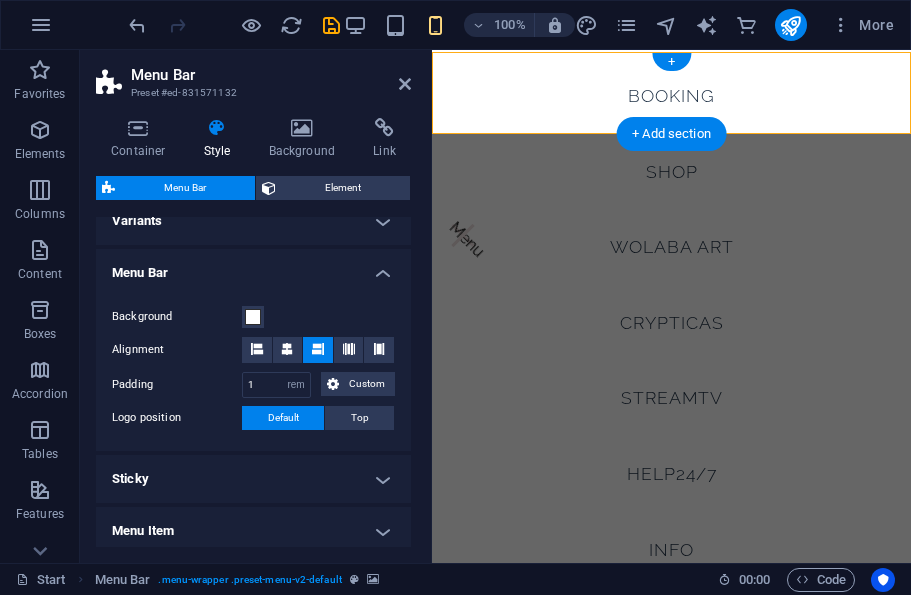 scroll, scrollTop: 0, scrollLeft: 0, axis: both 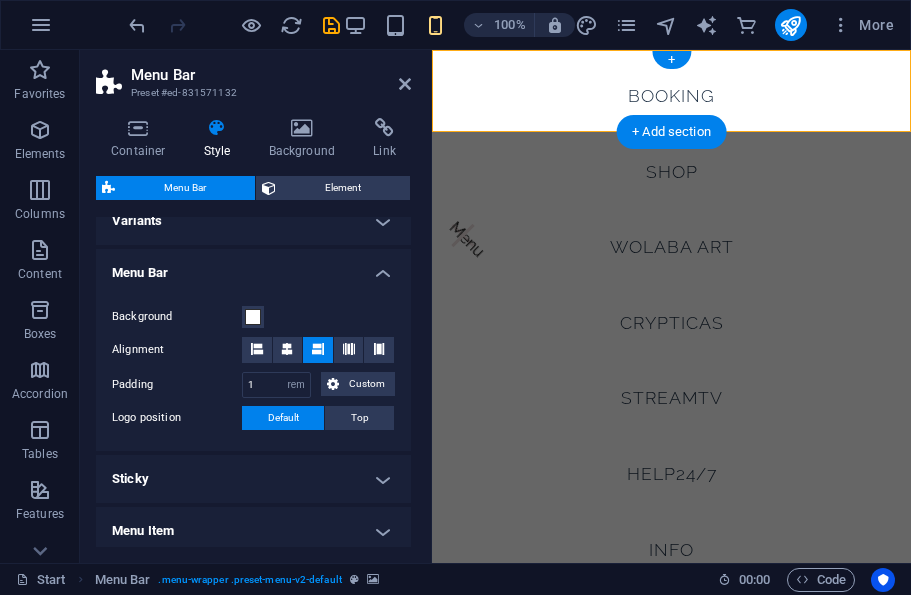 click on "Menu Bar Preset #ed-831571132" at bounding box center [253, 76] 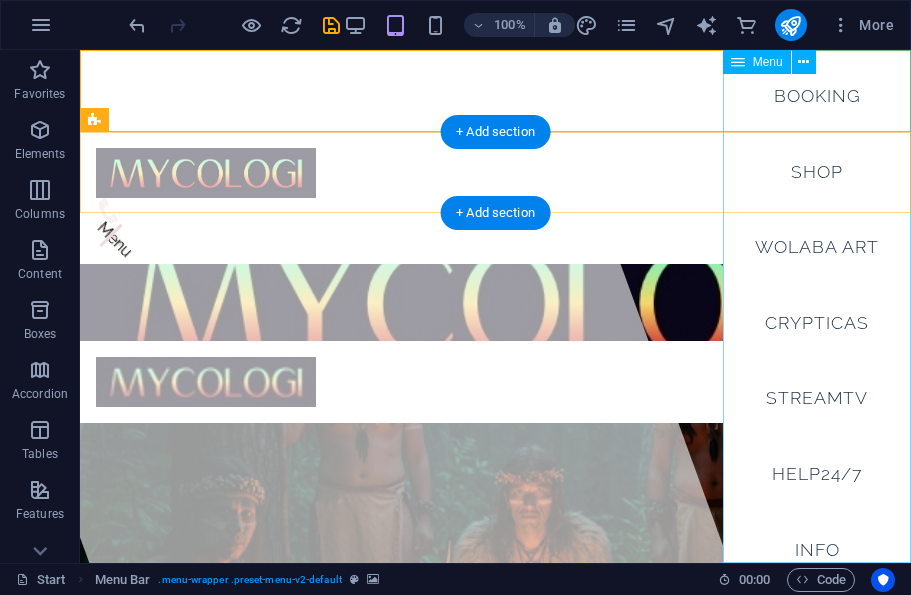 click on "Booking Shop Wolaba Art Crypticas StreamTV Help24/7 Info Contact" at bounding box center (817, 306) 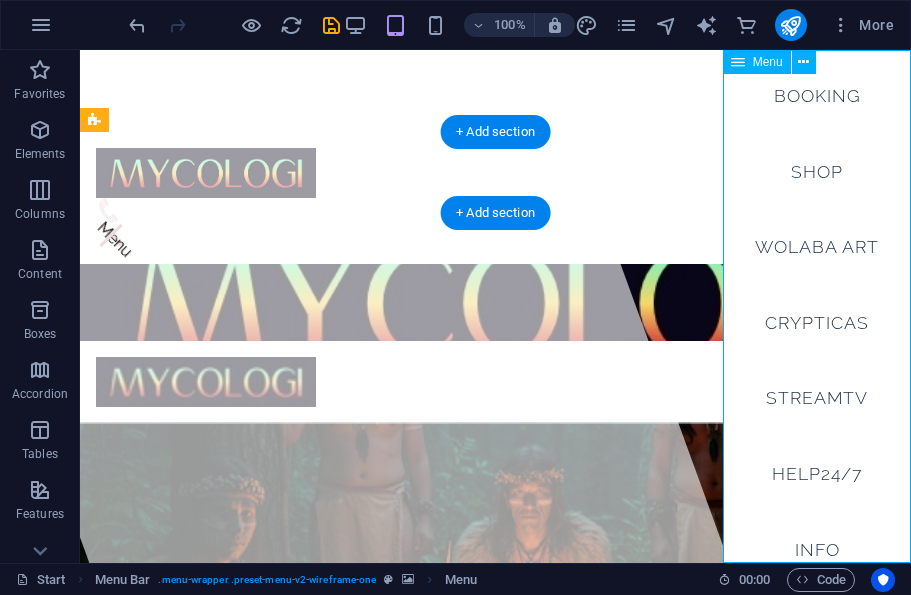 click at bounding box center [803, 62] 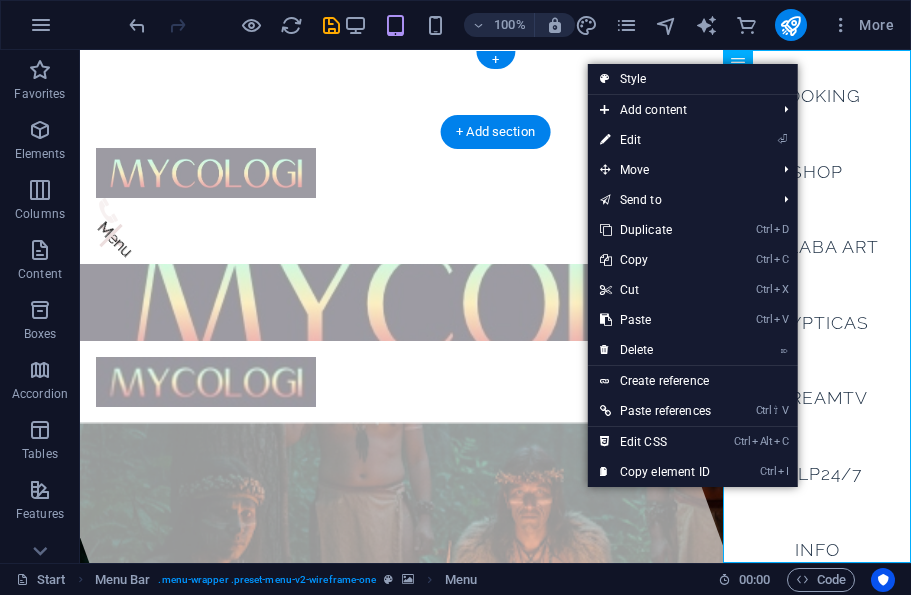 click at bounding box center (495, 91) 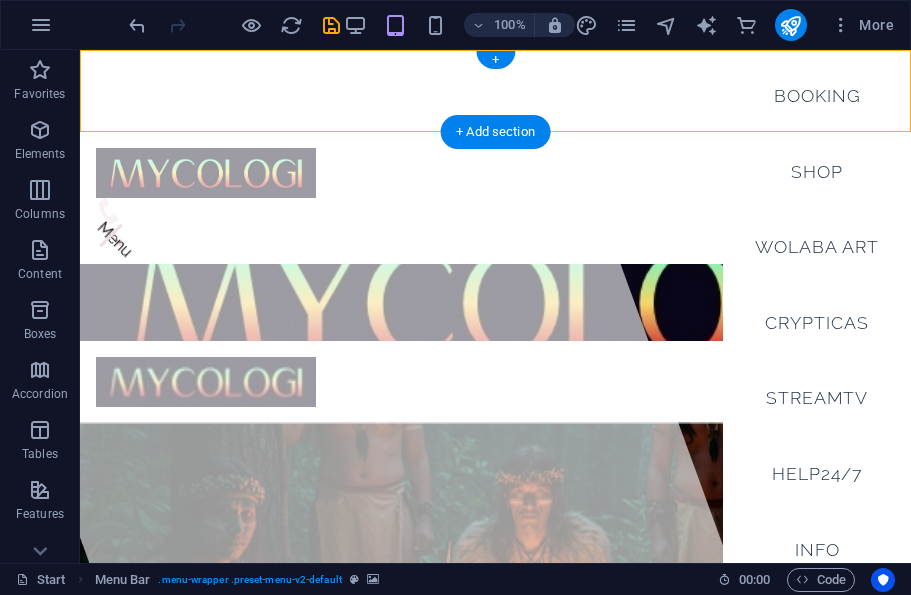 click at bounding box center [331, 25] 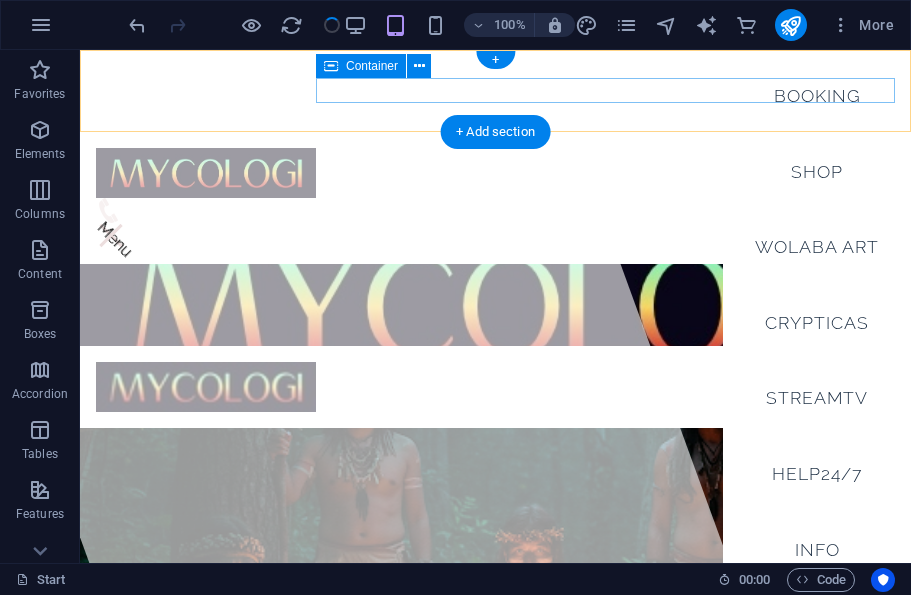 click on "Menu" at bounding box center (495, 223) 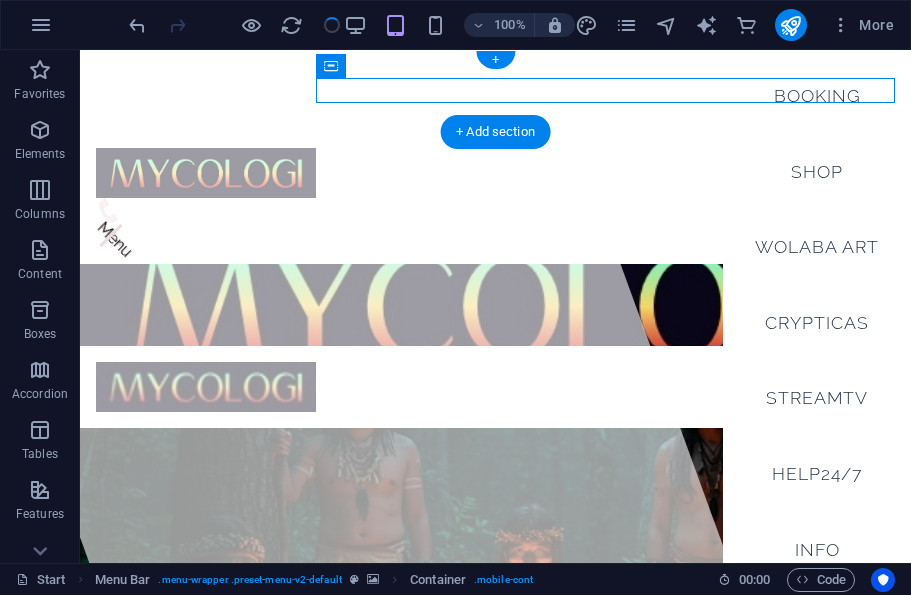 click at bounding box center [495, 91] 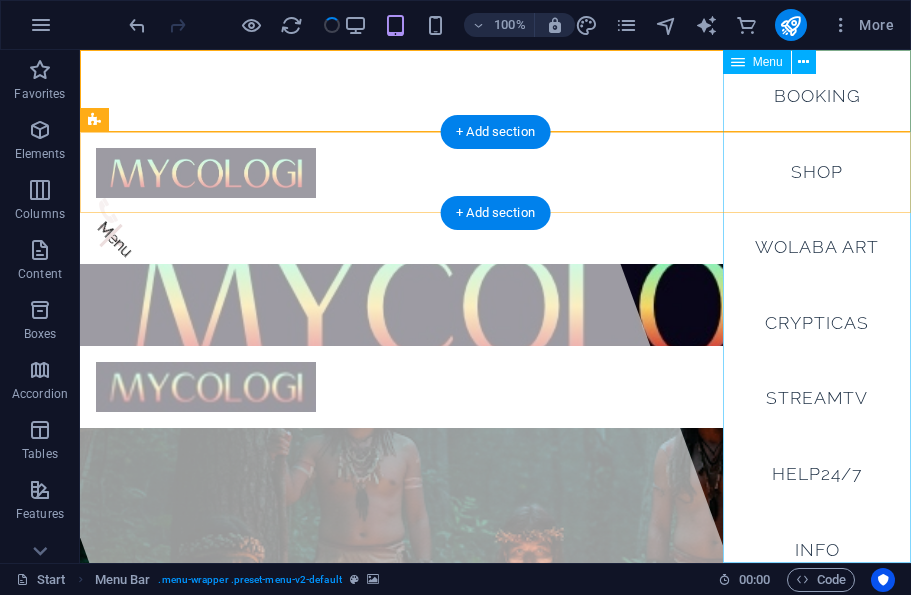click on "Menu" at bounding box center (768, 62) 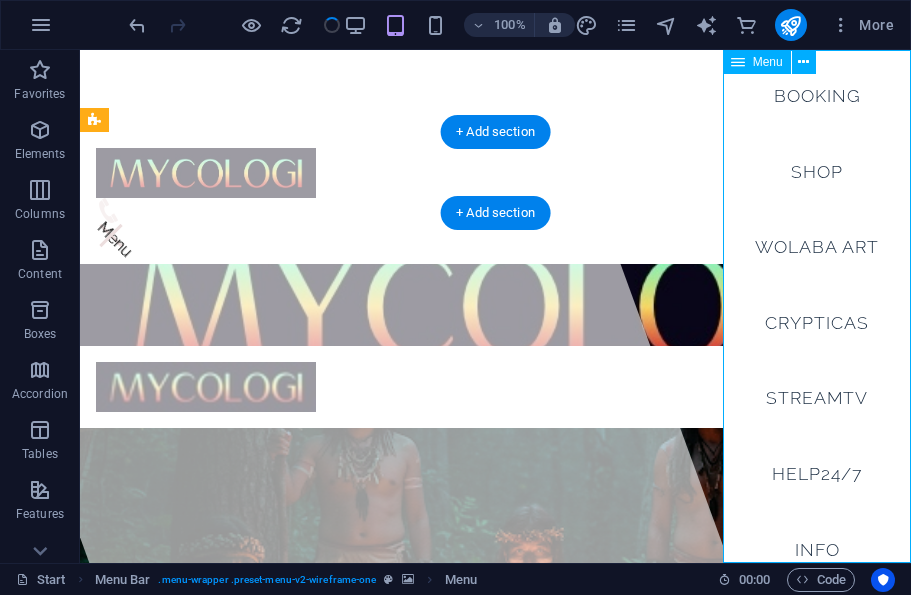 click at bounding box center [803, 62] 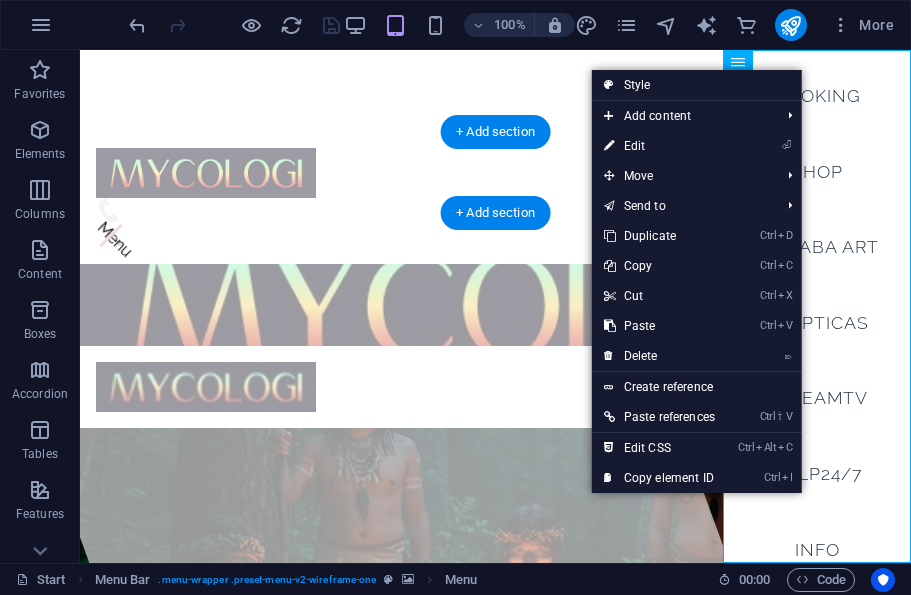 click on "⏎  Edit" at bounding box center [659, 146] 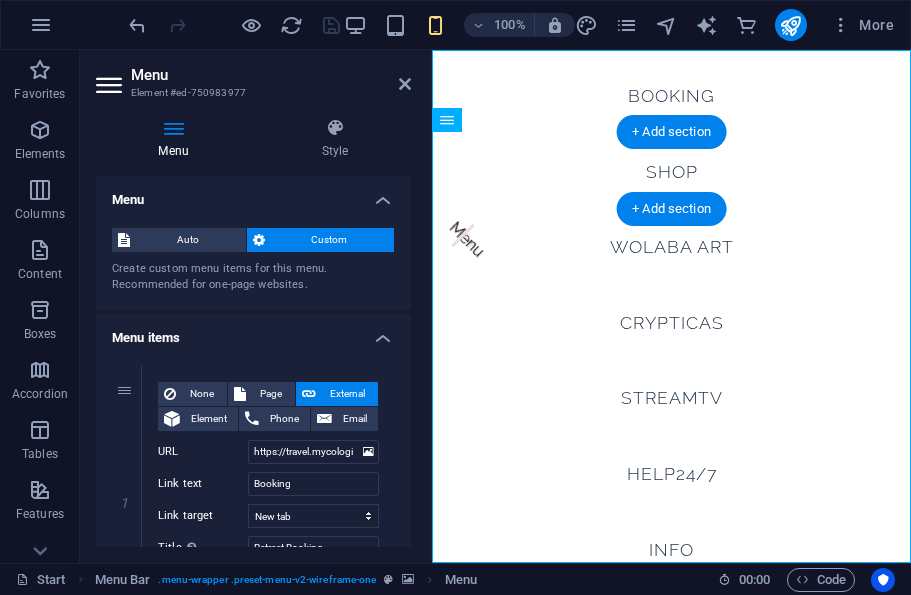 click on "Custom" at bounding box center (330, 240) 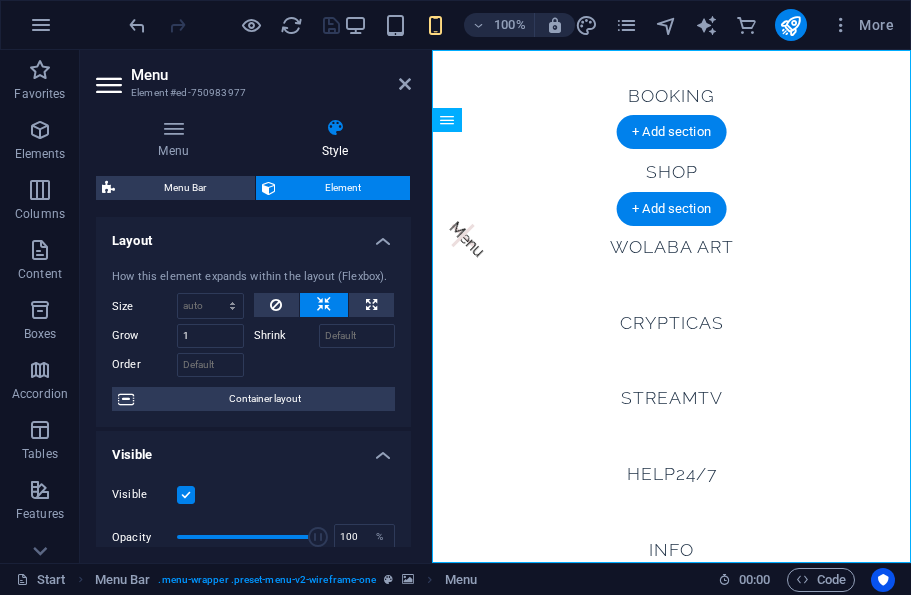 click on "Menu Bar" at bounding box center [185, 188] 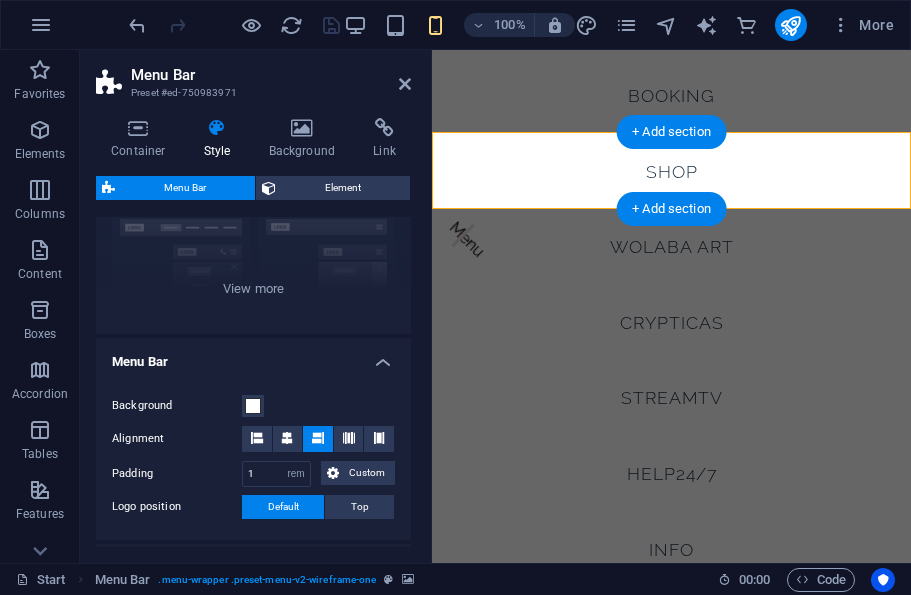 click at bounding box center [429, 306] 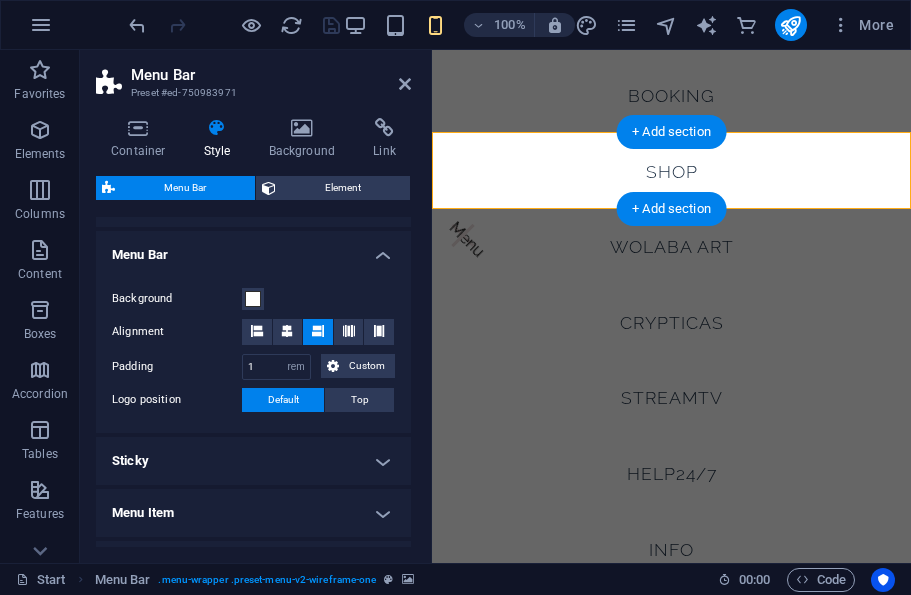 scroll, scrollTop: 327, scrollLeft: 0, axis: vertical 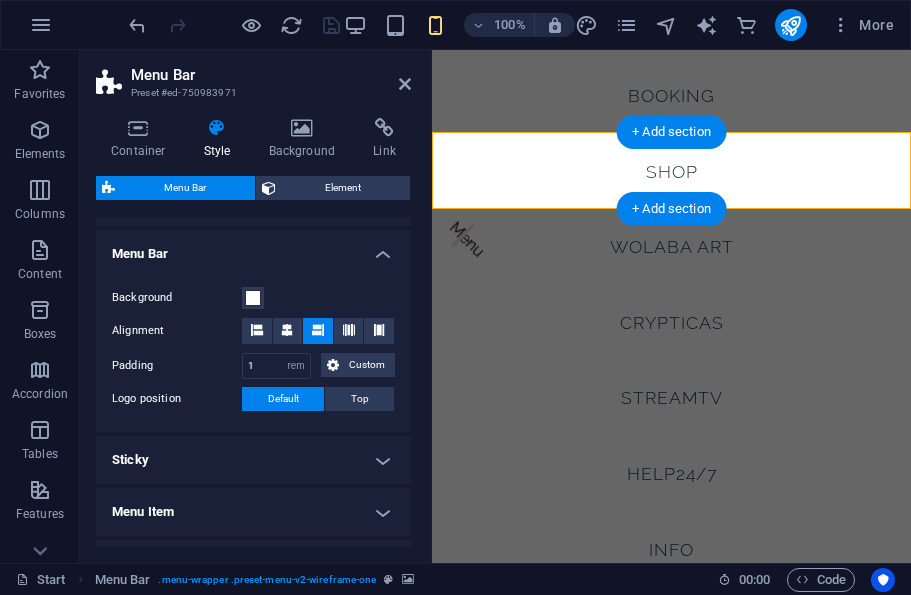 click on "Sticky" at bounding box center (253, 460) 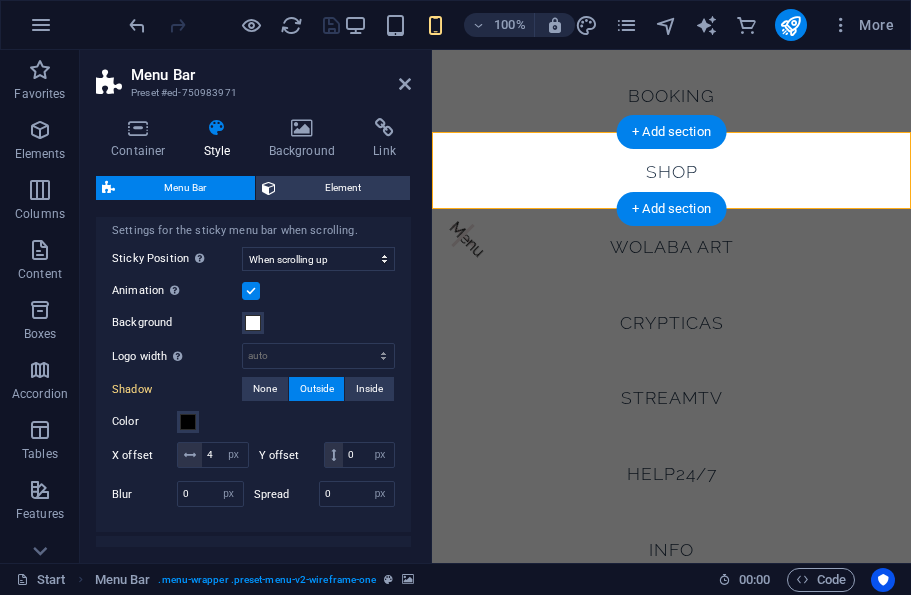 scroll, scrollTop: 606, scrollLeft: 0, axis: vertical 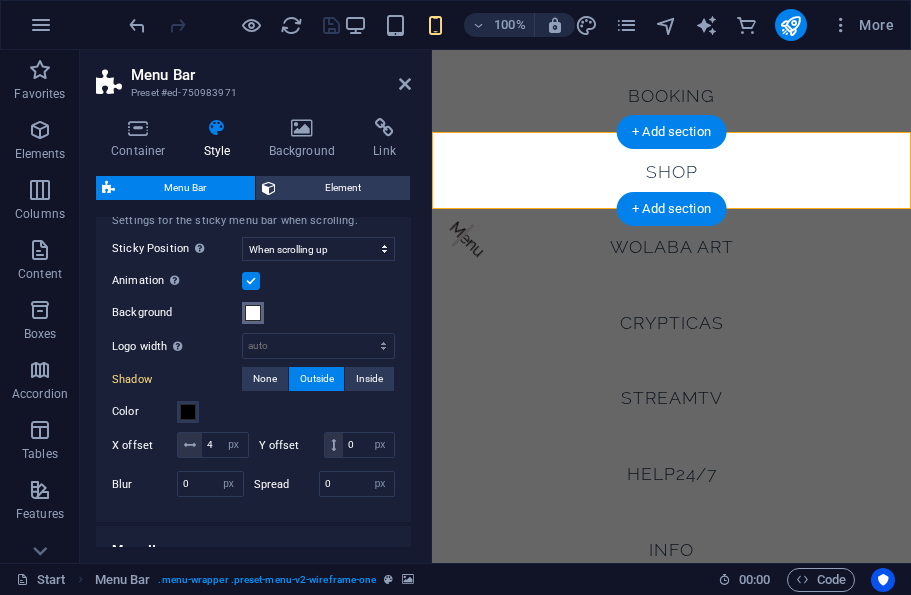 click on "Background" at bounding box center [253, 313] 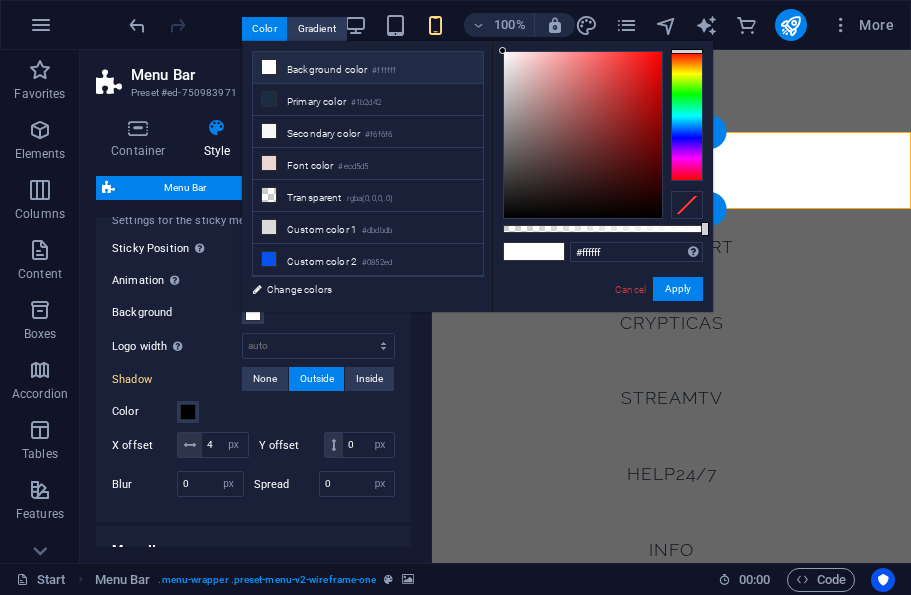 click on "Background" at bounding box center [177, 313] 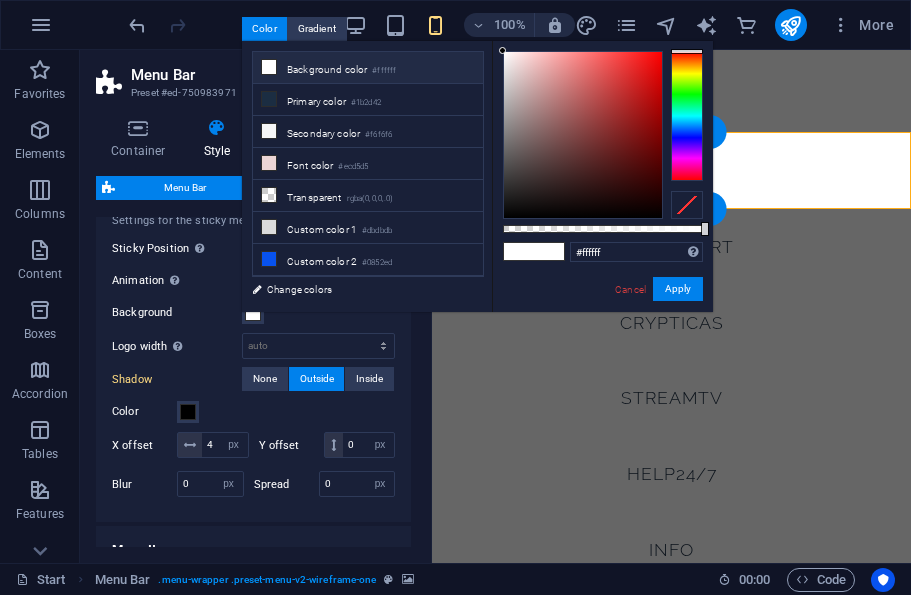 click on "Background" at bounding box center [253, 313] 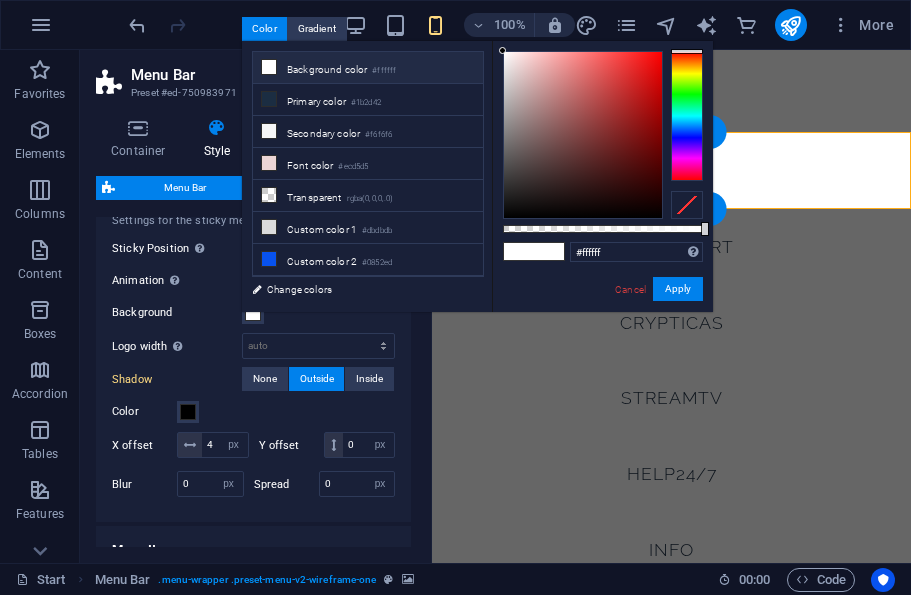 click on "Cancel" at bounding box center (630, 289) 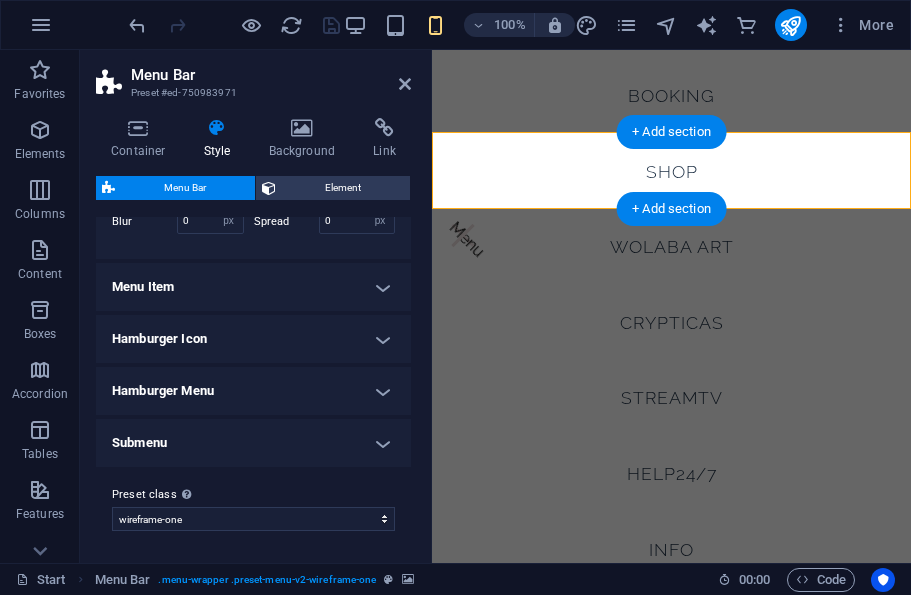 scroll, scrollTop: 868, scrollLeft: 0, axis: vertical 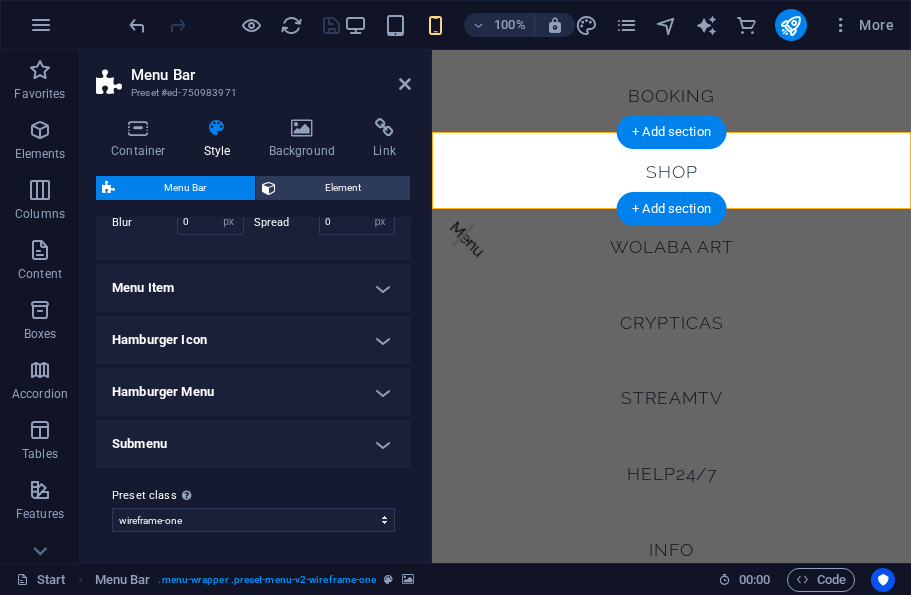 click on "Menu Item" at bounding box center (253, 288) 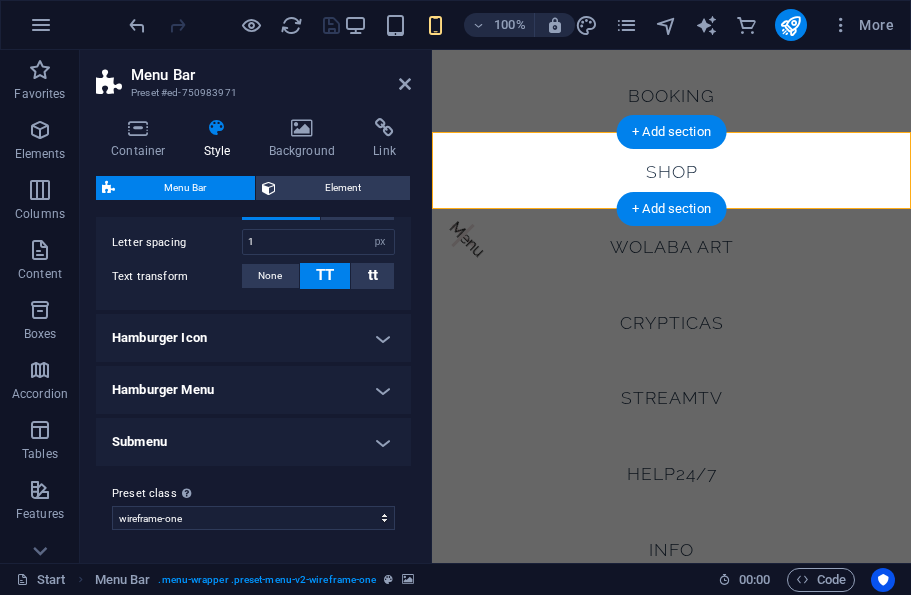 scroll, scrollTop: 1387, scrollLeft: 0, axis: vertical 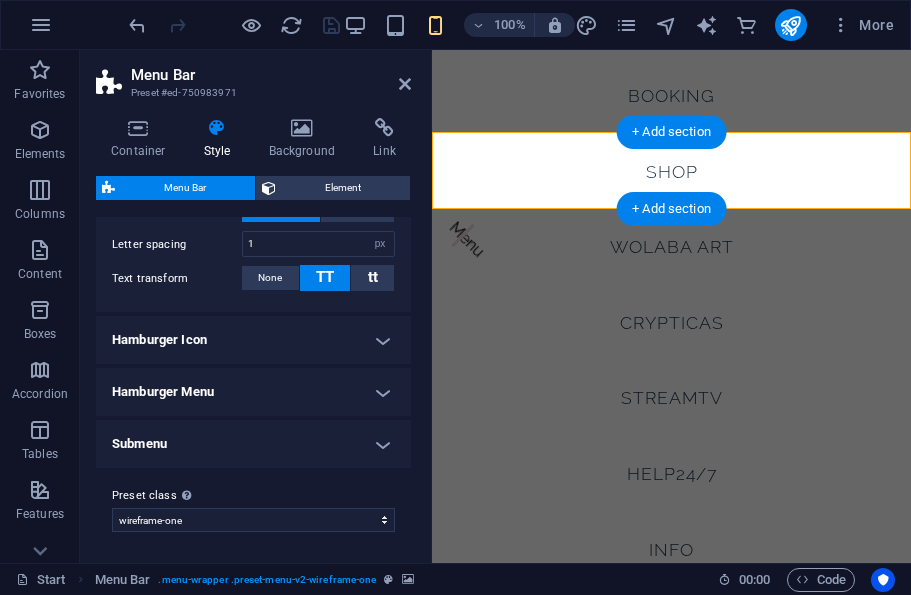 click on "Hamburger Icon" at bounding box center [253, 340] 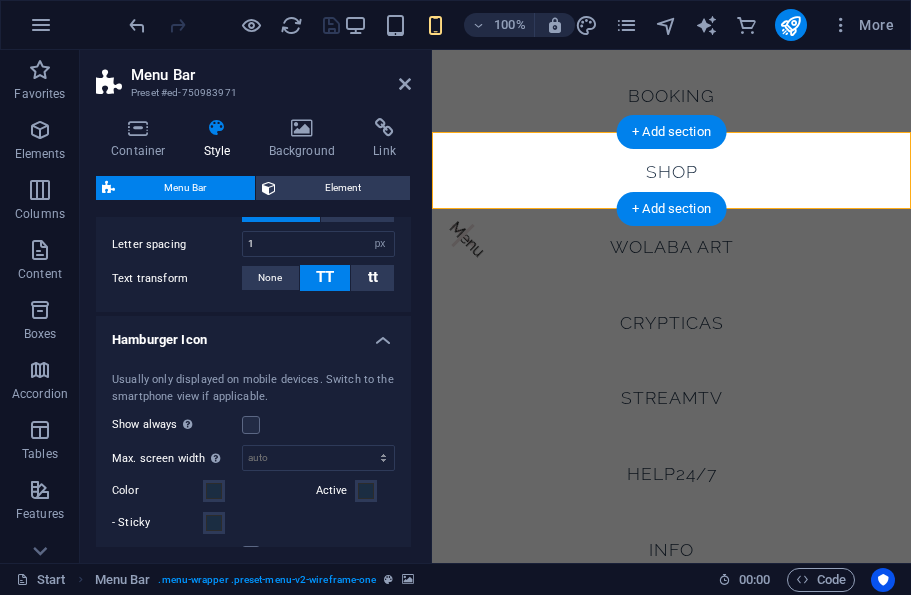 click on "Hamburger Icon" at bounding box center (253, 334) 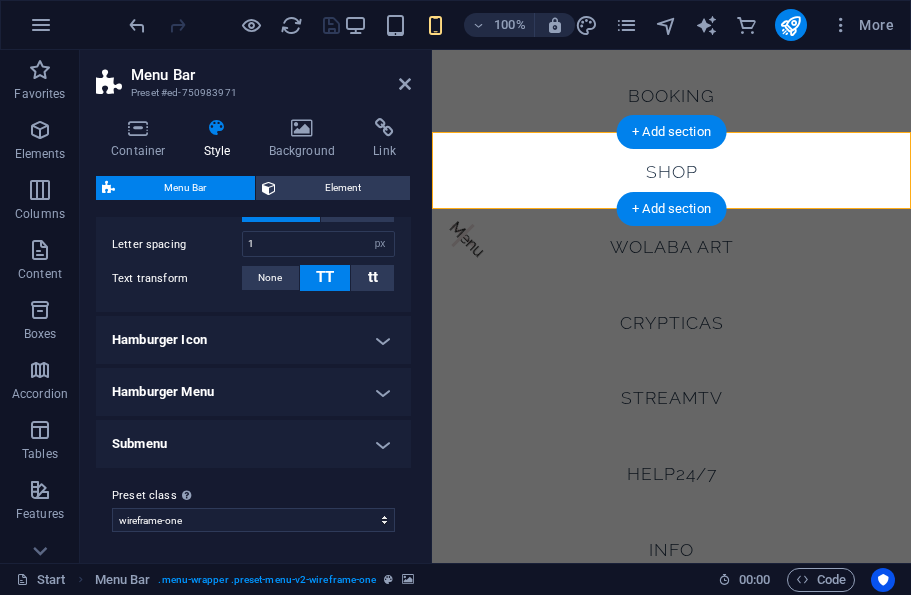 click on "Submenu" at bounding box center (253, 444) 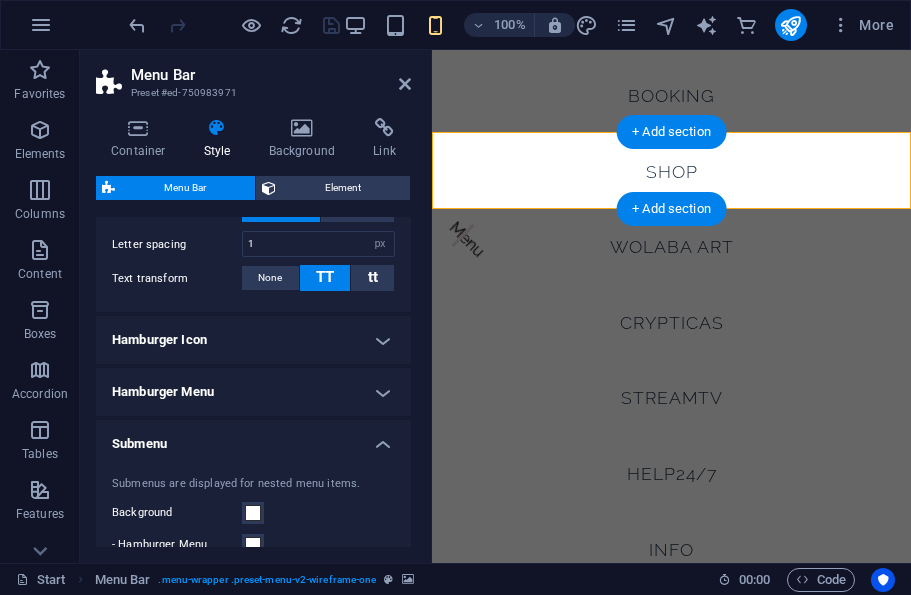 click on "Submenu" at bounding box center (253, 438) 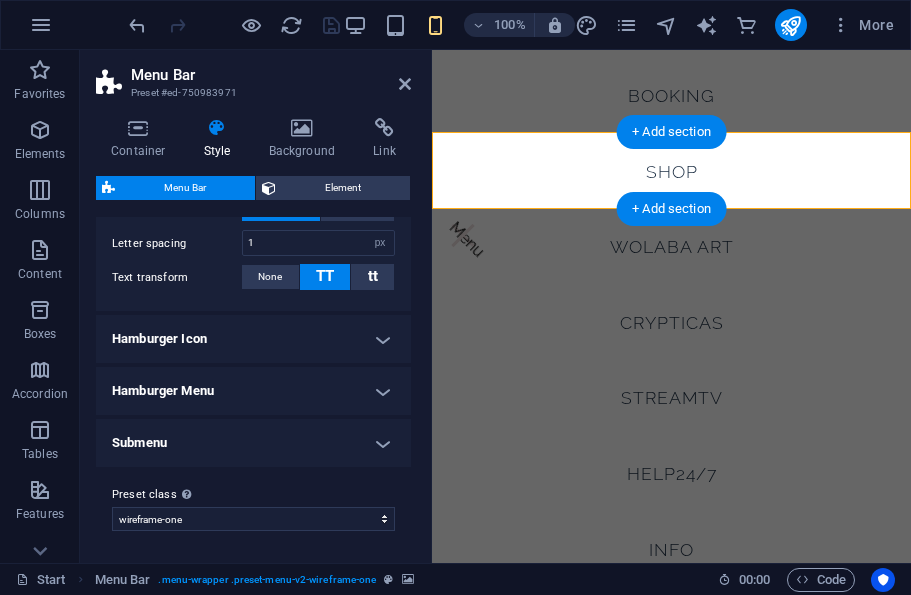 scroll, scrollTop: 1387, scrollLeft: 0, axis: vertical 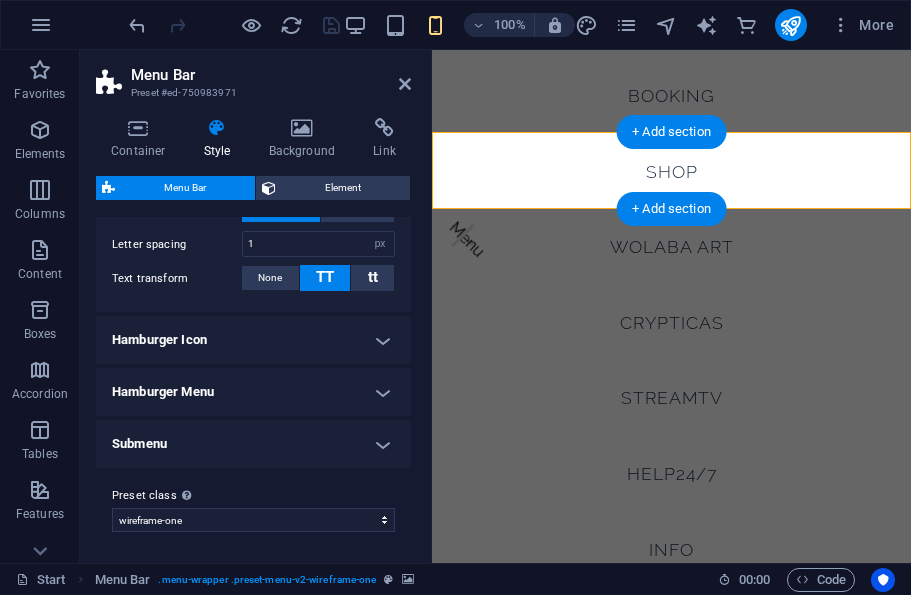 click on "Container Style Background Link Size Height Default px rem % vh vw Min. height None px rem % vh vw Width Default px rem % em vh vw Min. width None px rem % vh vw Content width Default Custom width Width Default px rem % em vh vw Min. width None px rem % vh vw Default padding Custom spacing Default content width and padding can be changed under Design. Edit design Layout (Flexbox) Alignment Determines the flex direction. Default Main axis Determine how elements should behave along the main axis inside this container (justify content). Default Side axis Control the vertical direction of the element inside of the container (align items). Default Wrap Default On Off Fill Controls the distances and direction of elements on the y-axis across several lines (align content). Default Accessibility ARIA helps assistive technologies (like screen readers) to understand the role, state, and behavior of web elements Role The ARIA role defines the purpose of an element.  None Alert Article Banner Comment Fan" at bounding box center (253, 332) 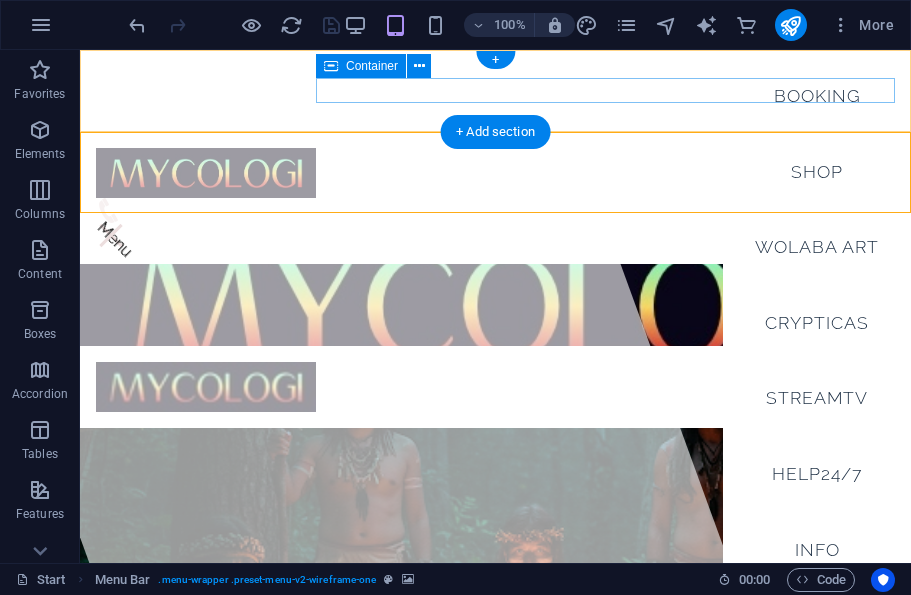click on "Menu" at bounding box center [495, 223] 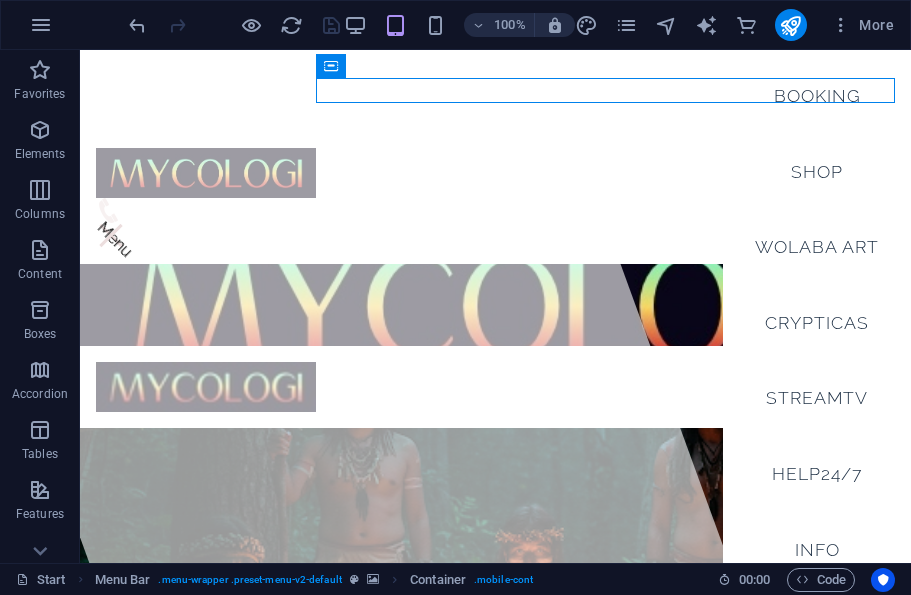 click on "More" at bounding box center [738, 25] 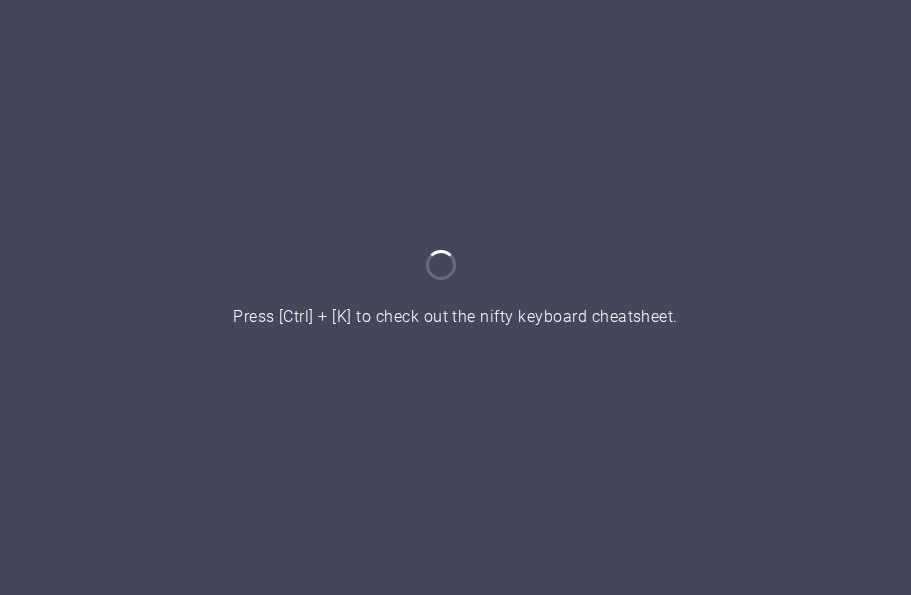 scroll, scrollTop: 0, scrollLeft: 0, axis: both 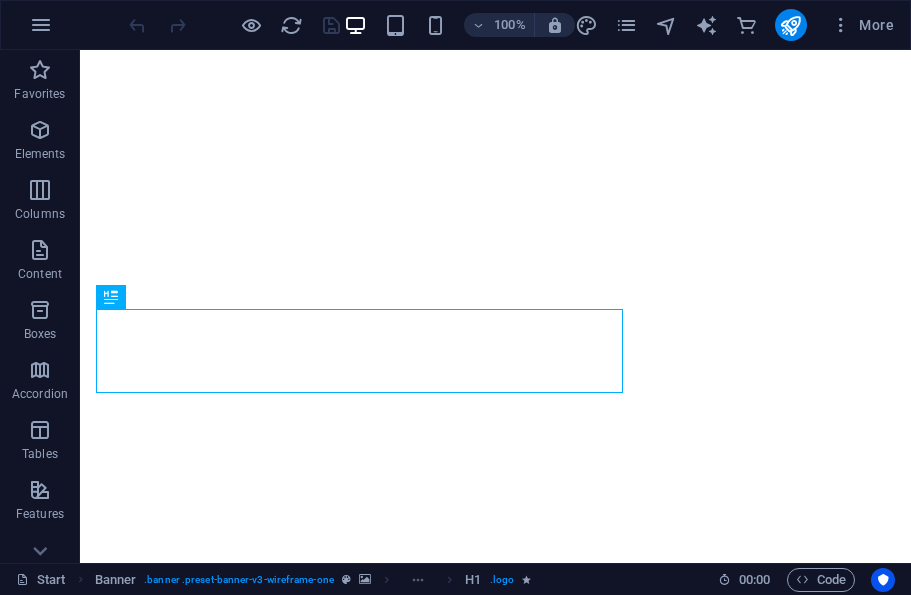 click at bounding box center [790, 25] 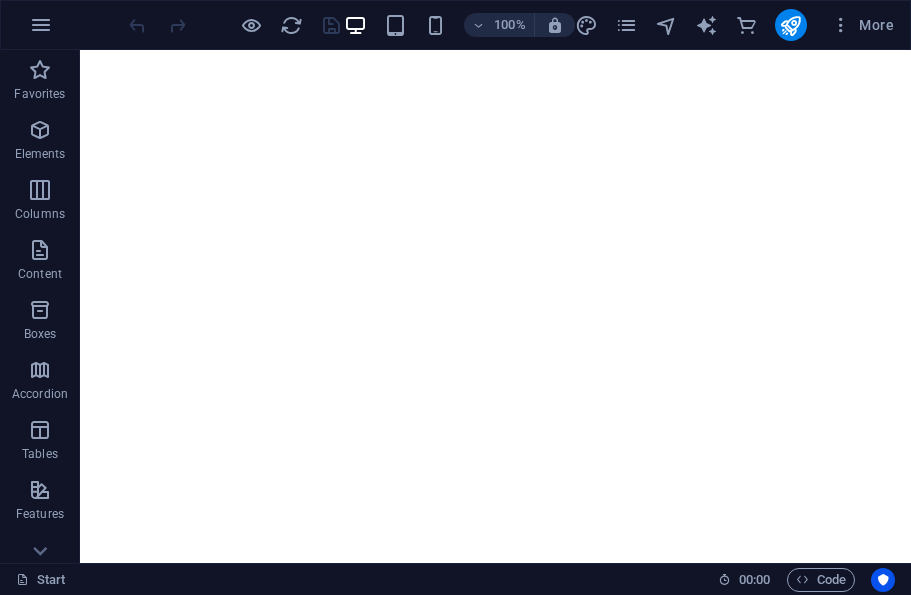 click at bounding box center (790, 25) 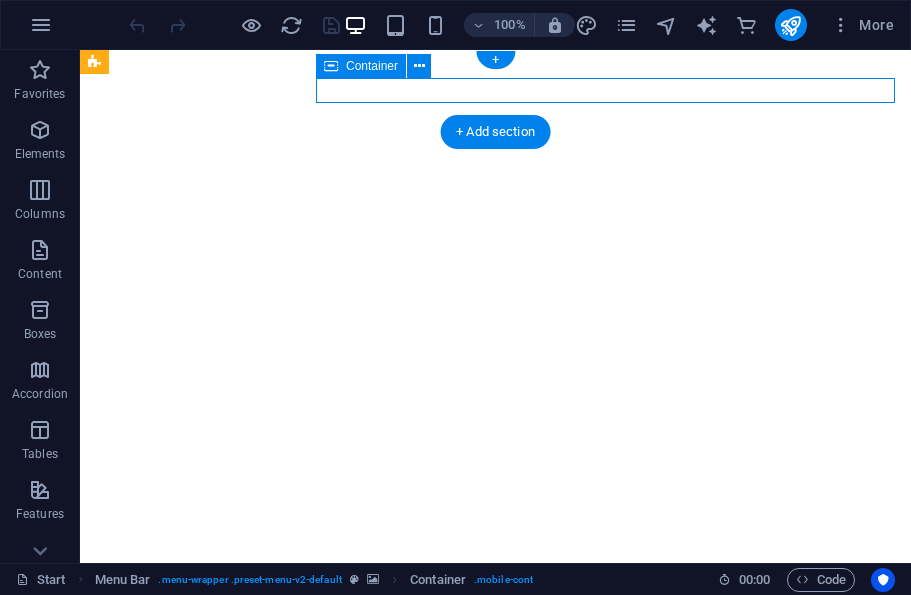 click at bounding box center [790, 25] 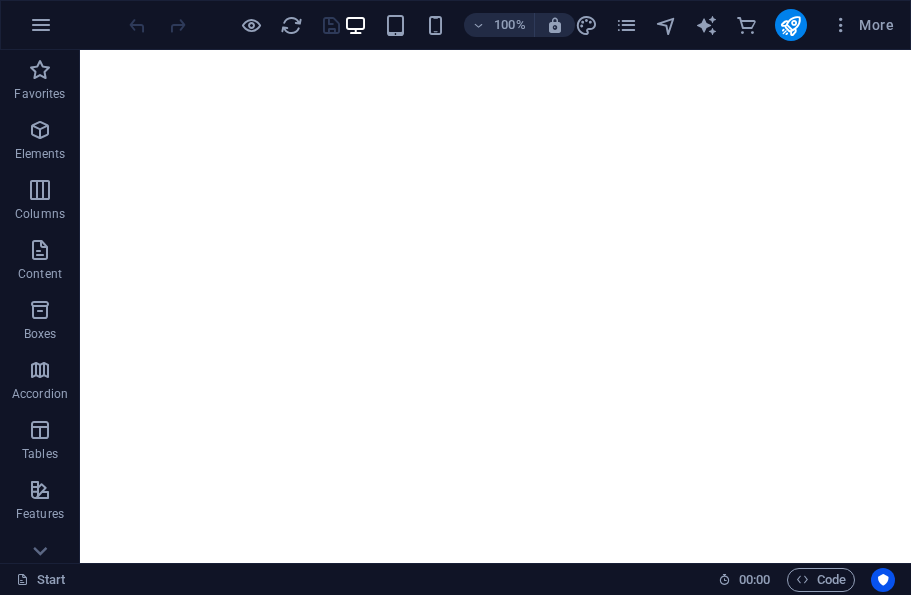 click at bounding box center (790, 25) 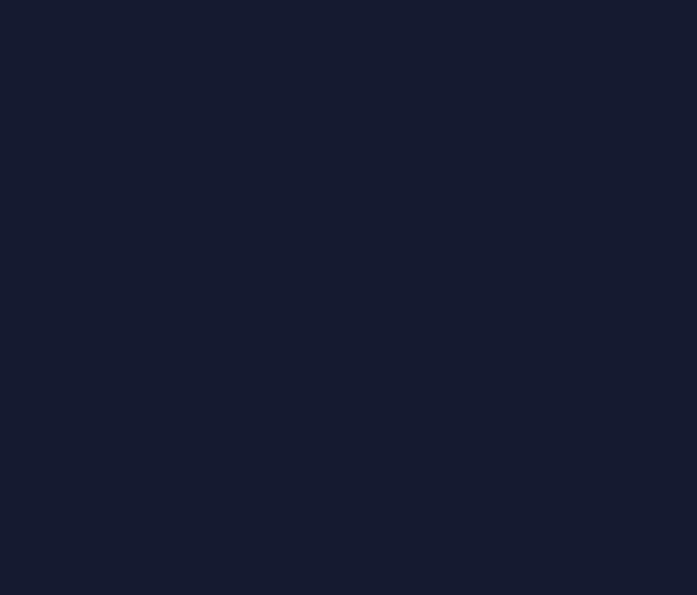 scroll, scrollTop: 0, scrollLeft: 0, axis: both 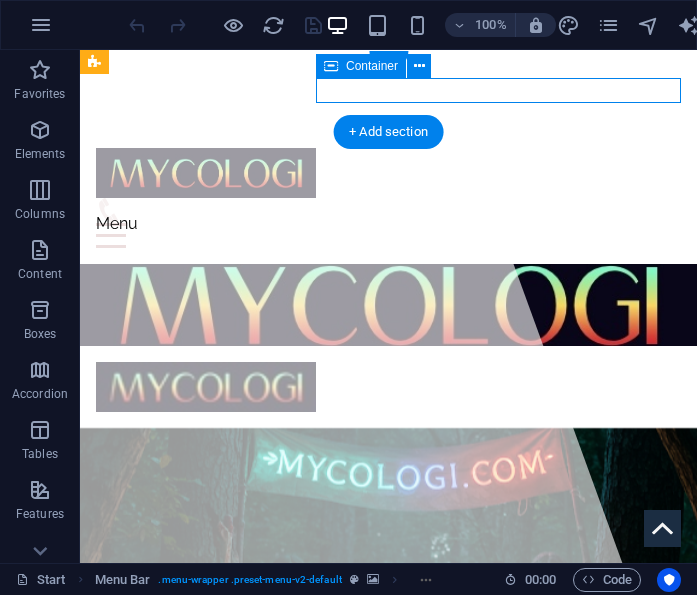 click at bounding box center [388, 305] 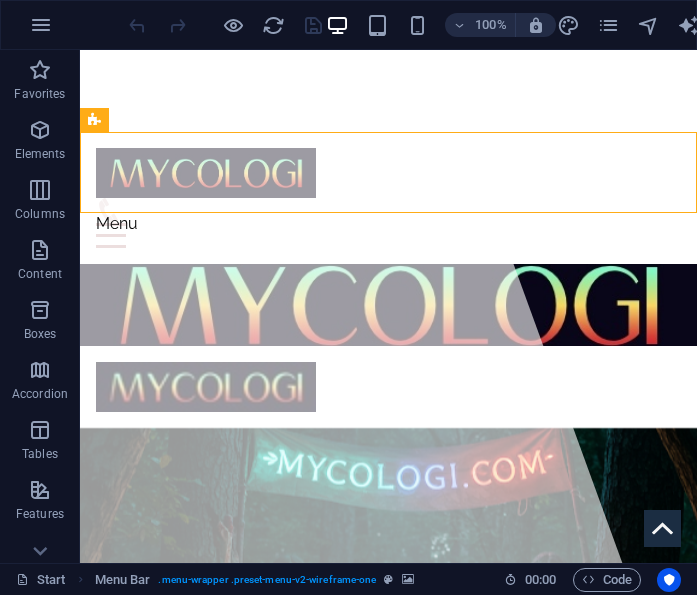 click on "Menu" at bounding box center [388, 235] 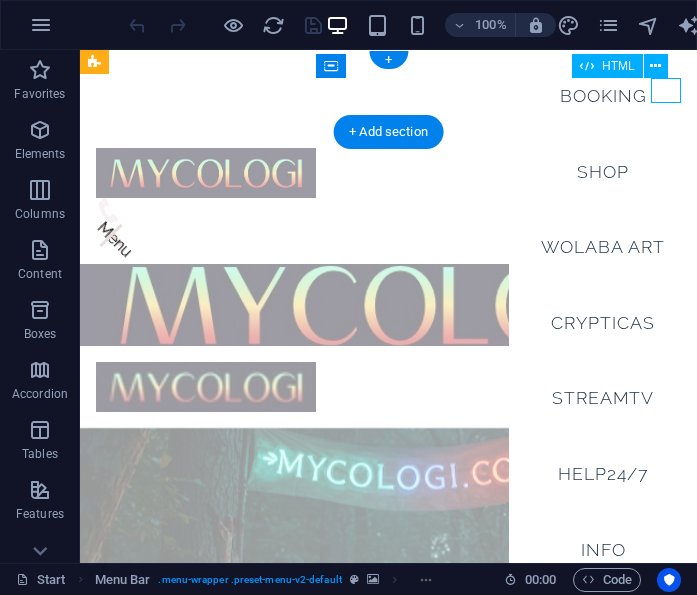 click at bounding box center [388, 305] 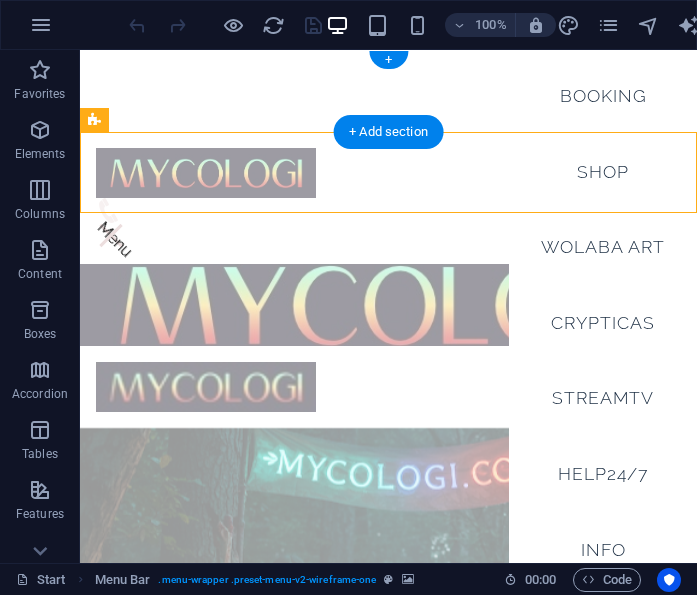 click at bounding box center [388, 91] 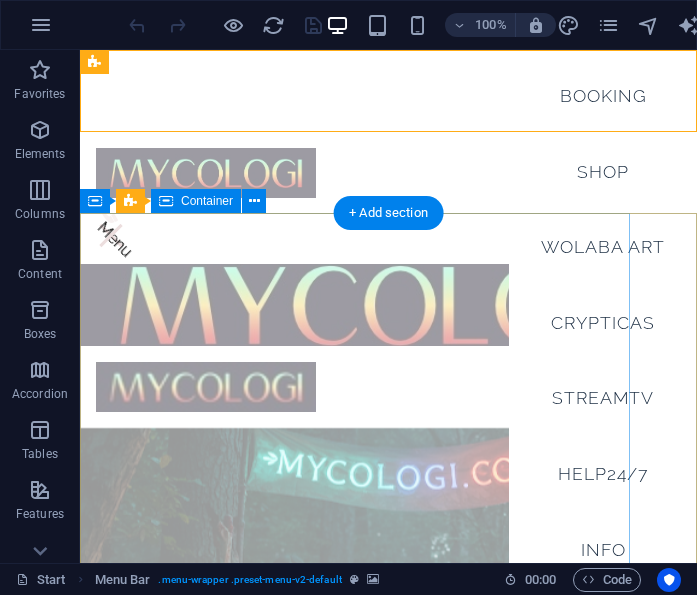 click at bounding box center (208, 306) 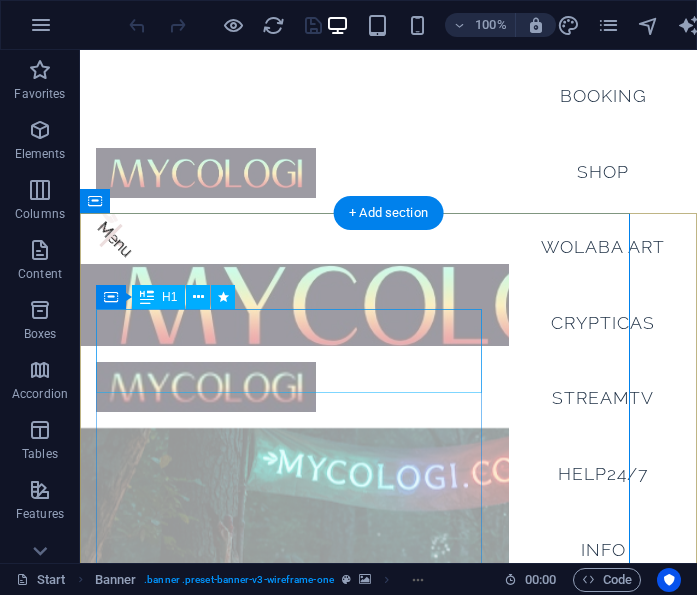click on "Ancient Intelligence & Quantum  Knowledge" at bounding box center [388, 1126] 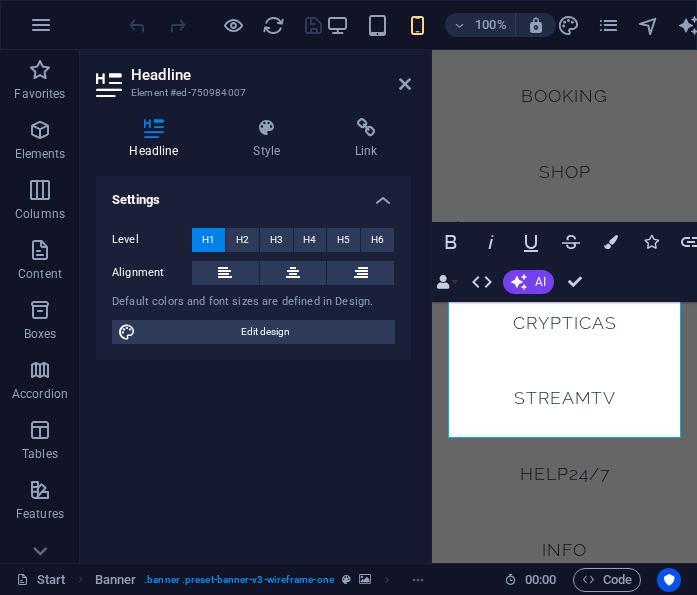 click on "Headline" at bounding box center (158, 139) 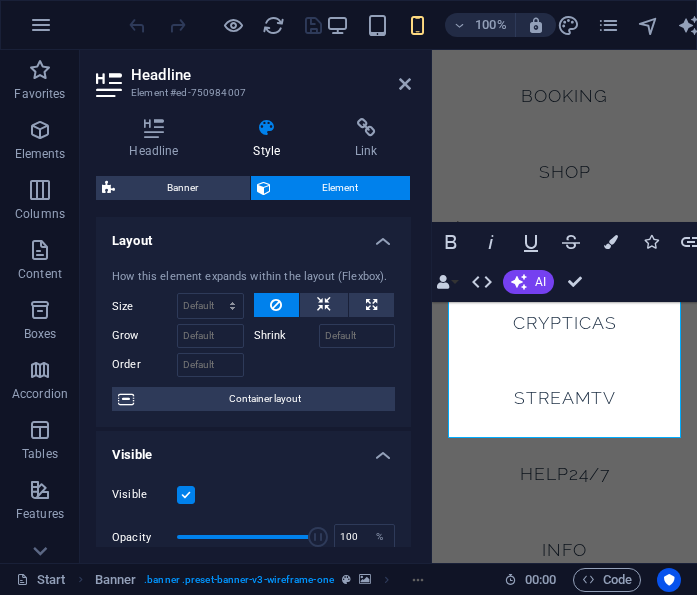 click on "Headline Element #ed-750984007" at bounding box center (253, 76) 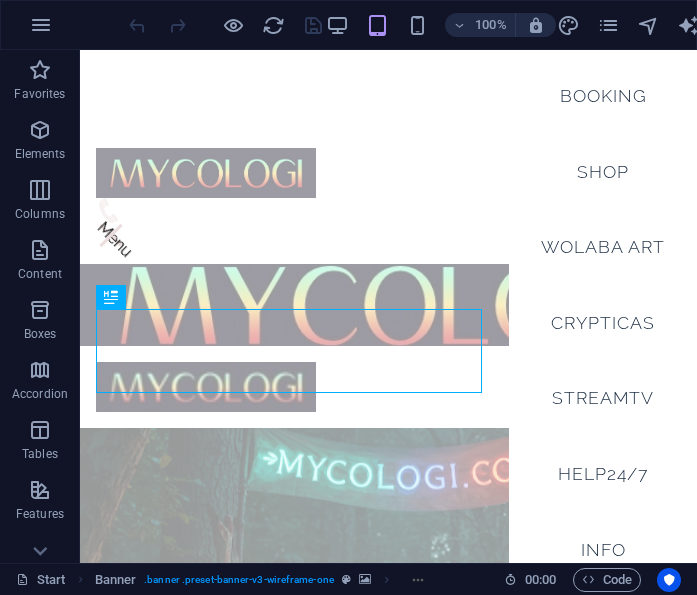 click on "Ancient Intelligence & Quantum  Knowledge" at bounding box center (388, 1126) 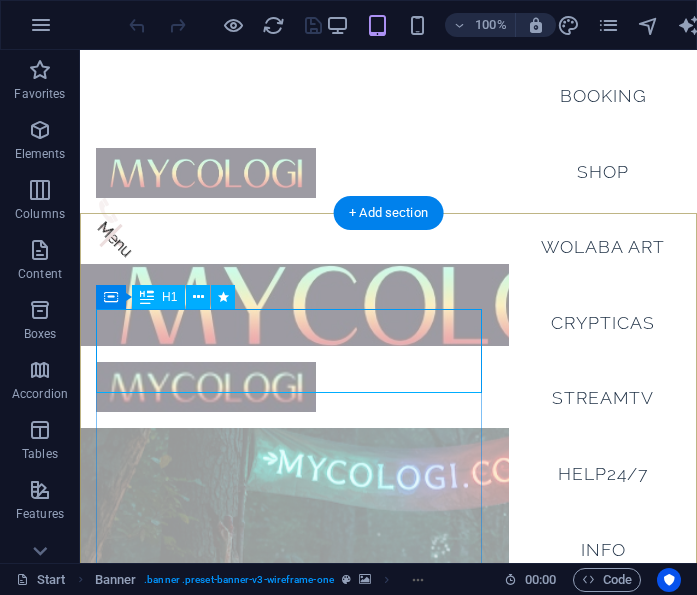click on "Ancient Intelligence & Quantum  Knowledge" at bounding box center (388, 1126) 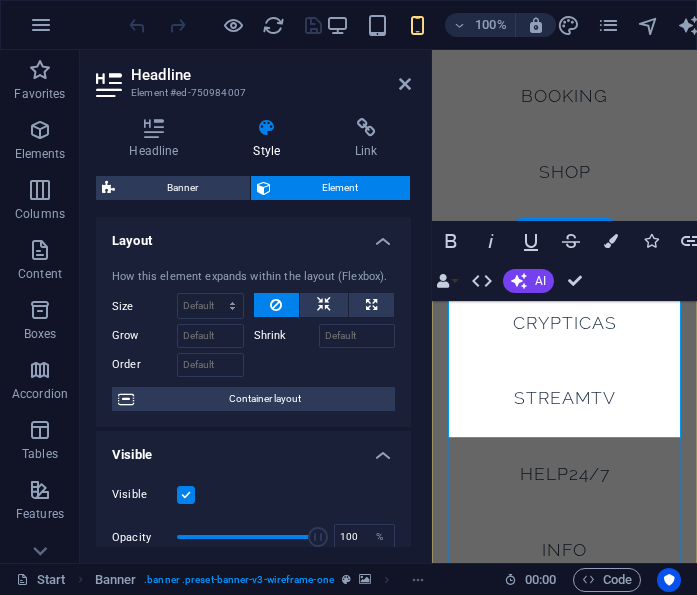click on "Headline Element #ed-750984007" at bounding box center (253, 76) 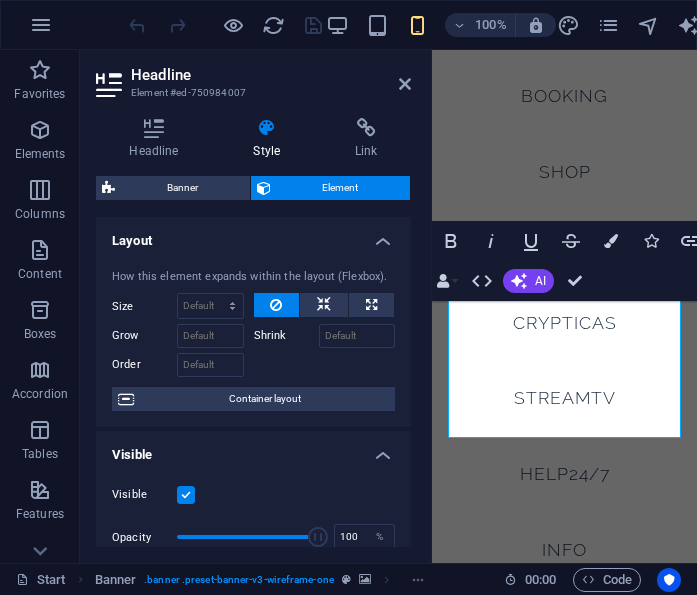 click on "Headline Element #ed-750984007 Headline Style Link Settings Level H1 H2 H3 H4 H5 H6 Alignment Default colors and font sizes are defined in Design. Edit design Banner Element Layout How this element expands within the layout (Flexbox). Size Default auto px % 1/1 1/2 1/3 1/4 1/5 1/6 1/7 1/8 1/9 1/10 Grow Shrink Order Container layout Visible Visible Opacity 100 % Overflow Spacing Margin Default auto px % rem vw vh Custom Custom auto px % rem vw vh auto px % rem vw vh auto px % rem vw vh auto px % rem vw vh Padding Default px rem % vh vw Custom Custom px rem % vh vw px rem % vh vw px rem % vh vw px rem % vh vw Border Style              - Width 1 auto px rem % vh vw Custom Custom 1 auto px rem % vh vw 1 auto px rem % vh vw 1 auto px rem % vh vw 1 auto px rem % vh vw  - Color Round corners Default px rem % vh vw Custom Custom px rem % vh vw px rem % vh vw px rem % vh vw px rem % vh vw Shadow Default None Outside Inside Color X offset 0 px rem vh vw Y offset 0 px rem vh vw Blur 0 px rem % vh vw Spread 0 0" at bounding box center [256, 306] 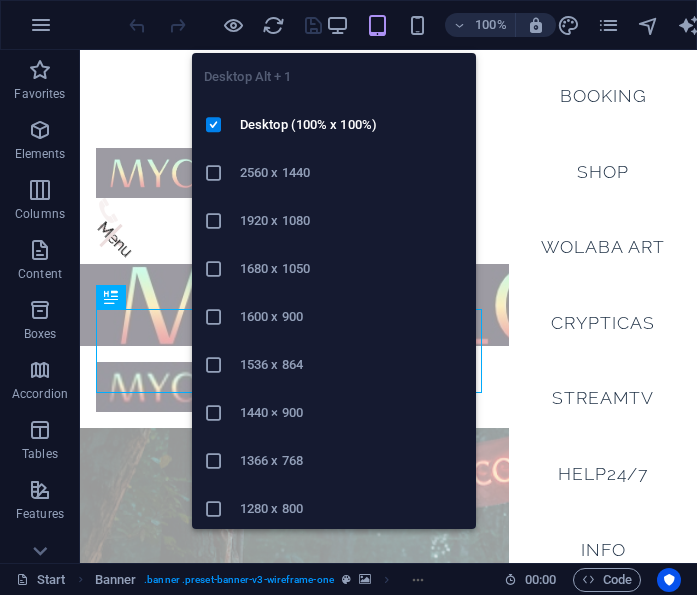 click at bounding box center [337, 25] 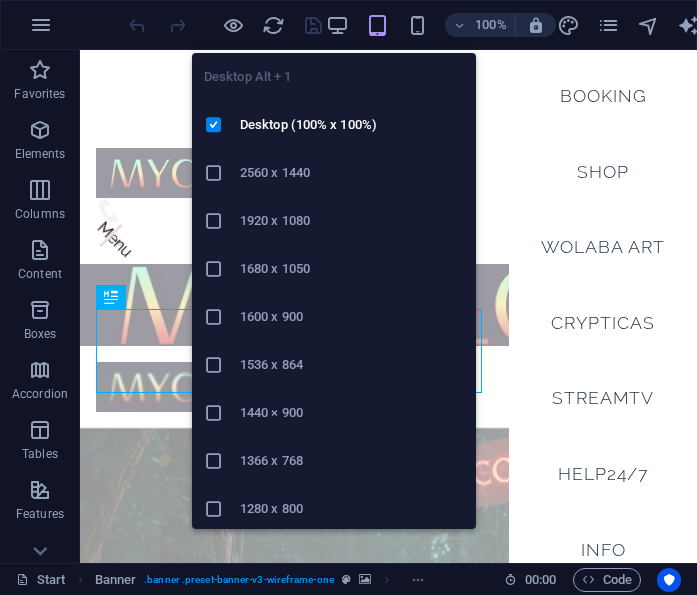 click on "2560 x 1440" at bounding box center [352, 173] 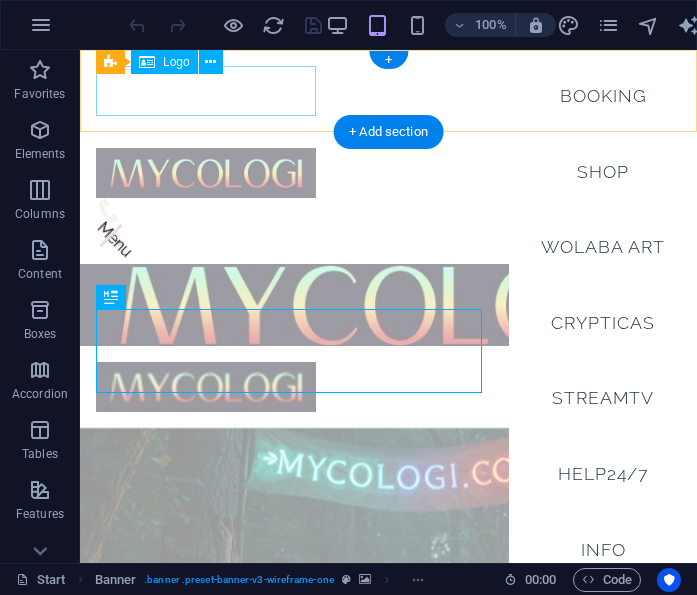 click at bounding box center [388, 173] 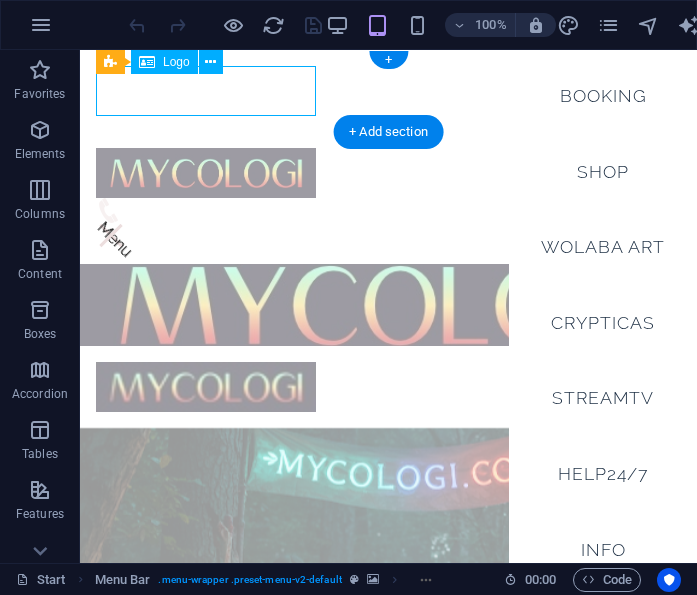 click at bounding box center (388, 173) 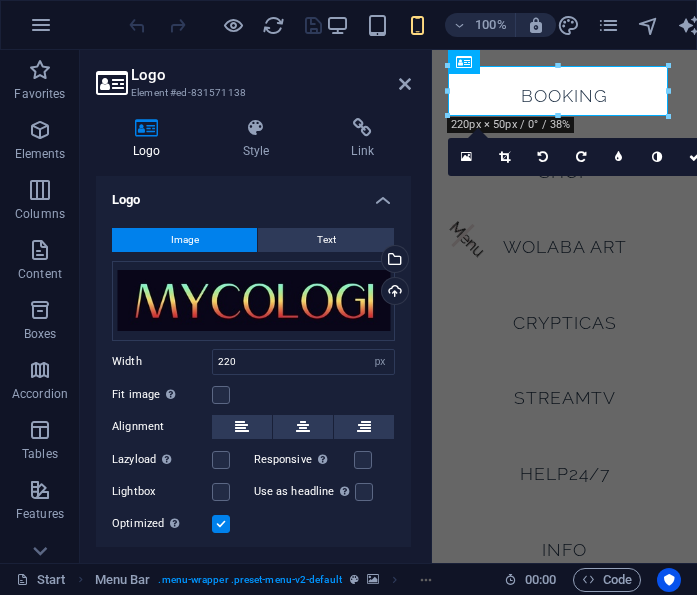 click at bounding box center (405, 84) 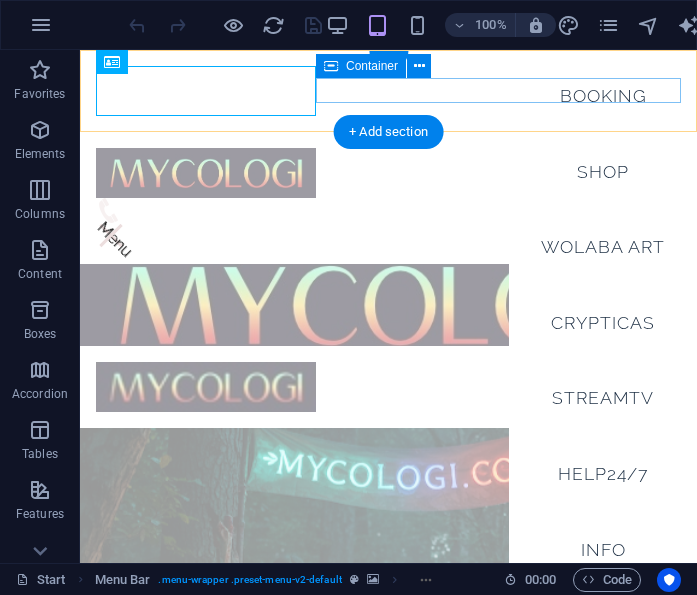 click on "Menu" at bounding box center (388, 223) 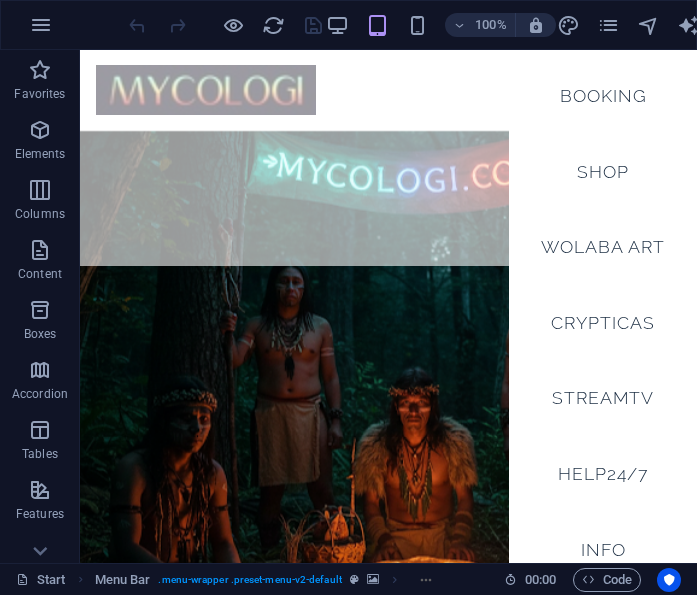 scroll, scrollTop: 307, scrollLeft: 0, axis: vertical 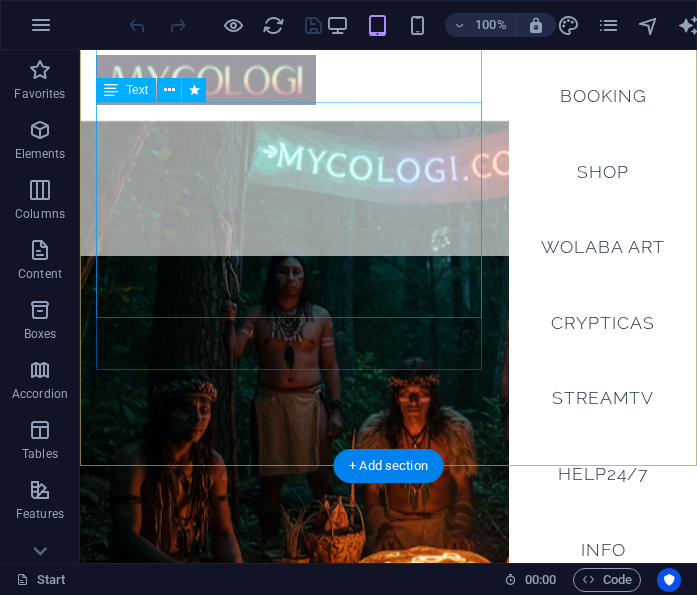 click on "W here quantum science meets ancient wisdom to cultivate a   thriving, sustainable community . Powered by   MyCompany (MyCo) , Mycologi is a testament to enduring, collaborative innovation. We're not just building technology; we're crafting a future where timeless insights guide our most advanced solutions. This is the living classroom. A practical guide to ethic leadership." at bounding box center (388, 962) 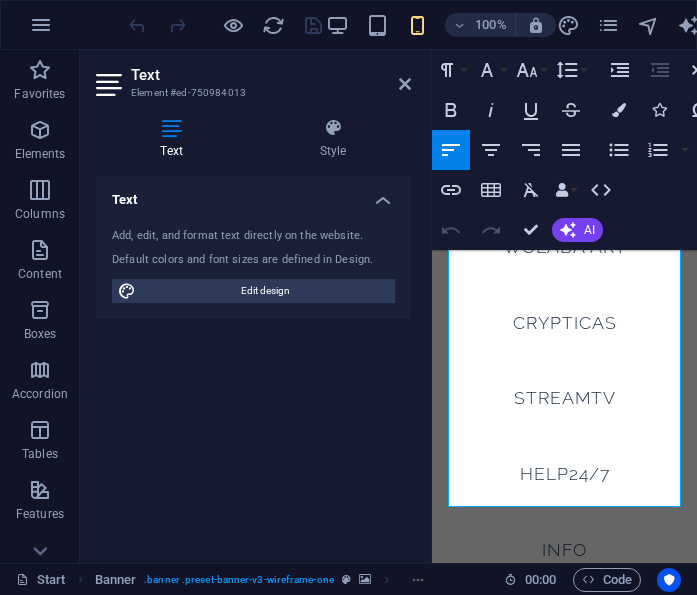 click on "Text" at bounding box center [253, 194] 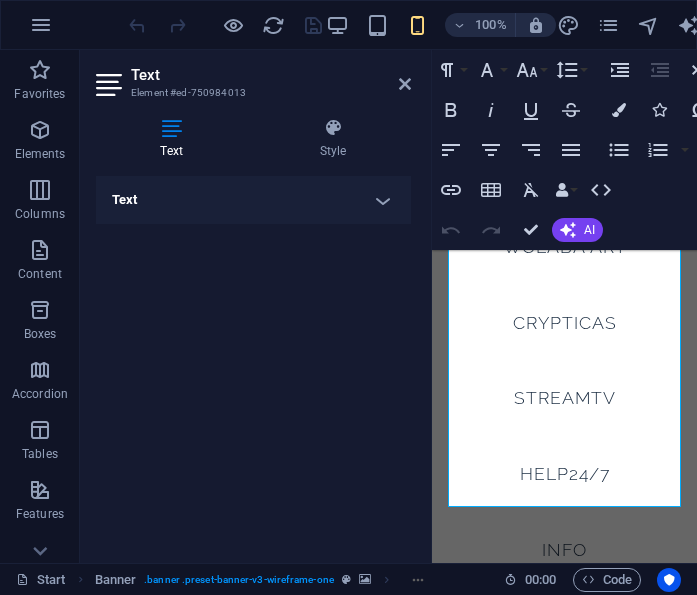 click on "Text" at bounding box center (253, 200) 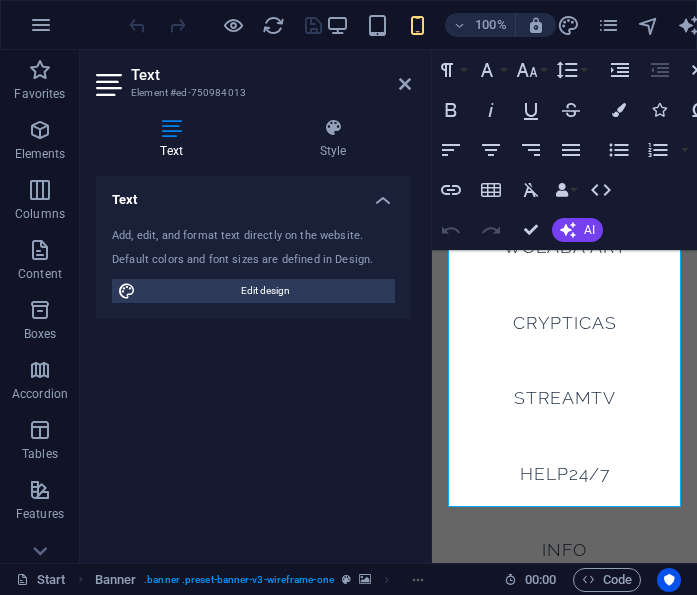 click at bounding box center [171, 128] 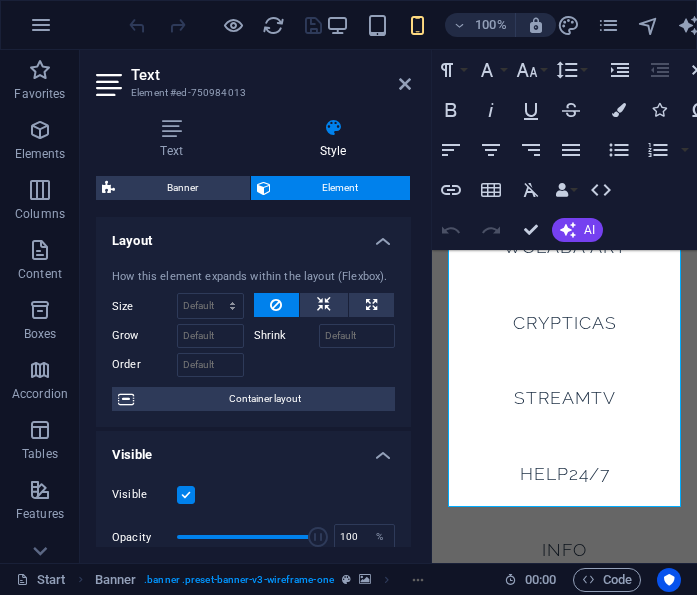 click at bounding box center [171, 128] 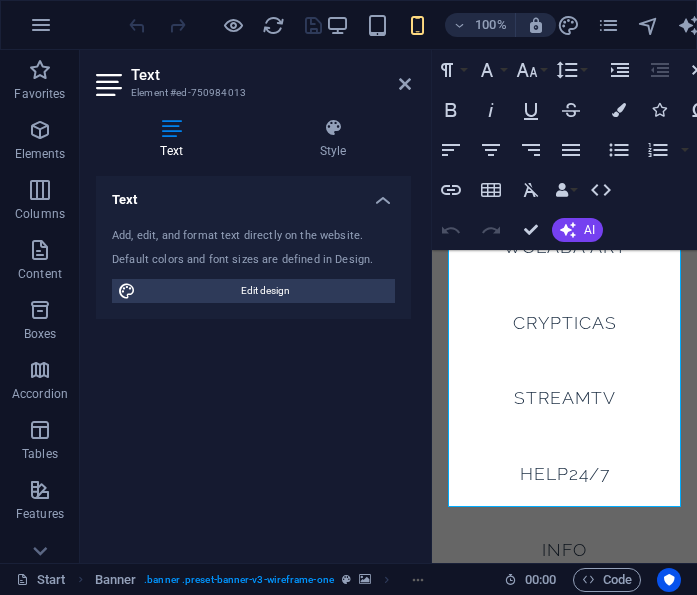 click on "Paragraph Format Normal Heading 1 Heading 2 Heading 3 Heading 4 Heading 5 Heading 6 Code Font Family Arial Georgia Impact Tahoma Times New Roman Verdana Raleway Font Size 8 9 10 11 12 14 18 24 30 36 48 60 72 96 Line Height Default Single 1.15 1.5 Double Increase Indent Decrease Indent Superscript Subscript Bold Italic Underline Strikethrough Colors Icons Special Characters Align Left Align Center Align Right Align Justify Unordered List   Default Circle Disc Square    Ordered List   Default Lower Alpha Lower Greek Lower Roman Upper Alpha Upper Roman    Insert Link Insert Table Clear Formatting Data Bindings Company First name Last name Street ZIP code City Email Phone Mobile Fax Custom field 1 Custom field 2 Custom field 3 Custom field 4 Custom field 5 Custom field 6 HTML Undo Redo Confirm (Ctrl+⏎) AI Improve Make shorter Make longer Fix spelling & grammar Translate to English Generate text" at bounding box center (602, 150) 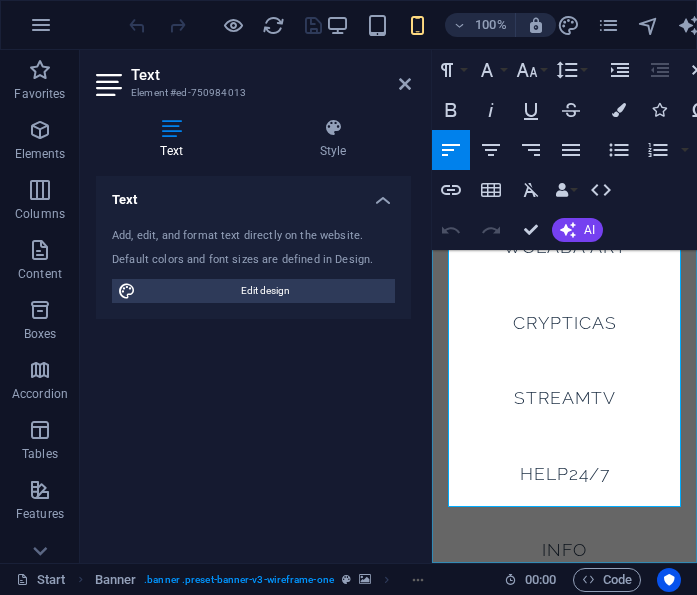 click on "Booking Shop Wolaba Art Crypticas StreamTV Help24/7 Info Contact" at bounding box center [564, 306] 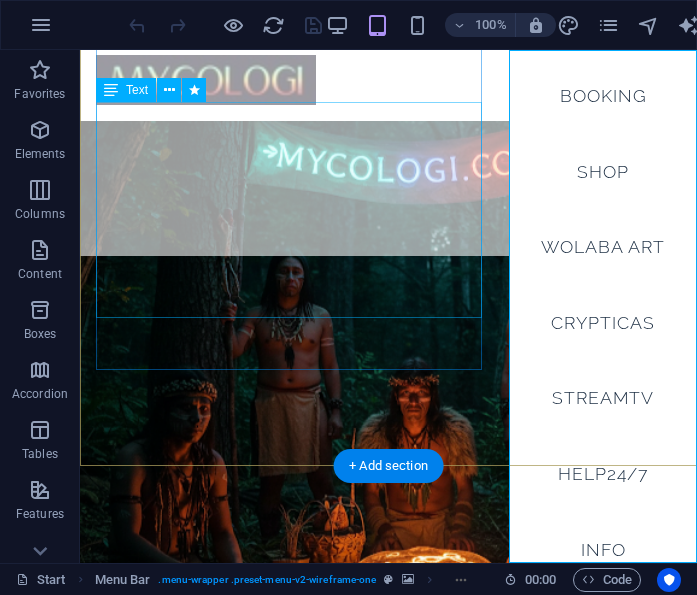 click on "W here quantum science meets ancient wisdom to cultivate a   thriving, sustainable community . Powered by   MyCompany (MyCo) , Mycologi is a testament to enduring, collaborative innovation. We're not just building technology; we're crafting a future where timeless insights guide our most advanced solutions. This is the living classroom. A practical guide to ethic leadership." at bounding box center (388, 962) 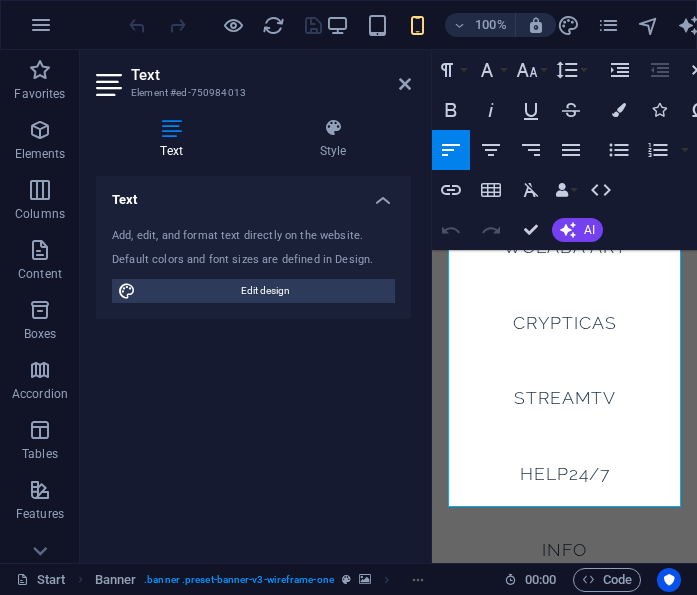 click at bounding box center (405, 84) 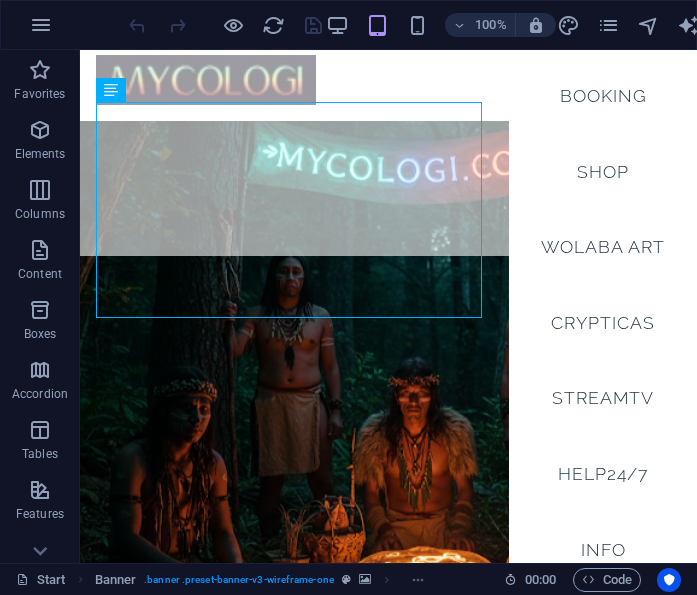 click on "W here quantum science meets ancient wisdom to cultivate a   thriving, sustainable community . Powered by   MyCompany (MyCo) , Mycologi is a testament to enduring, collaborative innovation. We're not just building technology; we're crafting a future where timeless insights guide our most advanced solutions. This is the living classroom. A practical guide to ethic leadership." at bounding box center (388, 962) 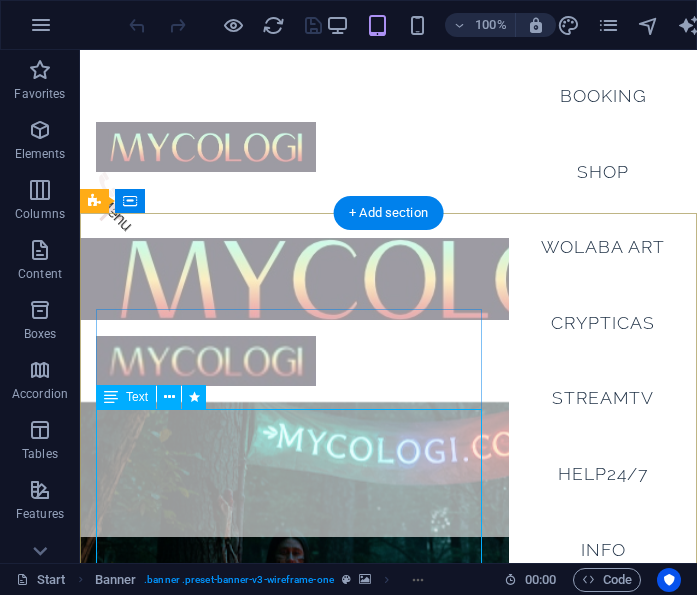 scroll, scrollTop: 55, scrollLeft: 0, axis: vertical 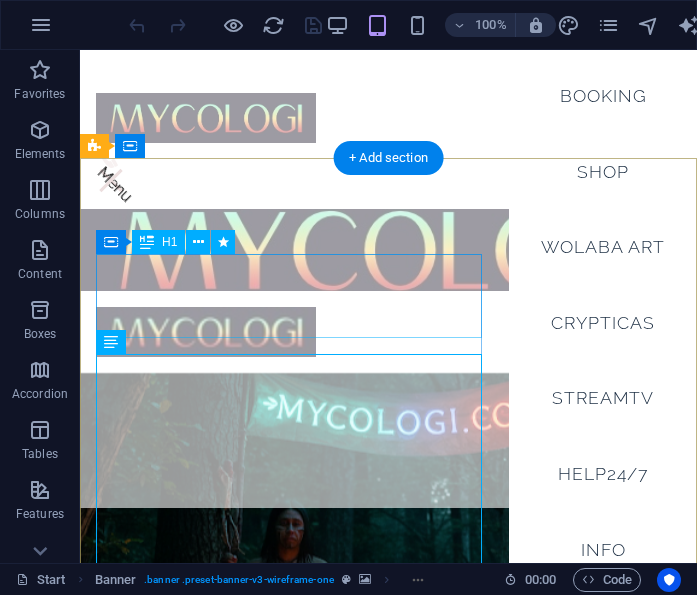 click on "Ancient Intelligence & Quantum  Knowledge" at bounding box center [388, 1071] 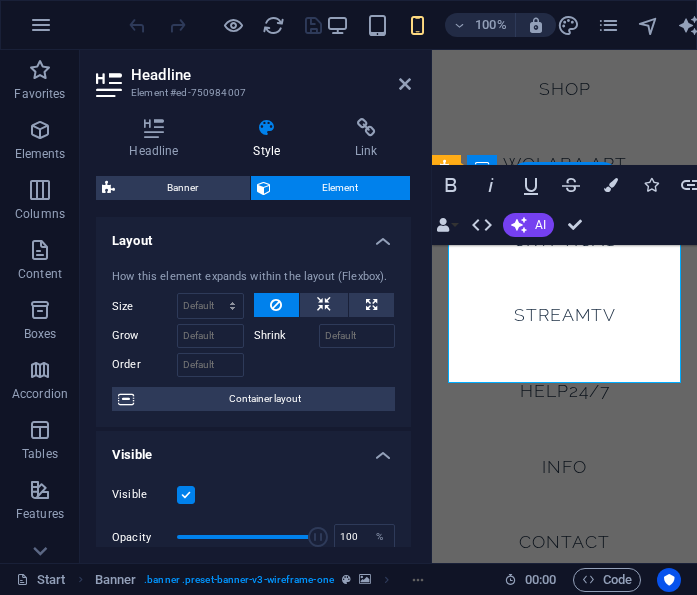 scroll, scrollTop: 87, scrollLeft: 0, axis: vertical 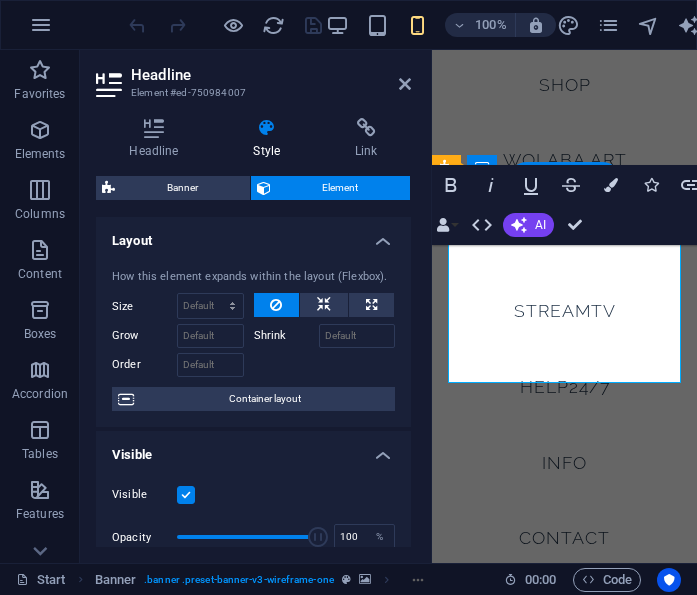 click on "Booking Shop Wolaba Art Crypticas StreamTV Help24/7 Info Contact" at bounding box center (564, 306) 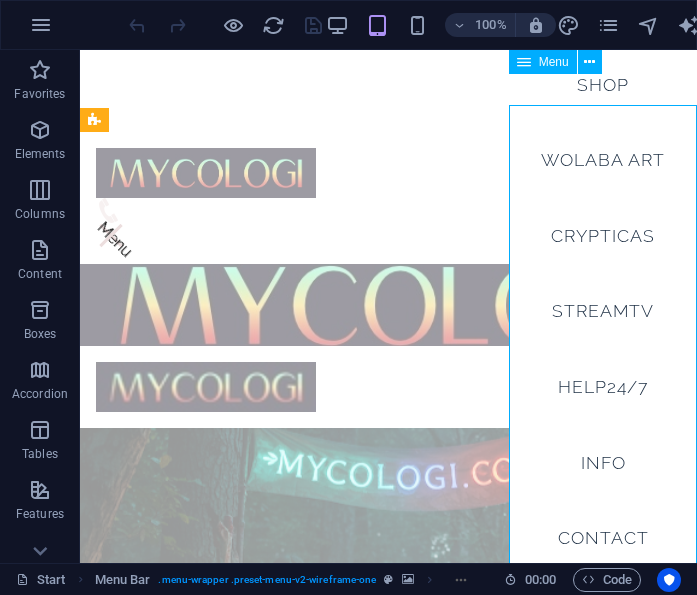 scroll, scrollTop: 0, scrollLeft: 0, axis: both 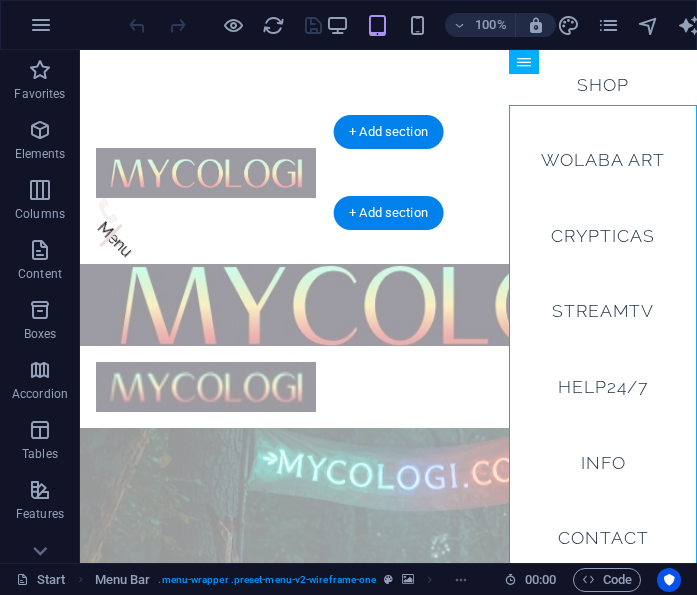 click at bounding box center (388, 305) 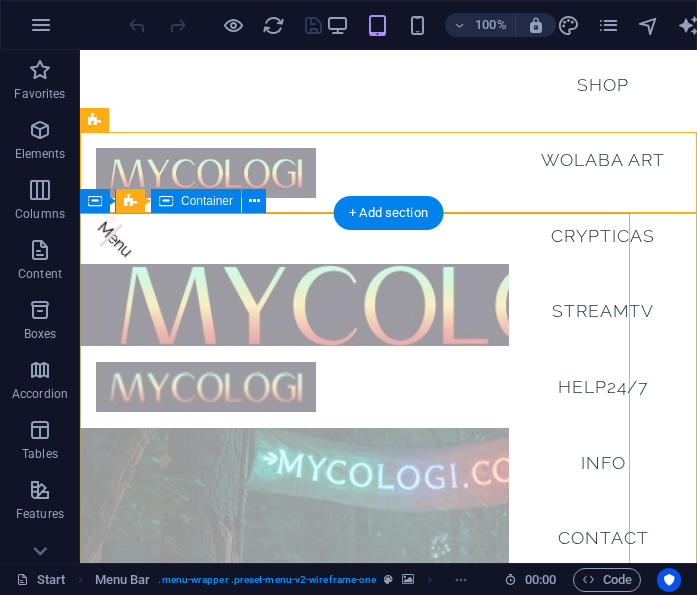 click at bounding box center [208, 306] 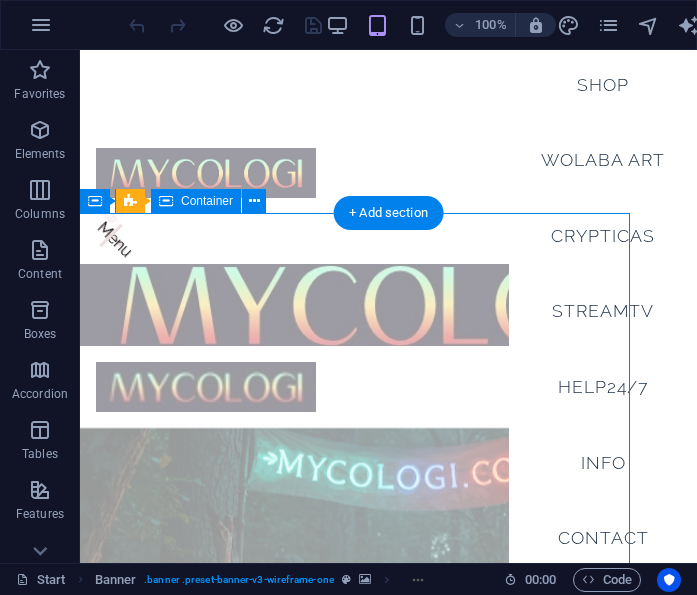 click at bounding box center [208, 306] 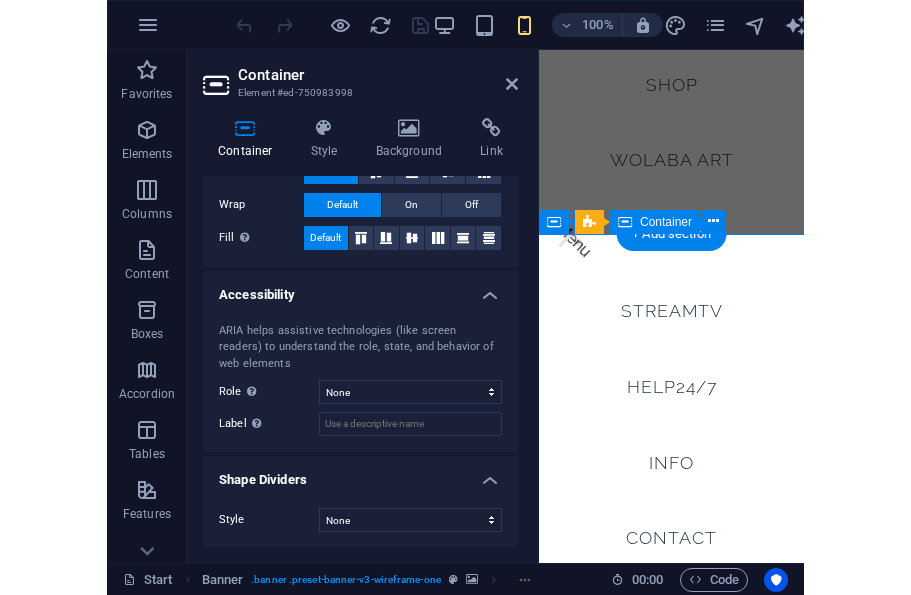 scroll, scrollTop: 435, scrollLeft: 0, axis: vertical 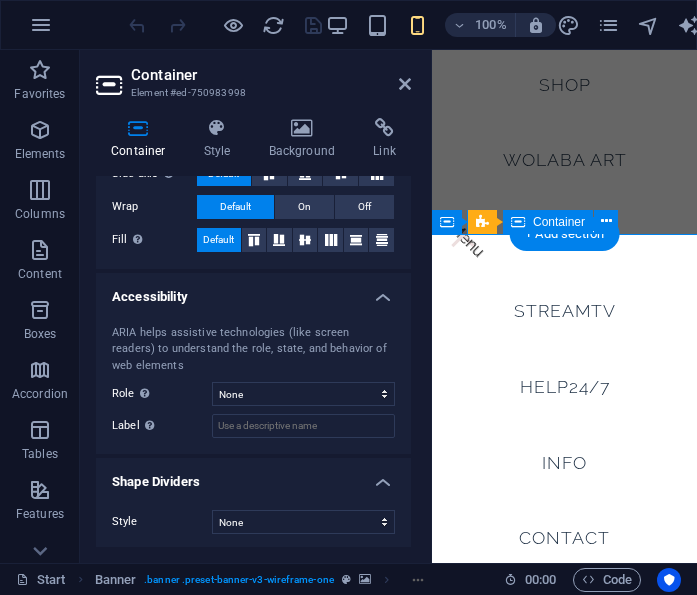 click on "On" at bounding box center [304, 207] 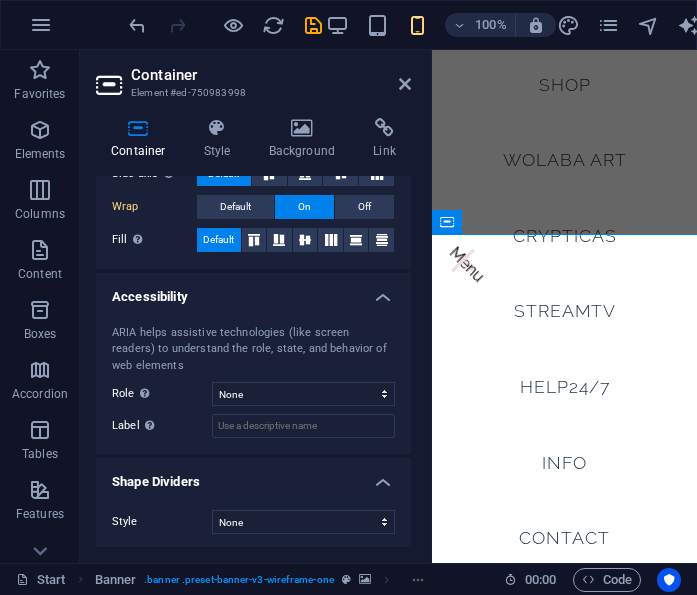 click on "Default" at bounding box center [235, 207] 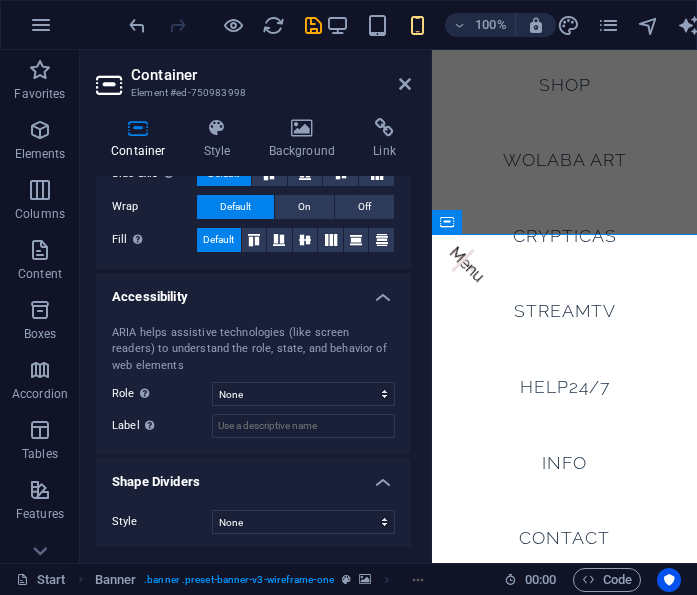 click at bounding box center (313, 25) 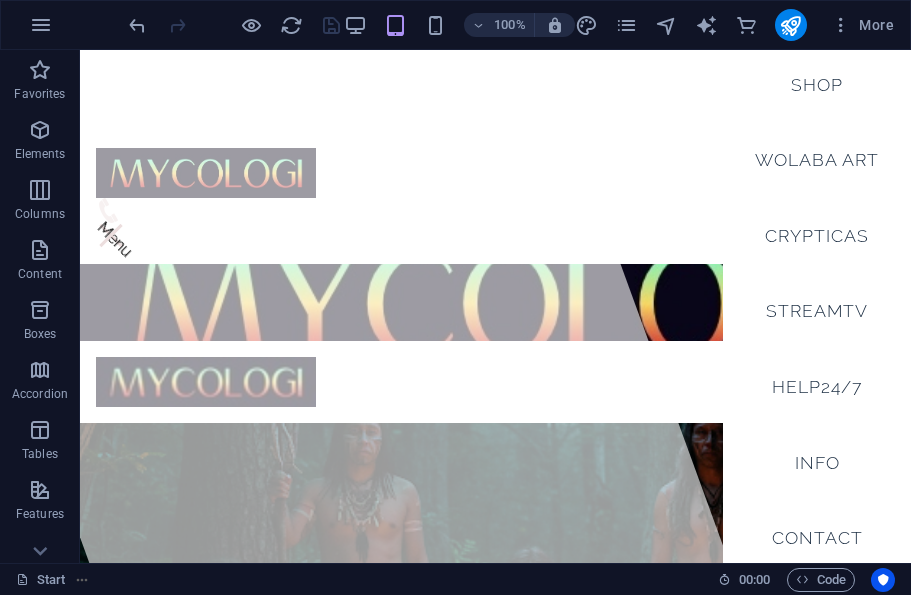 click at bounding box center (790, 25) 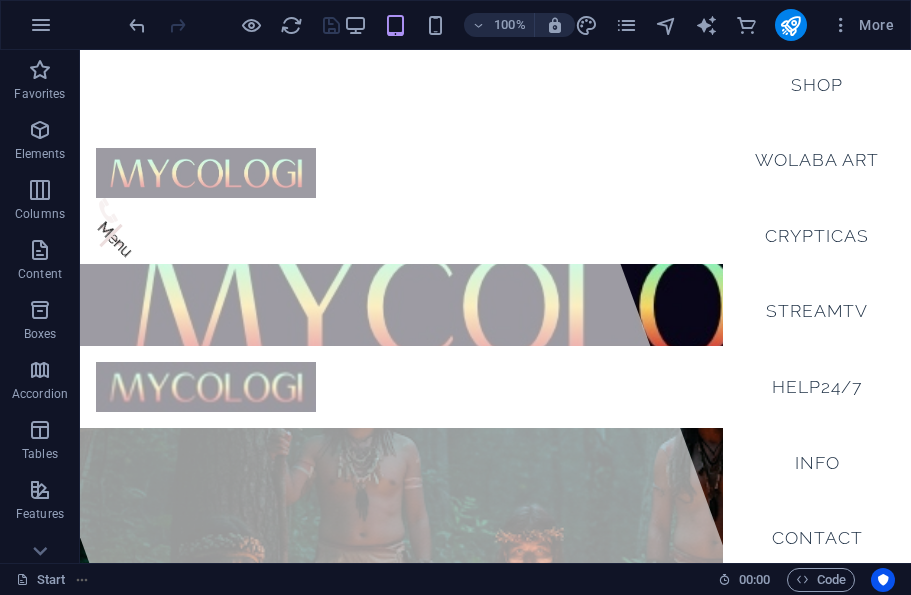click at bounding box center [790, 25] 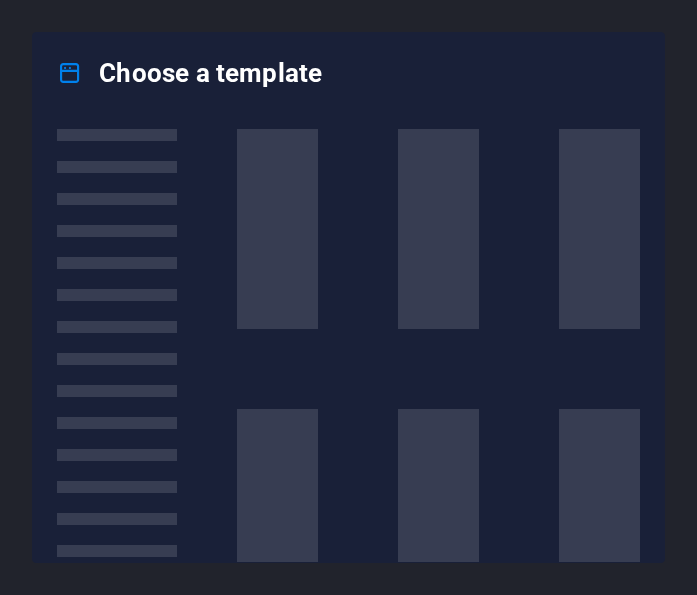 scroll, scrollTop: 0, scrollLeft: 0, axis: both 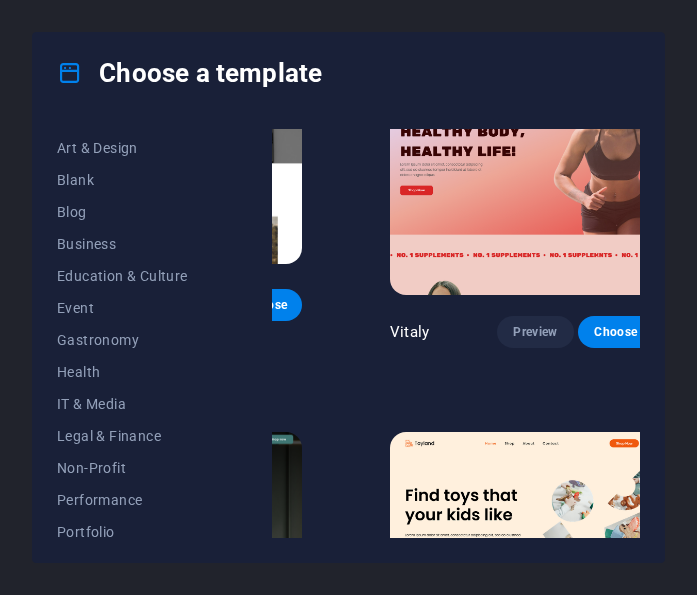 click on "Health" at bounding box center (122, 372) 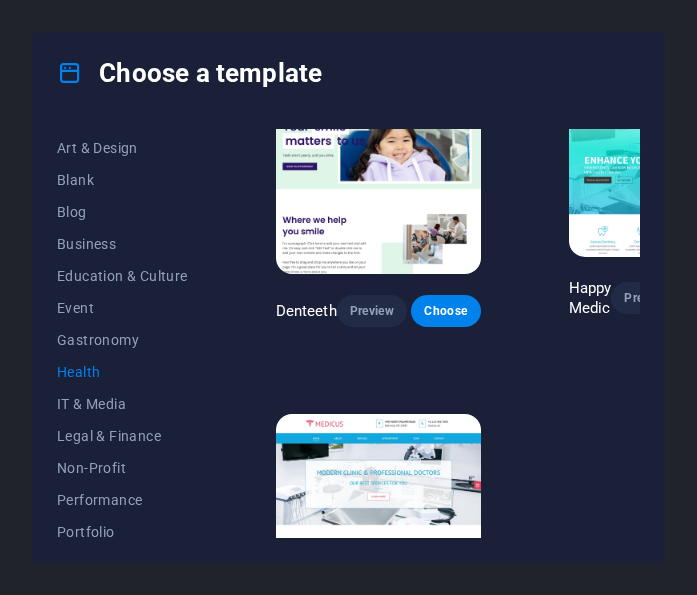 scroll, scrollTop: 387, scrollLeft: 0, axis: vertical 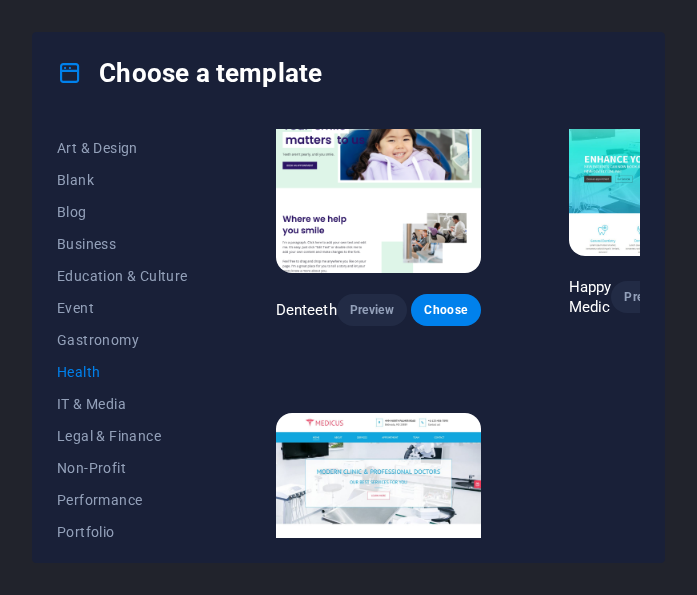 click on "Help & Care Preview Choose Pets Care Preview Choose Health Group Preview Choose Denteeth Preview Choose Happy Medic Preview Choose MediCure Preview Choose Medicus Preview Choose" at bounding box center [622, 198] 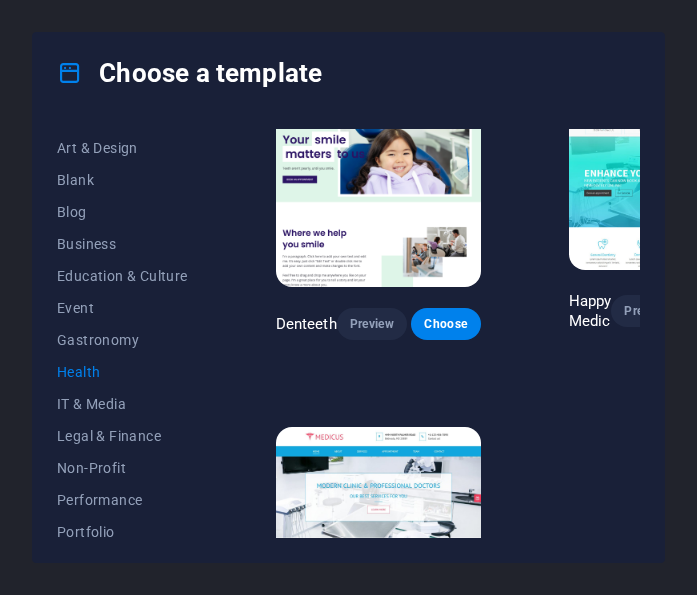scroll, scrollTop: 373, scrollLeft: 1, axis: both 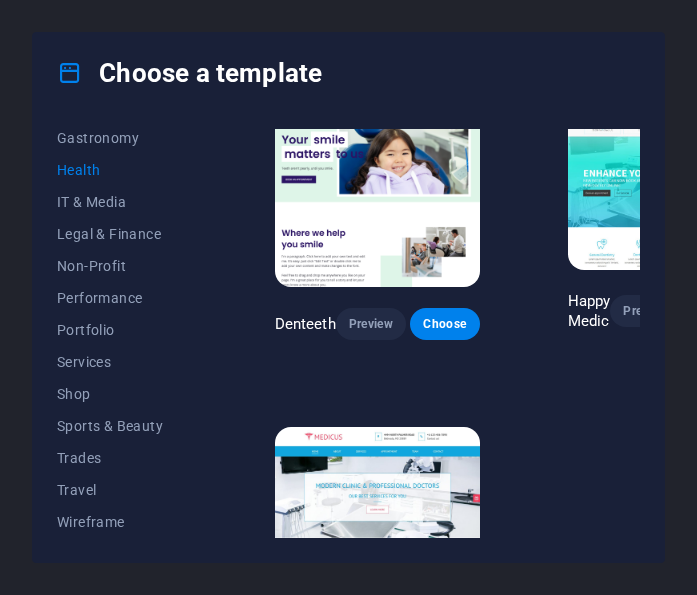 click on "Shop" at bounding box center (122, 394) 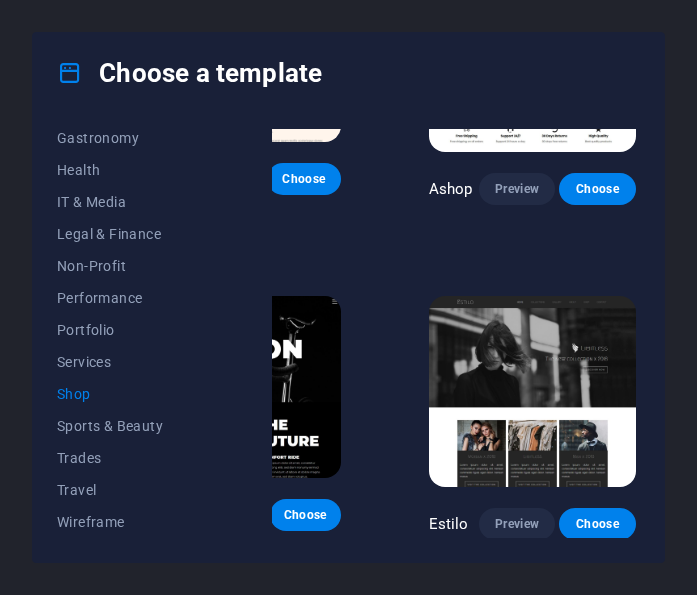 scroll, scrollTop: 859, scrollLeft: 130, axis: both 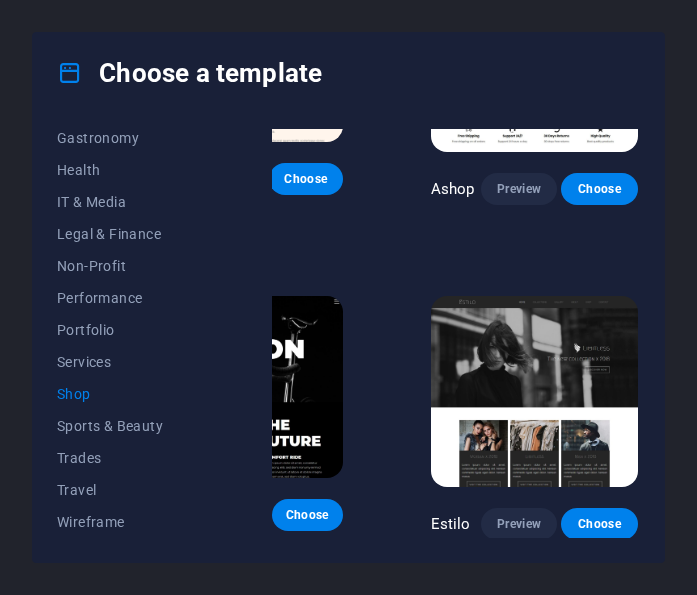 click on "Non-Profit" at bounding box center [122, 266] 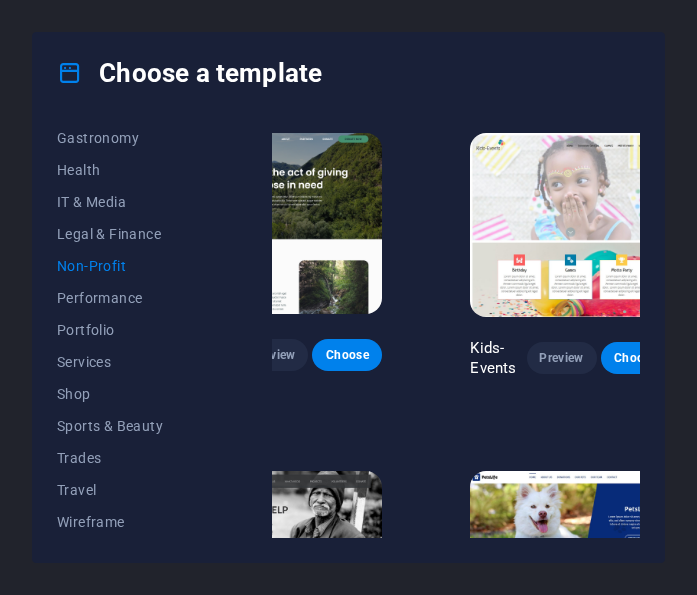 scroll, scrollTop: 0, scrollLeft: 99, axis: horizontal 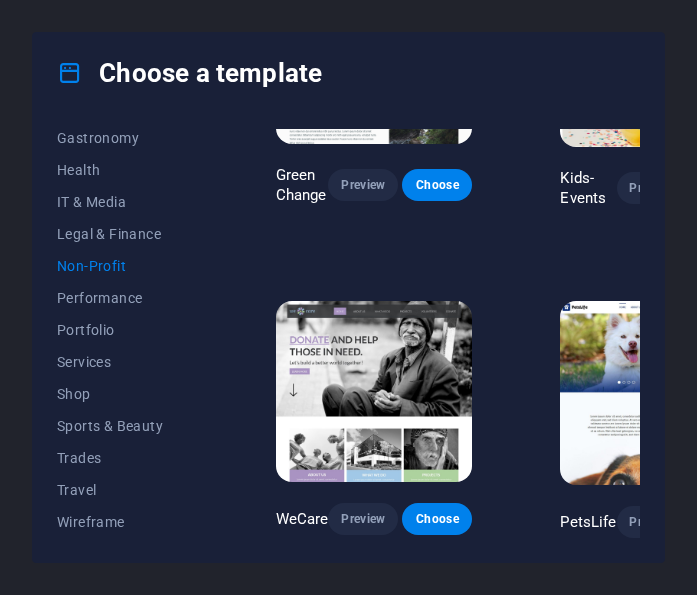 click on "Services" at bounding box center [122, 362] 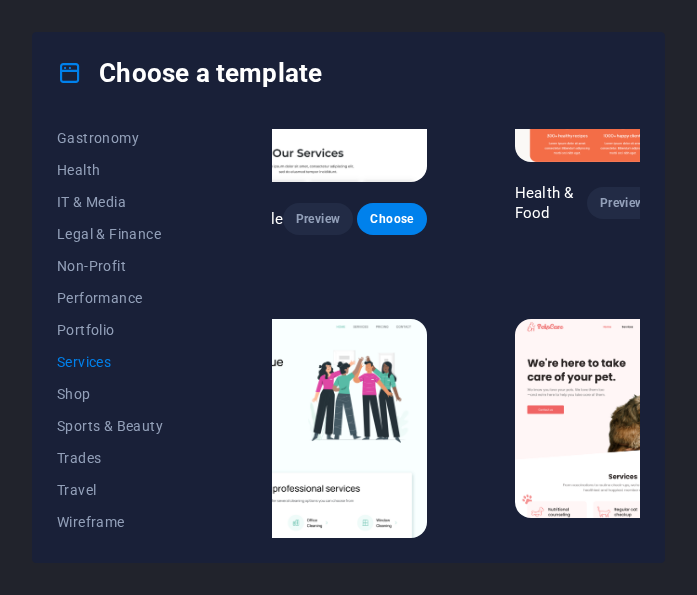 click on "Portfolio" at bounding box center [122, 330] 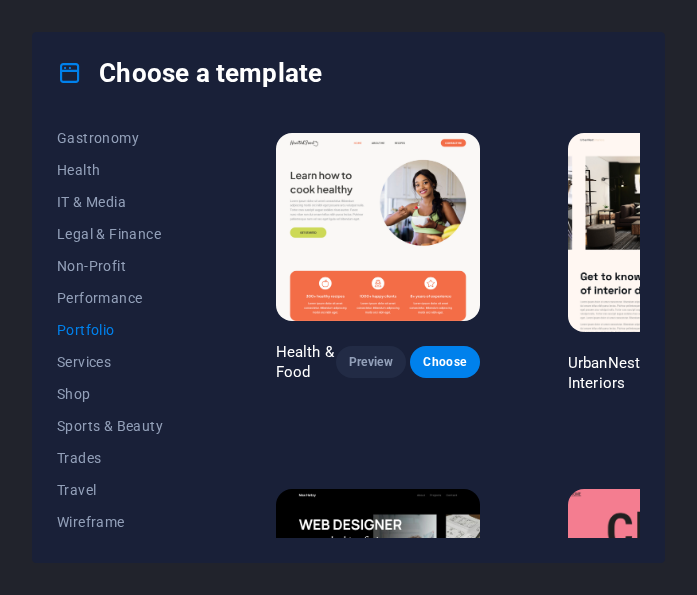 click on "Health & Food Preview Choose UrbanNest Interiors Preview Choose Johanna James Preview Choose Max Hatzy Preview Choose Création Preview Choose JD Photography Preview Choose Portfolio Preview Choose Jane Preview Choose" at bounding box center [622, 613] 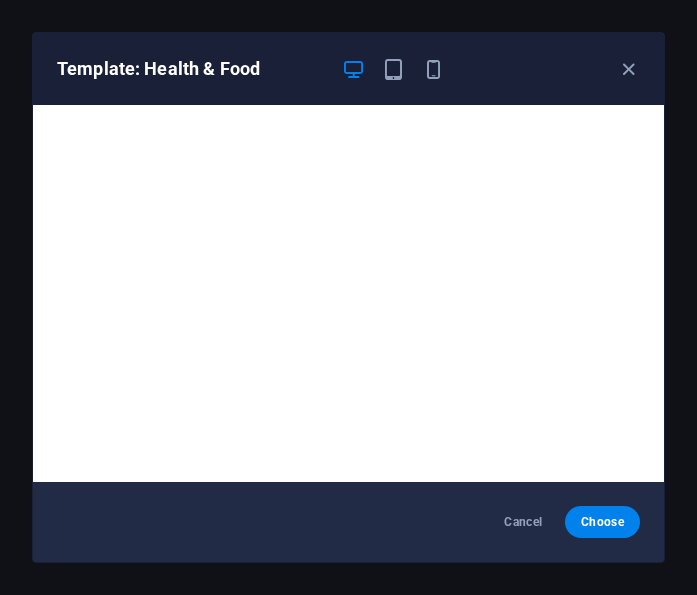 click at bounding box center [628, 69] 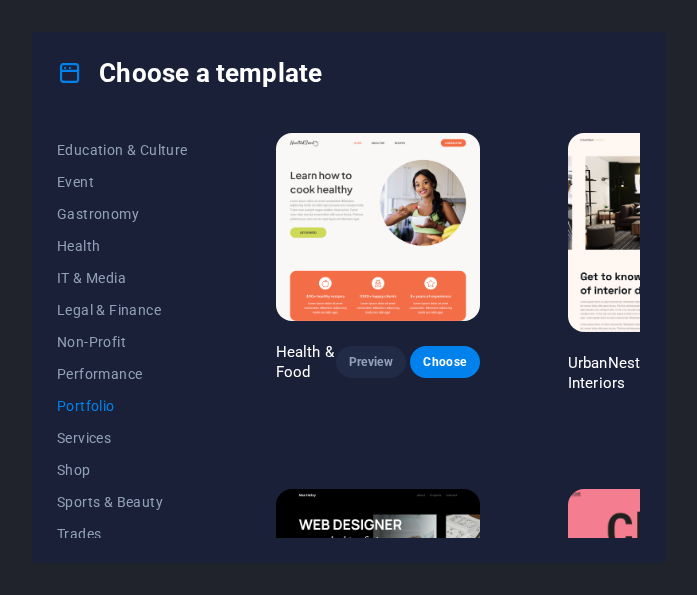 scroll, scrollTop: 349, scrollLeft: 0, axis: vertical 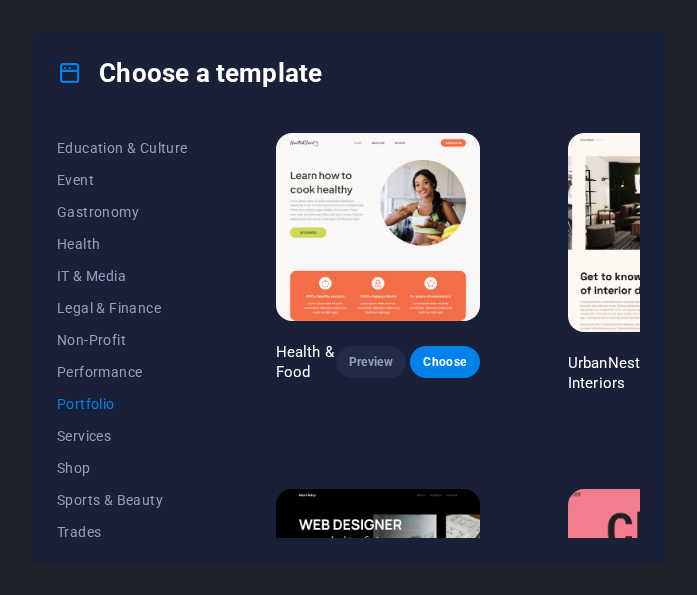 click on "Health" at bounding box center (122, 244) 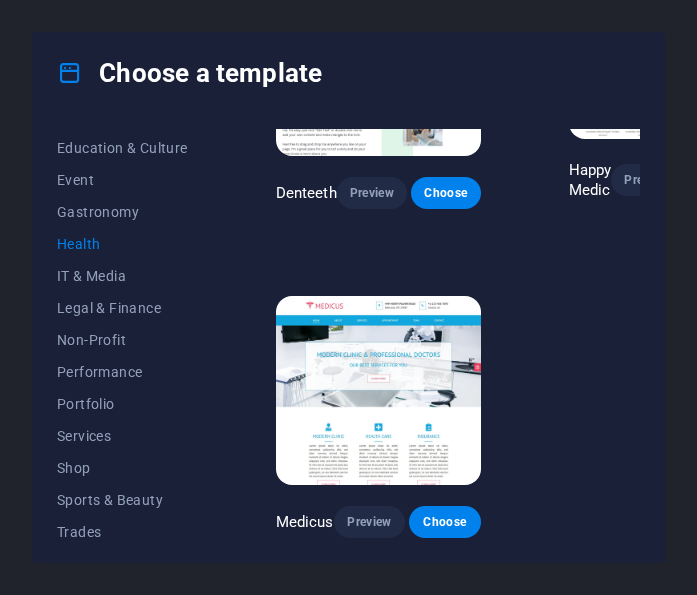 scroll, scrollTop: 505, scrollLeft: 0, axis: vertical 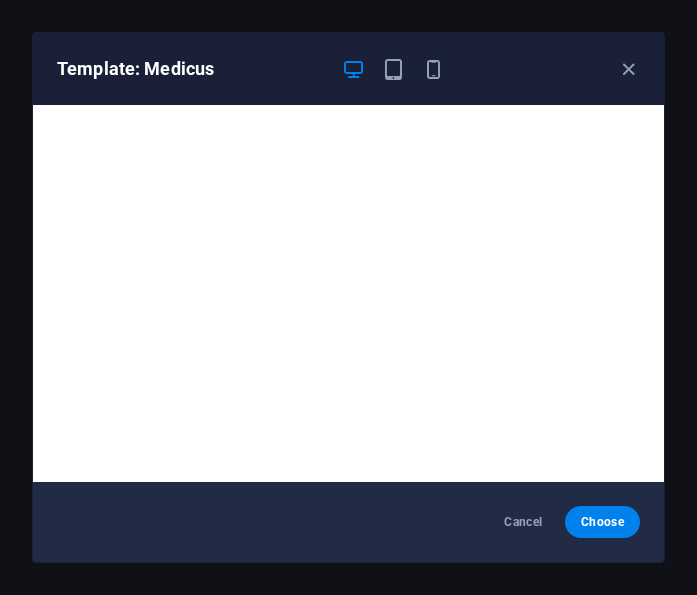 click at bounding box center [628, 69] 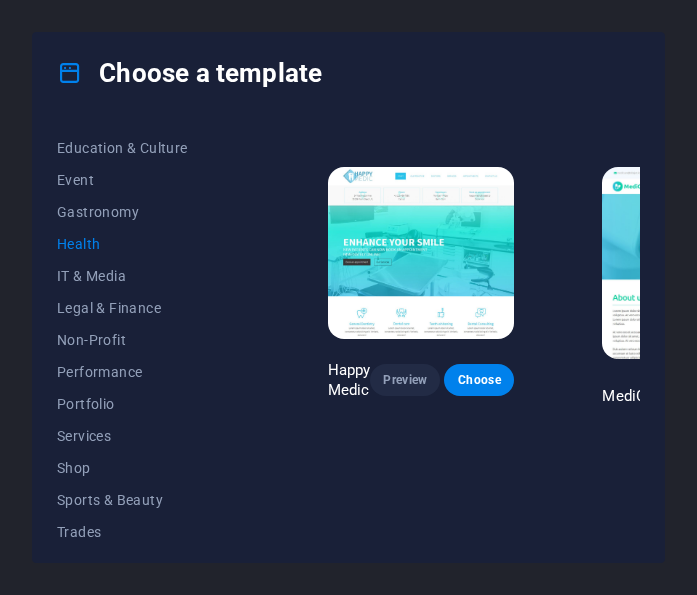 scroll, scrollTop: 310, scrollLeft: 227, axis: both 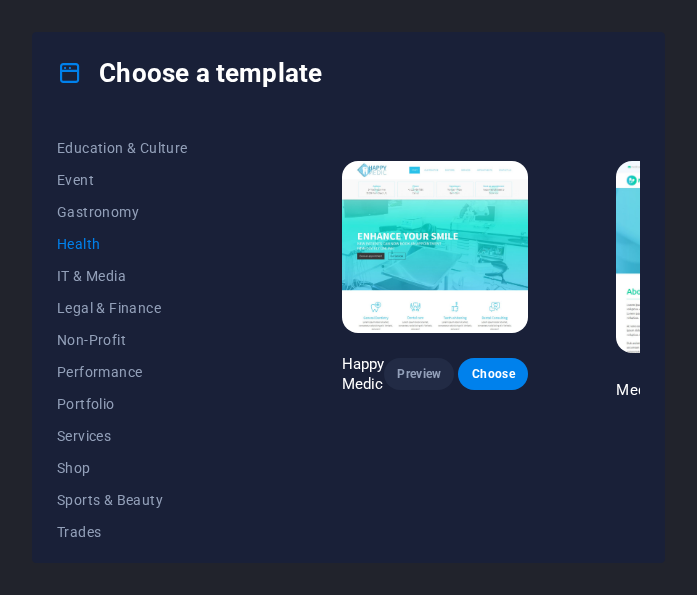 click at bounding box center [435, 247] 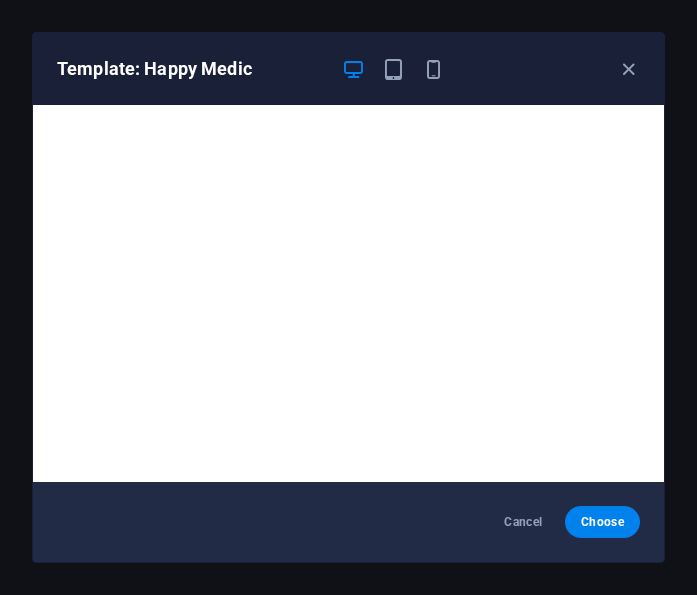 click at bounding box center [628, 69] 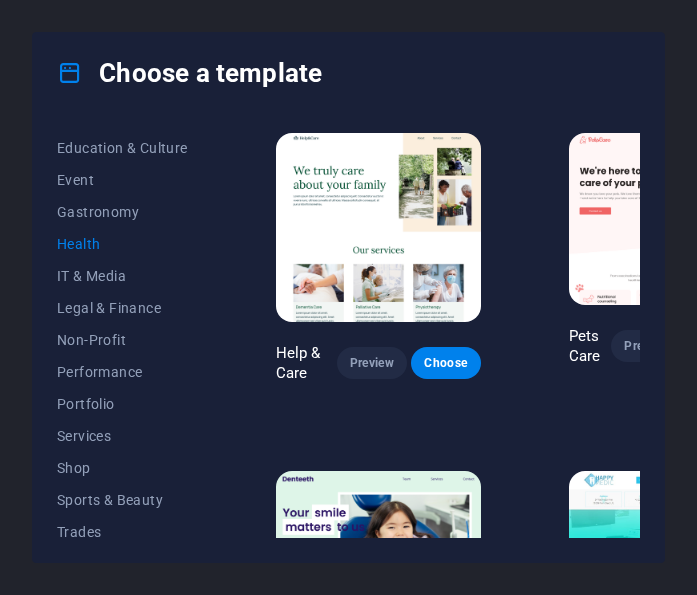 scroll, scrollTop: 0, scrollLeft: 0, axis: both 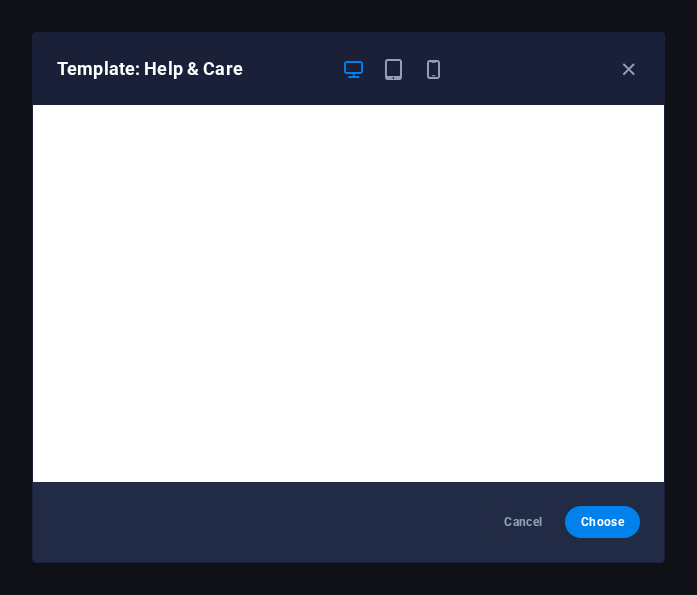 click at bounding box center (628, 69) 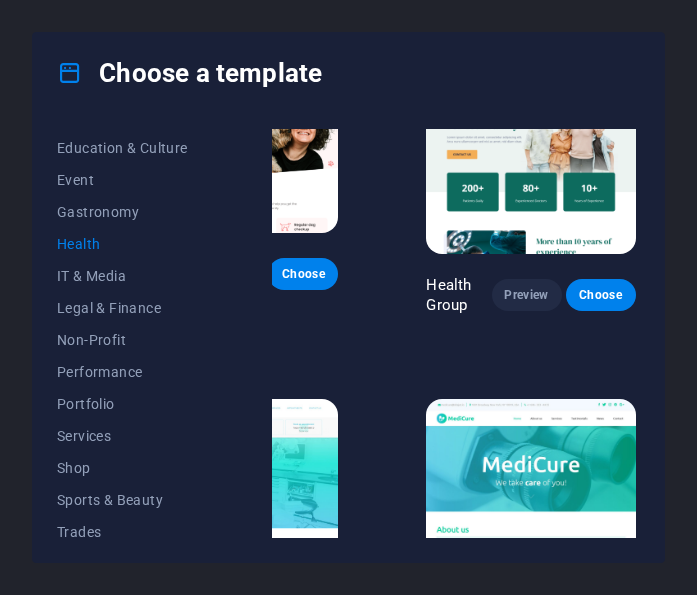 scroll, scrollTop: 73, scrollLeft: 417, axis: both 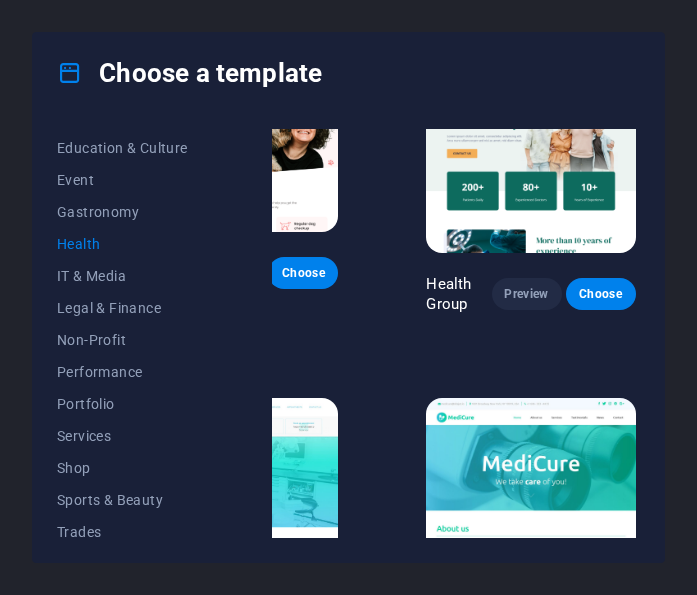 click at bounding box center [530, 156] 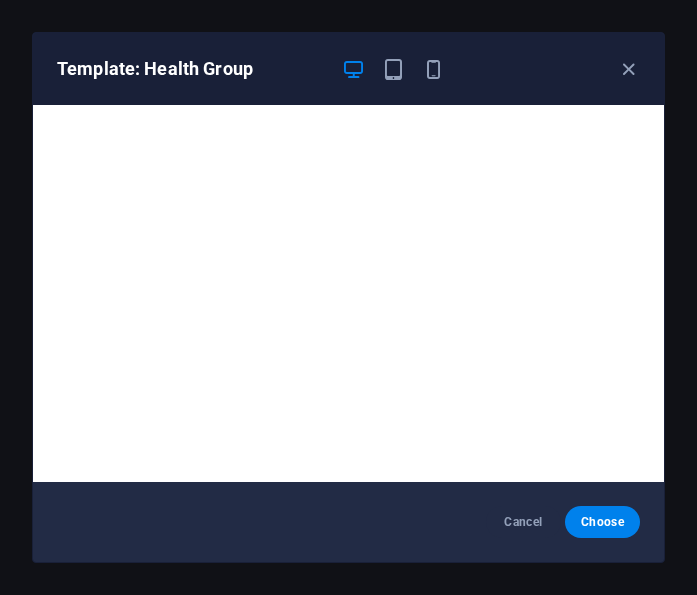 click on "Template: Health Group" at bounding box center [348, 69] 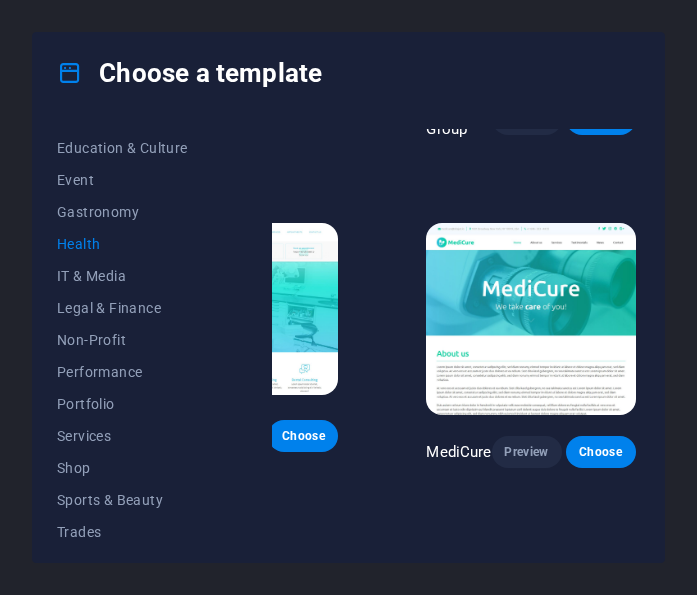 scroll, scrollTop: 249, scrollLeft: 417, axis: both 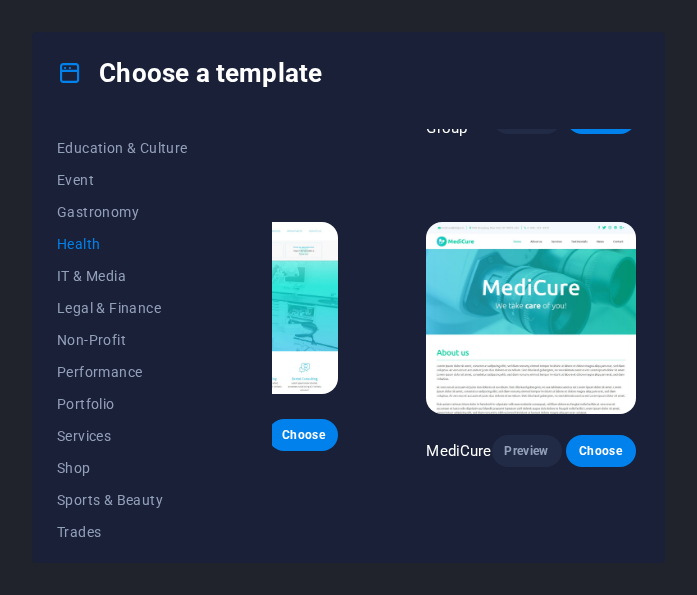 click at bounding box center (530, 318) 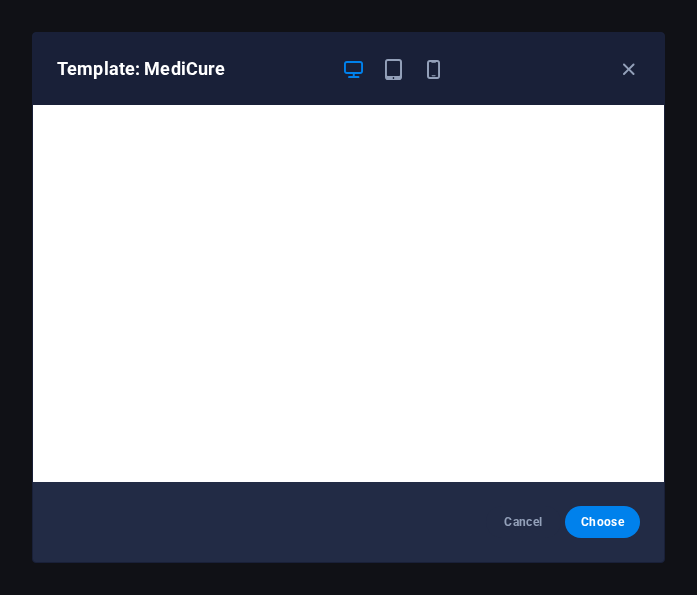 click at bounding box center (628, 69) 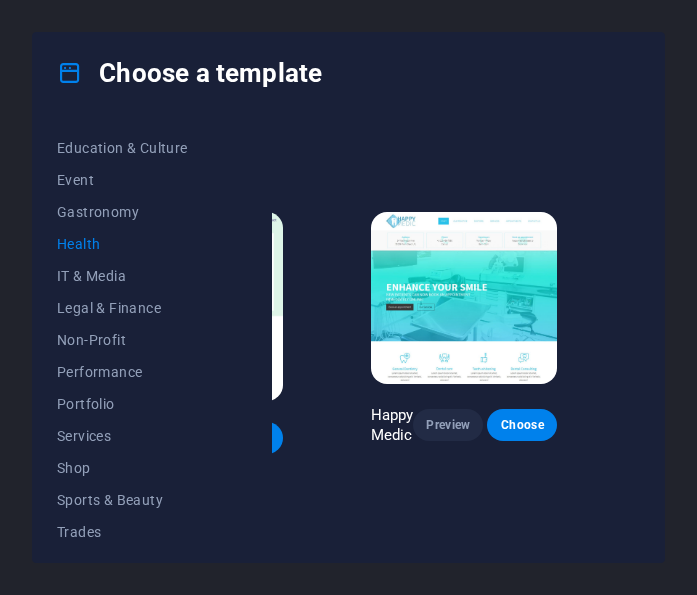 scroll, scrollTop: 259, scrollLeft: 146, axis: both 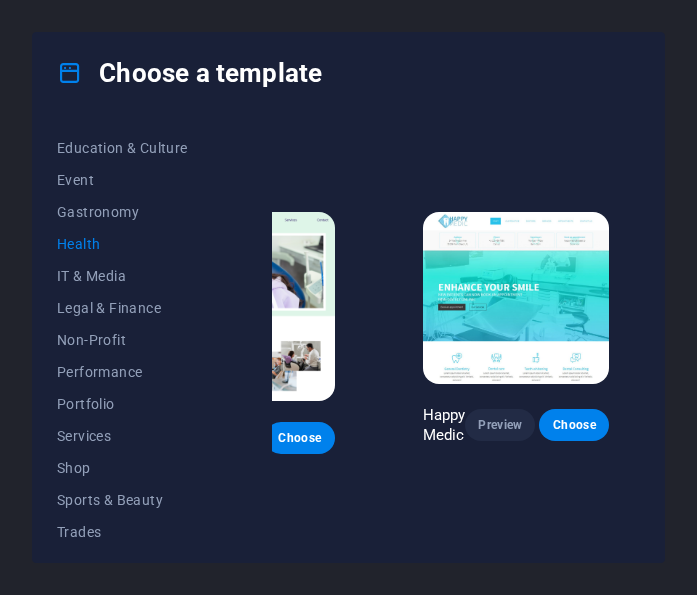 click at bounding box center [516, 298] 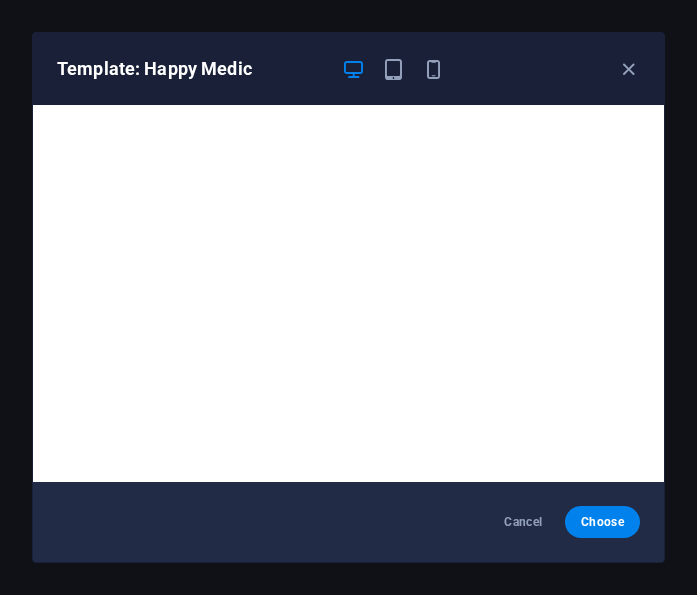 click at bounding box center (628, 69) 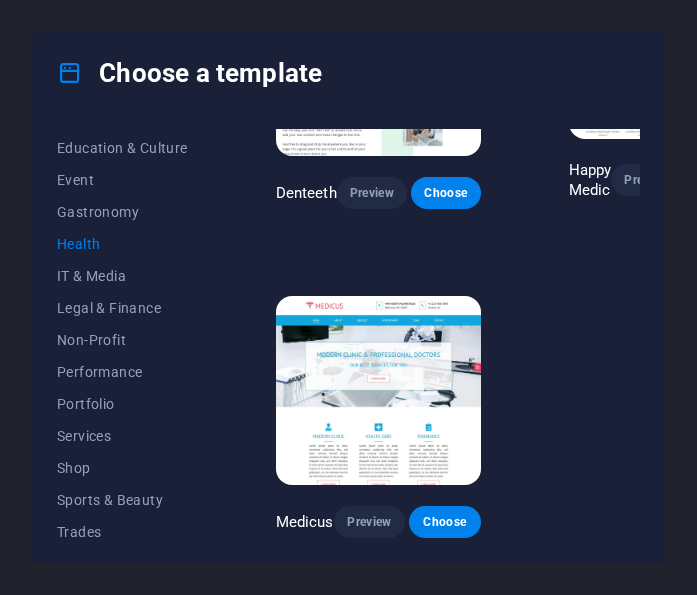 scroll, scrollTop: 505, scrollLeft: 0, axis: vertical 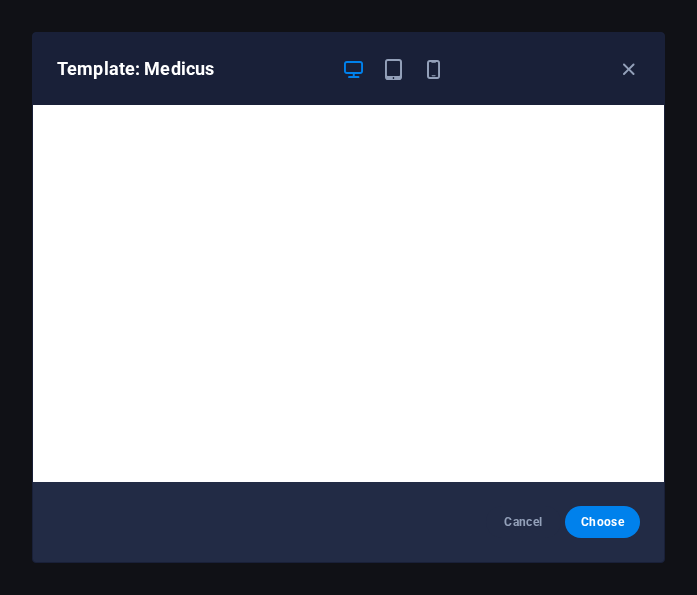 click at bounding box center [628, 69] 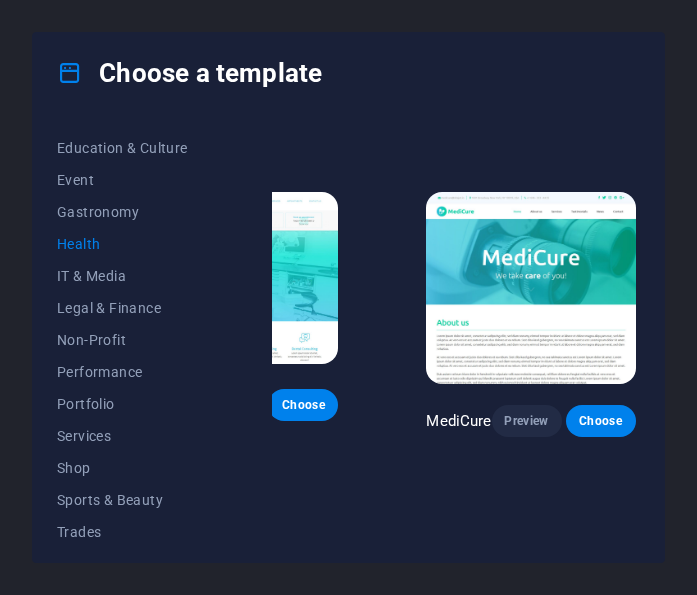 scroll, scrollTop: 277, scrollLeft: 417, axis: both 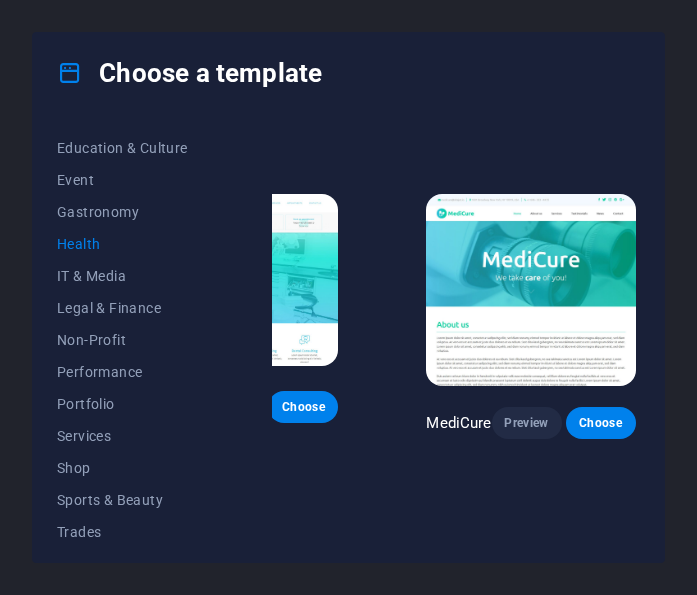 click at bounding box center [530, 290] 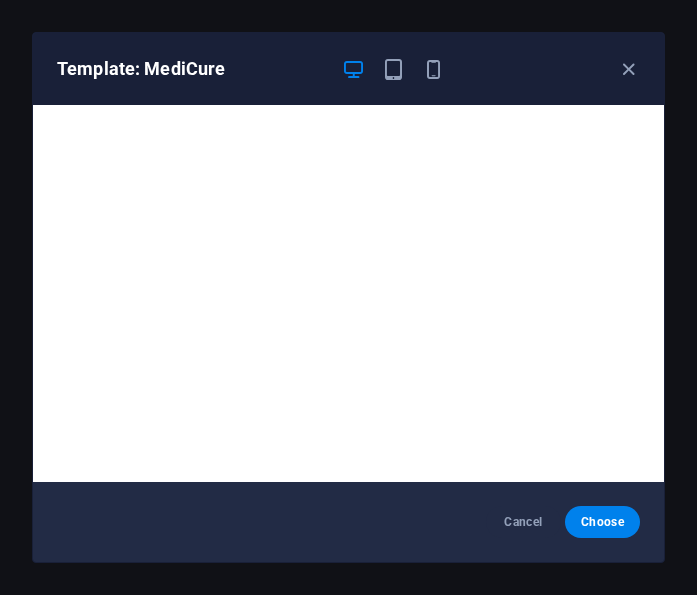 click at bounding box center [628, 69] 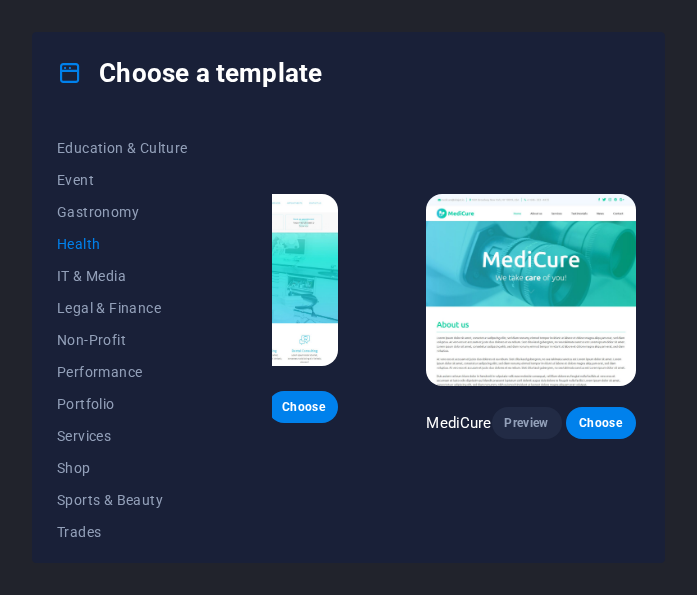 click at bounding box center (530, 290) 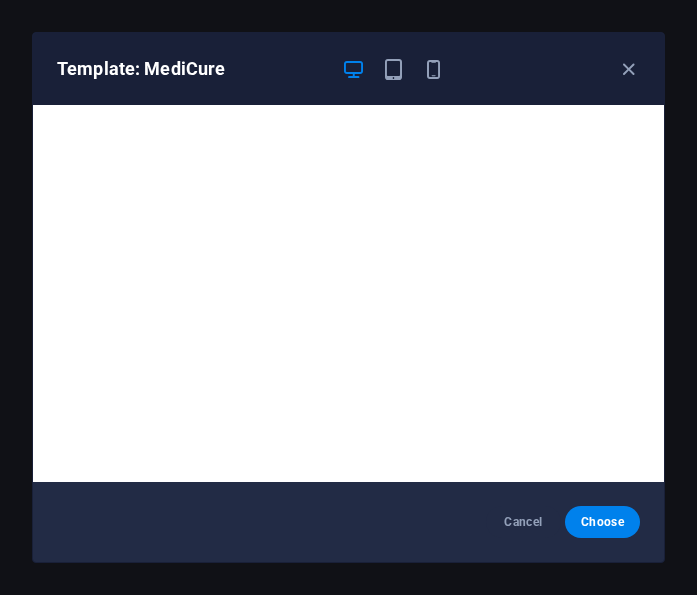 click at bounding box center (628, 69) 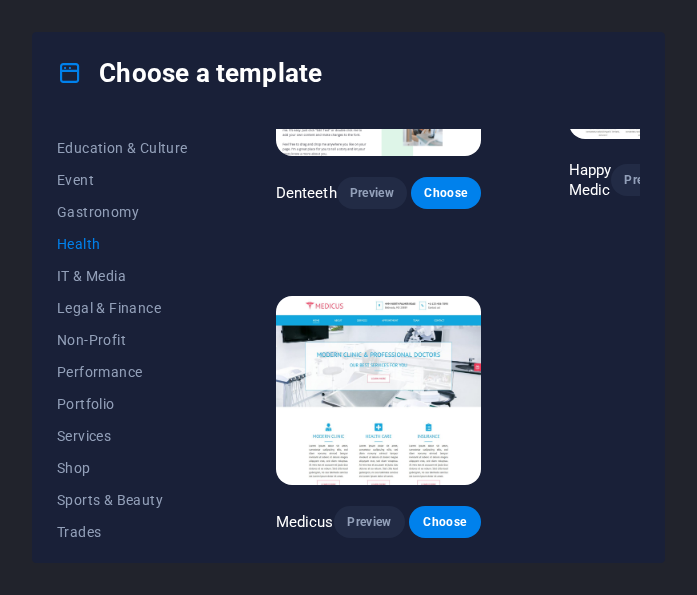 scroll, scrollTop: 505, scrollLeft: 0, axis: vertical 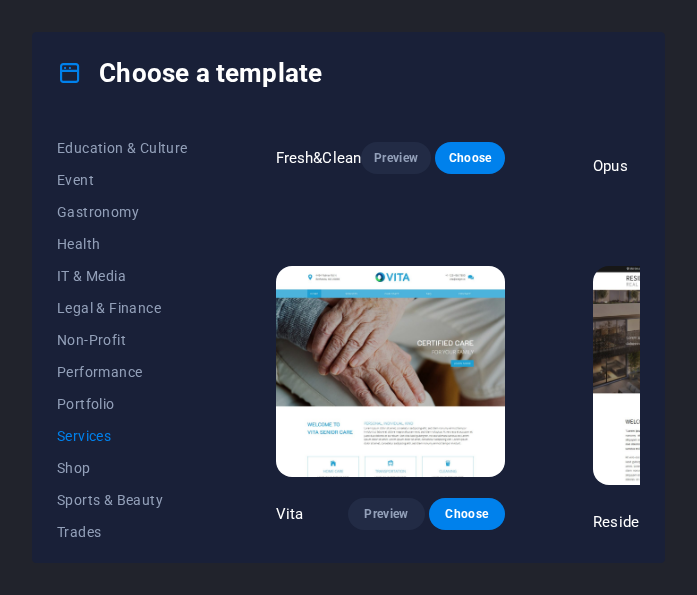 click at bounding box center [391, 372] 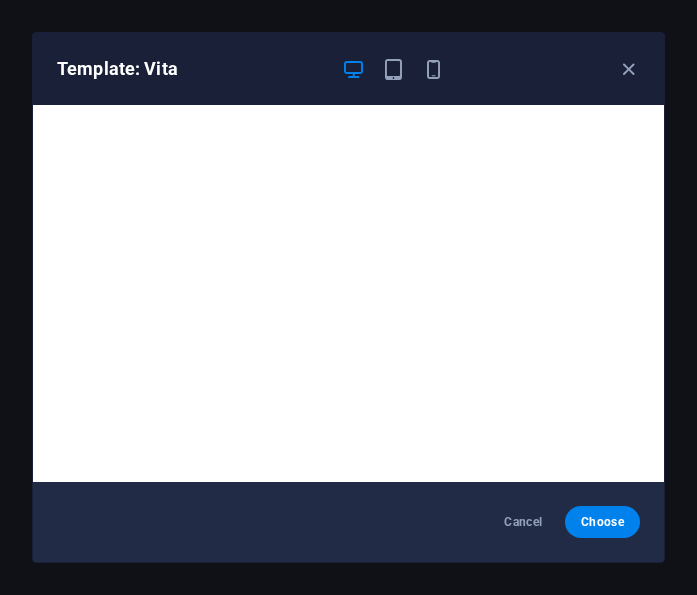 click on "Template: Vita" at bounding box center [348, 69] 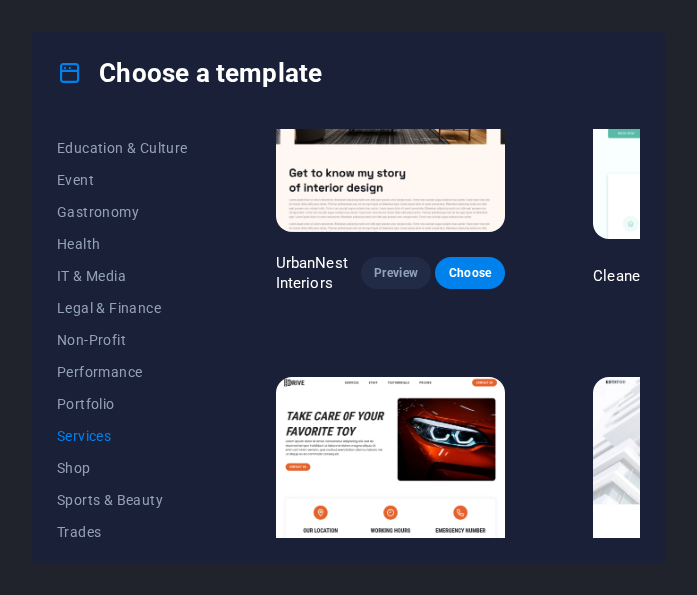 scroll, scrollTop: 464, scrollLeft: 0, axis: vertical 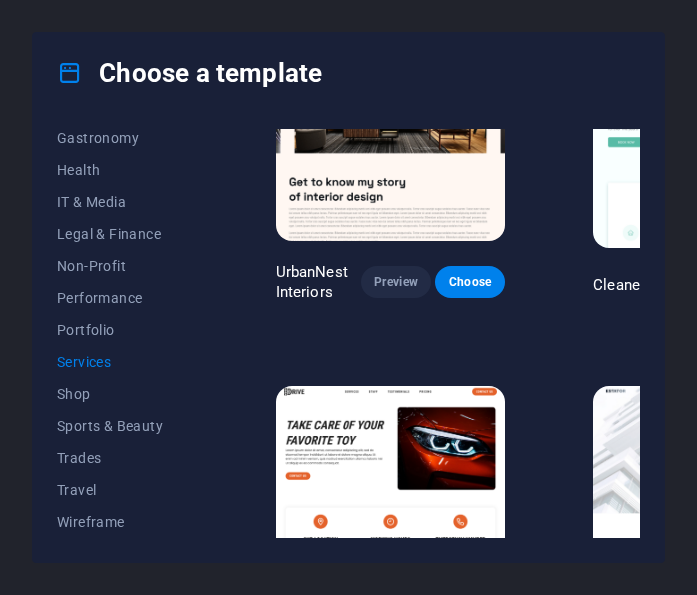 click on "Travel" at bounding box center (122, 490) 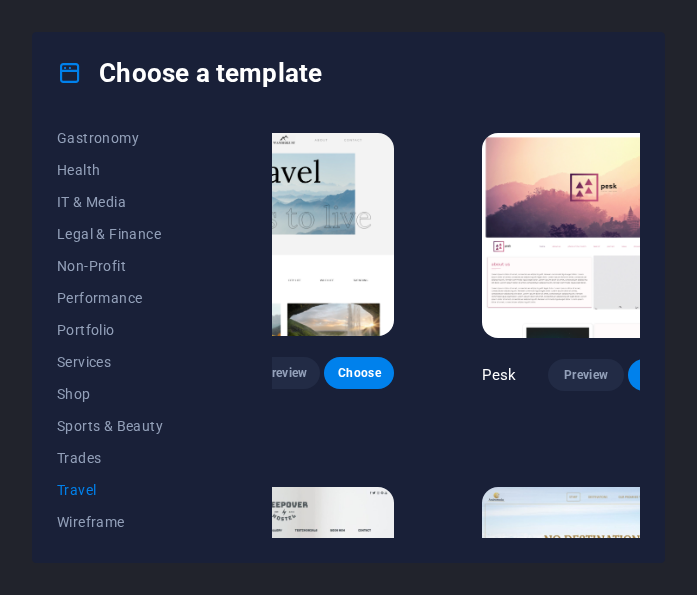 scroll, scrollTop: -1, scrollLeft: 457, axis: both 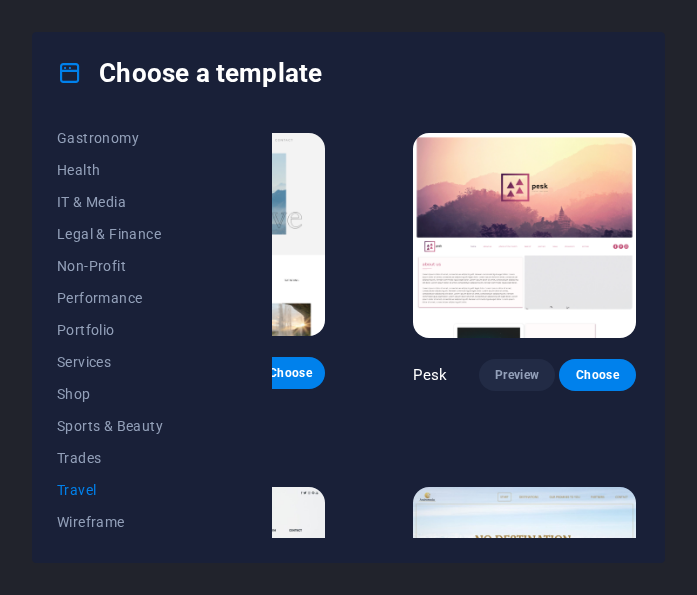 click at bounding box center [524, 235] 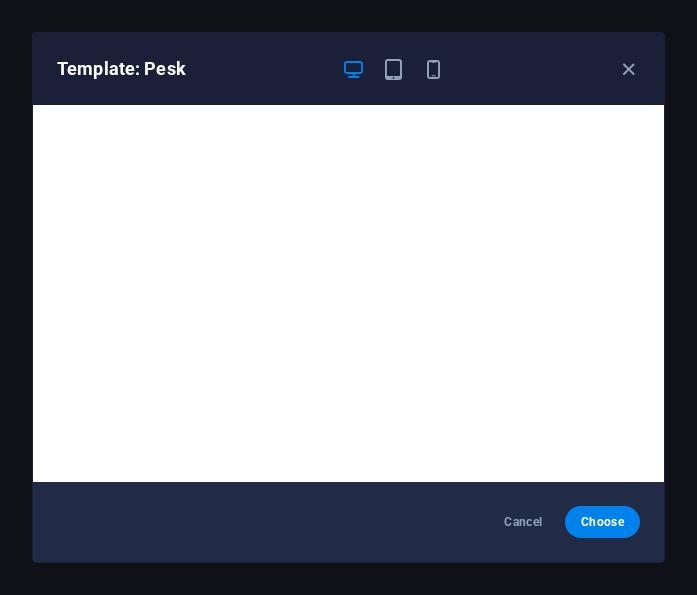 click at bounding box center (628, 69) 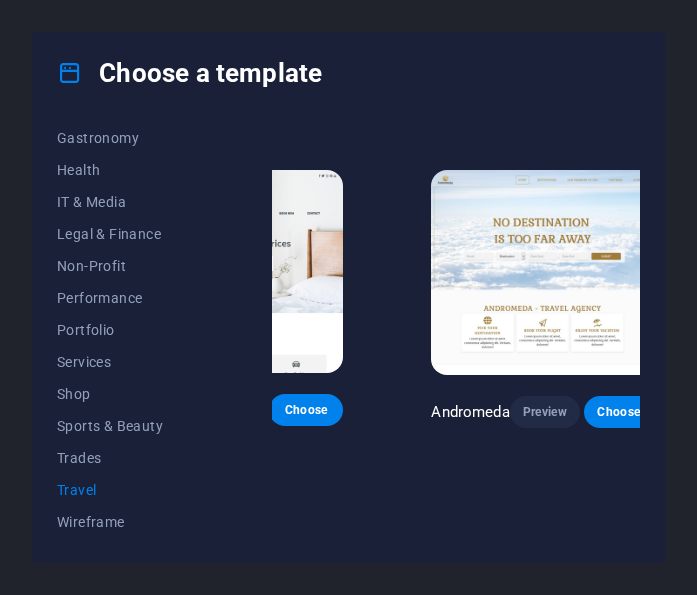 scroll, scrollTop: 319, scrollLeft: 471, axis: both 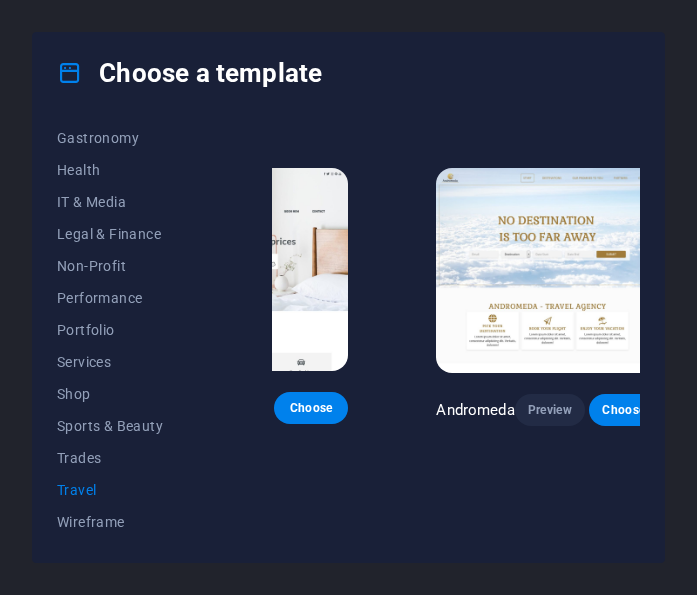 click at bounding box center (547, 270) 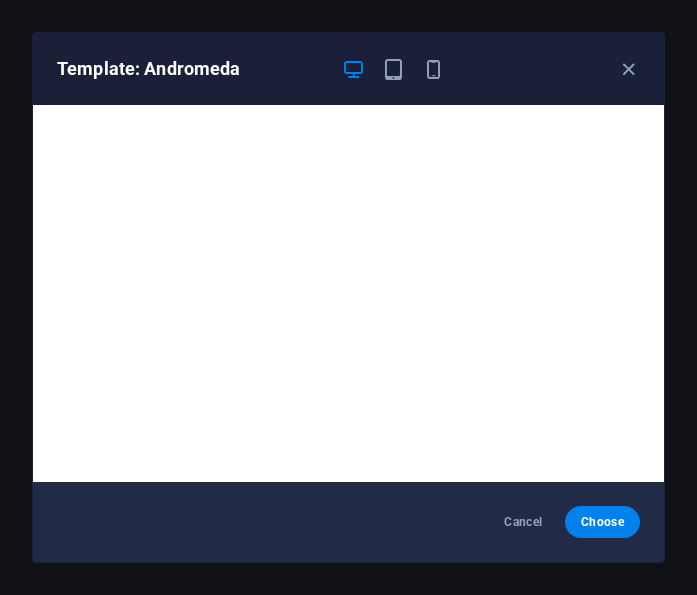 click at bounding box center [628, 69] 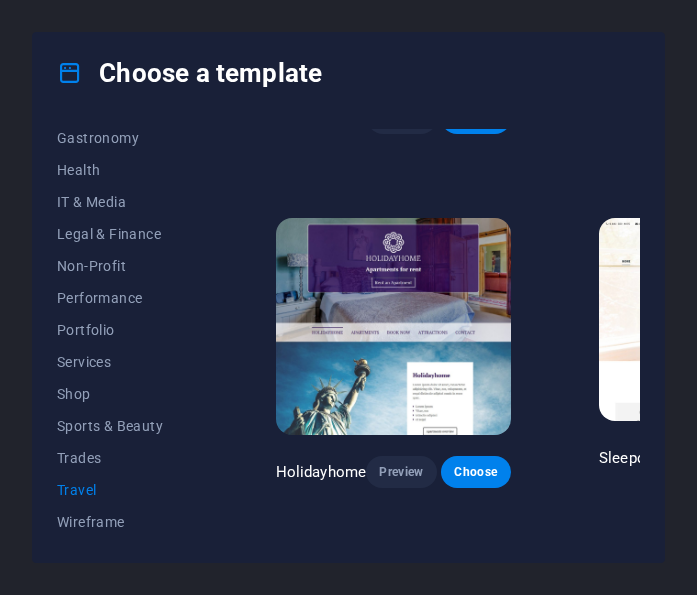 scroll, scrollTop: 267, scrollLeft: 0, axis: vertical 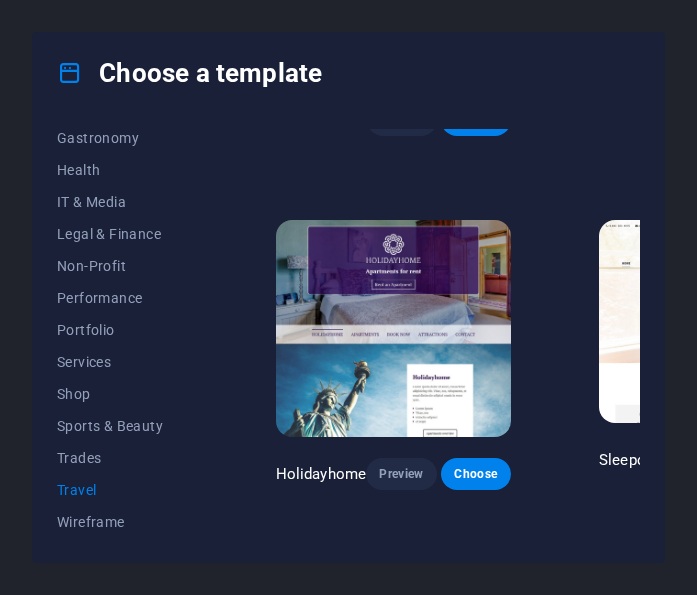 click at bounding box center (393, 328) 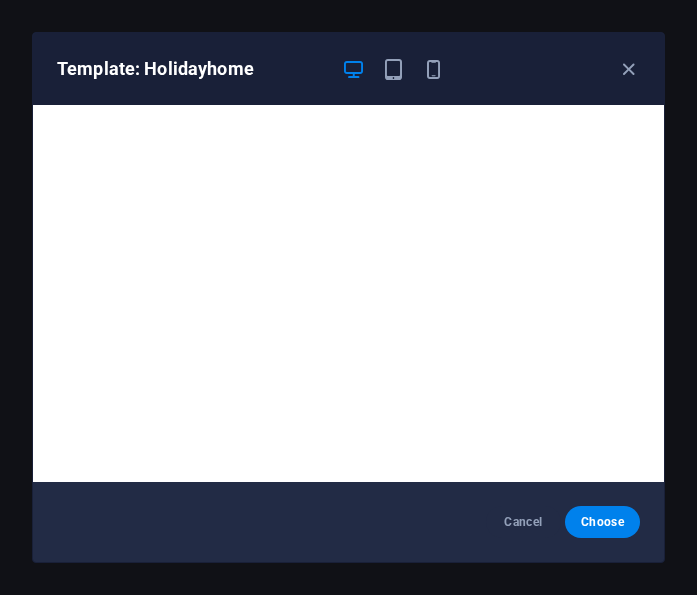 click at bounding box center (628, 69) 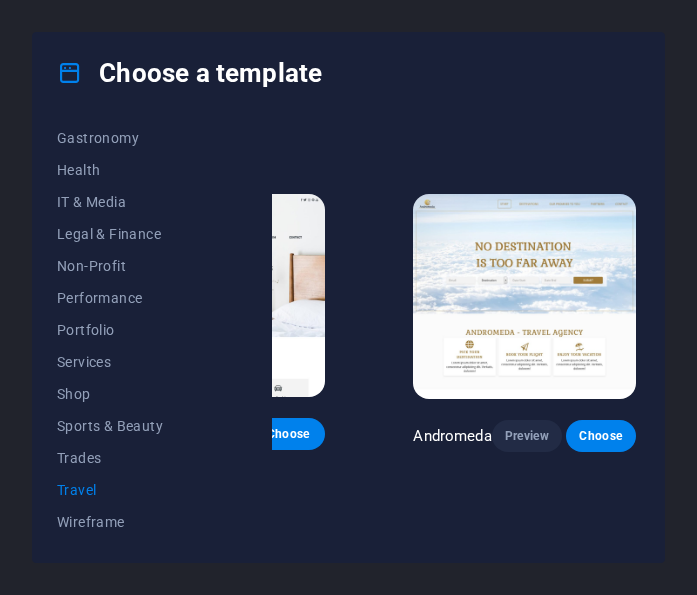 scroll, scrollTop: 217, scrollLeft: 494, axis: both 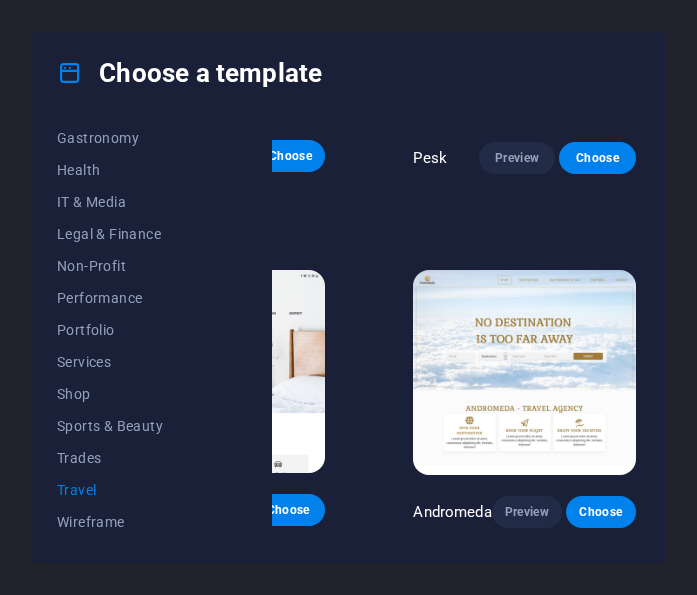 click at bounding box center [524, 372] 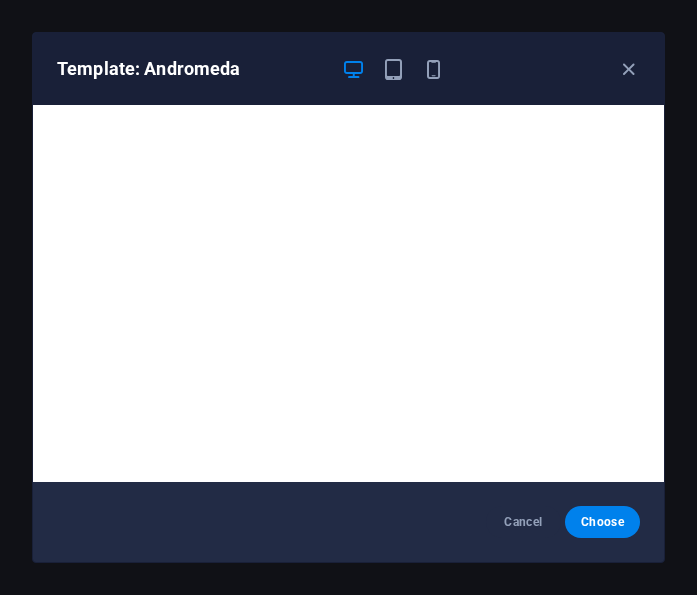 click on "Choose" at bounding box center [602, 522] 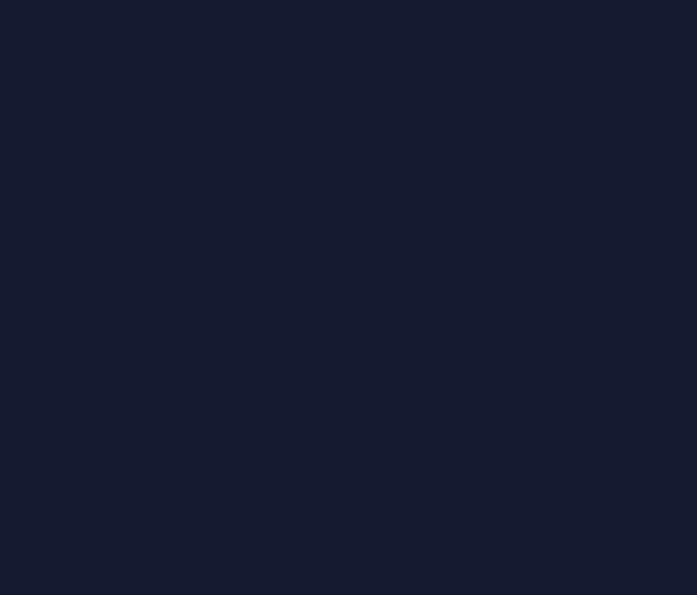 scroll, scrollTop: 0, scrollLeft: 0, axis: both 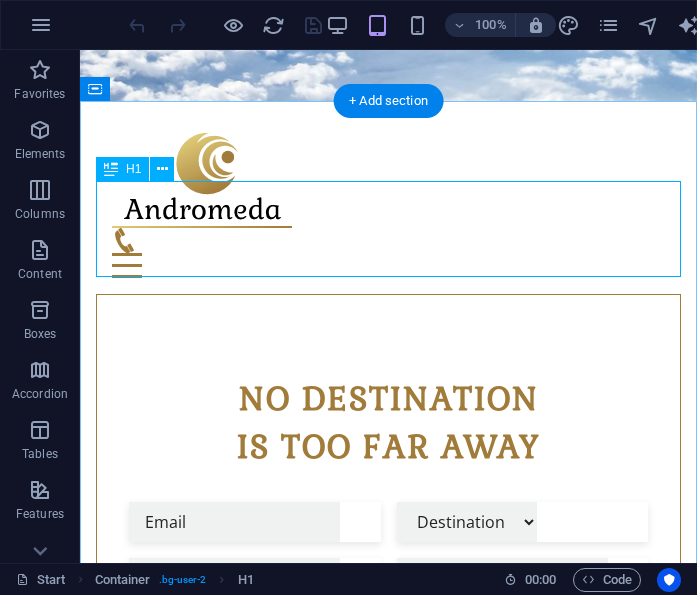 click on "[DOMAIN] - [COMPANY]" at bounding box center (388, 1109) 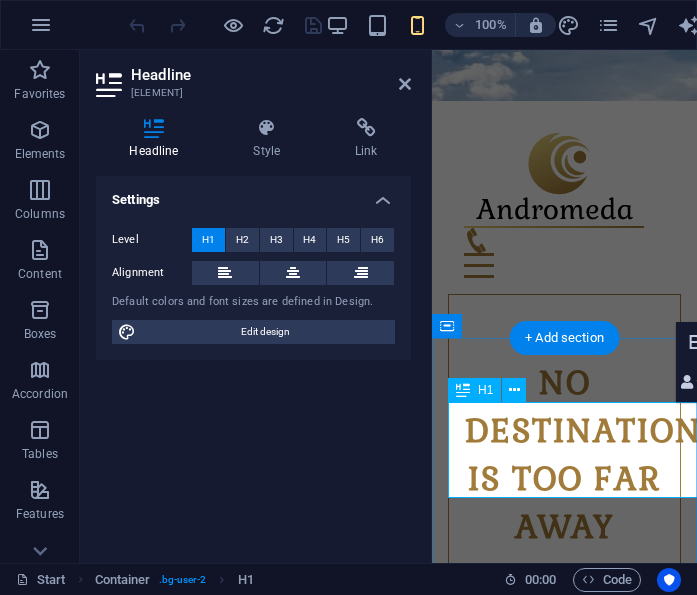 click on "[DOMAIN] - [COMPANY]" at bounding box center [564, 1378] 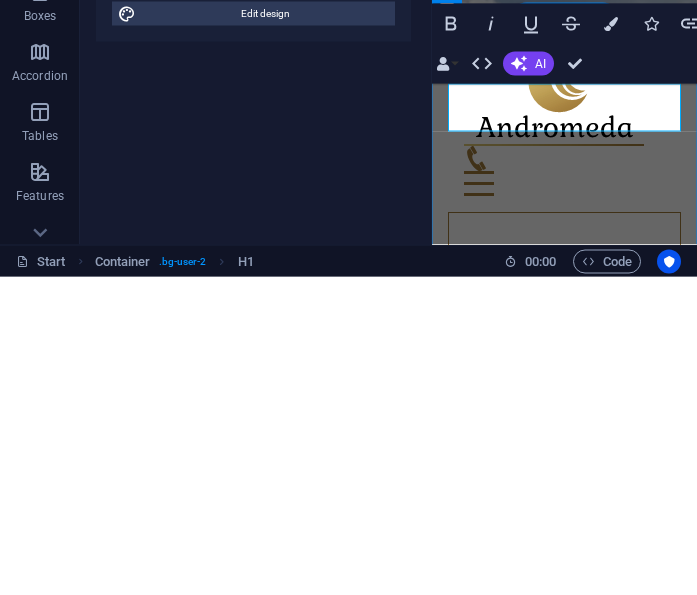 type 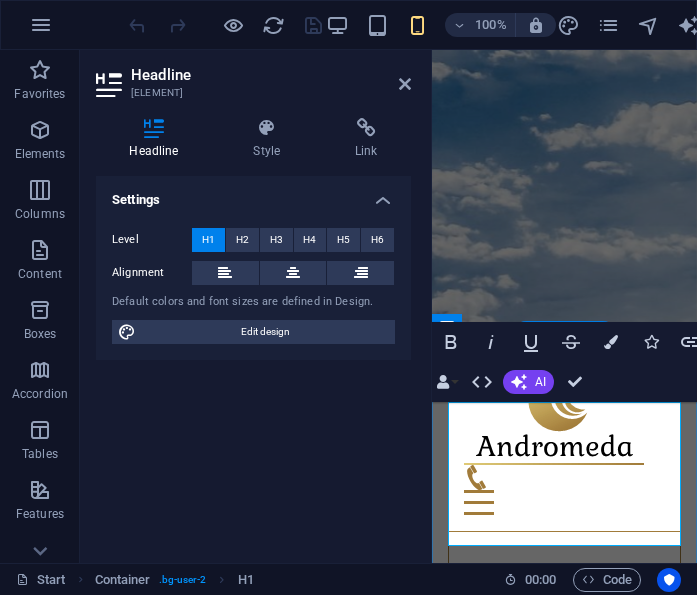 click on "Retreat directory [COUNTRY]" at bounding box center [564, 1591] 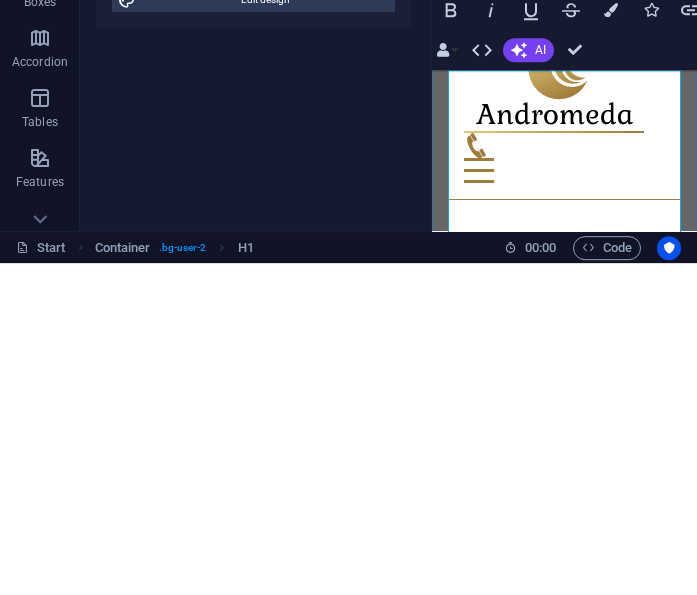 scroll, scrollTop: 805, scrollLeft: 0, axis: vertical 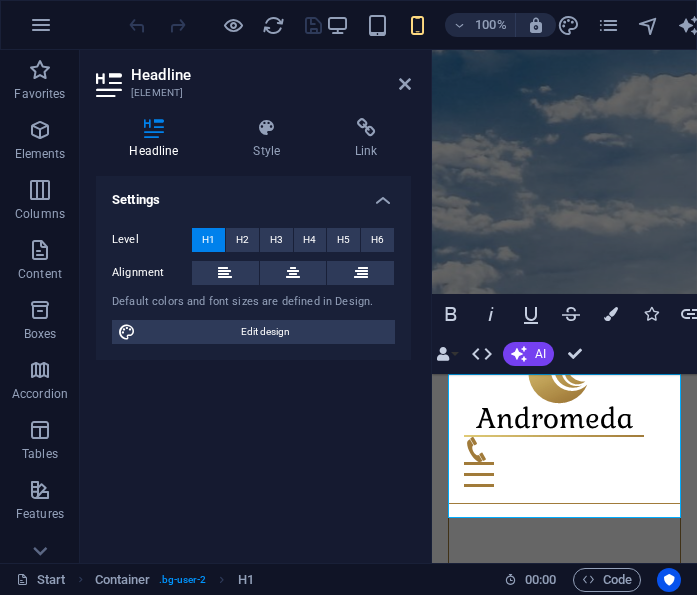 click on "Settings Level H1 H2 H3 H4 H5 H6 Alignment Default colors and font sizes are defined in Design. Edit design" at bounding box center (253, 361) 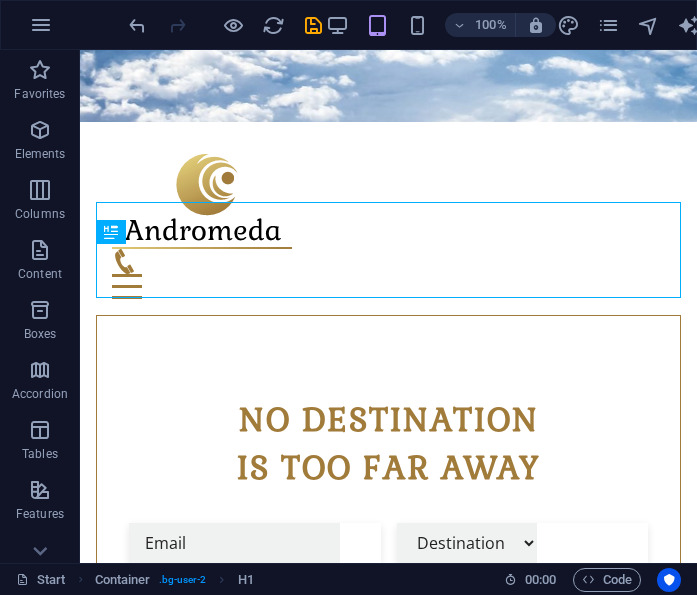 scroll, scrollTop: 712, scrollLeft: 0, axis: vertical 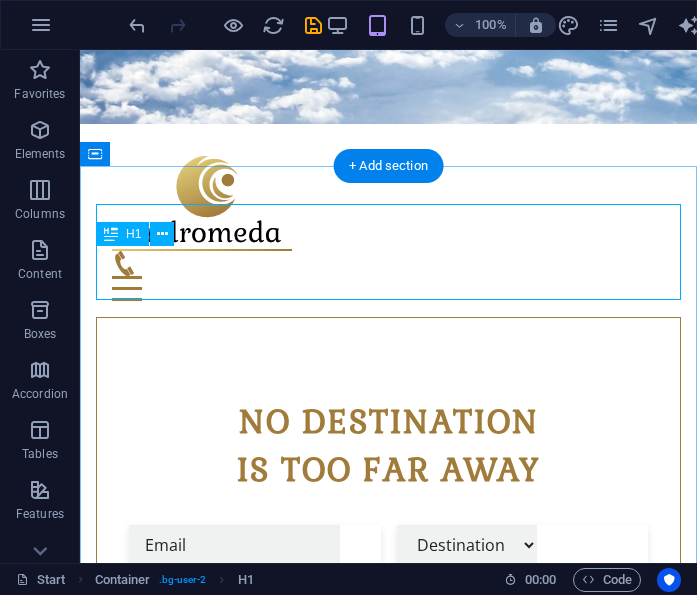 click on "Retreat directory [COUNTRY]" at bounding box center (388, 1108) 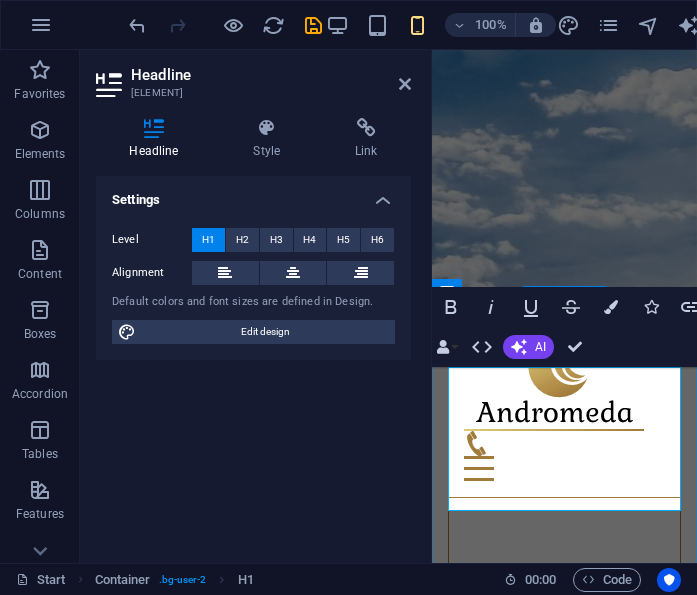 scroll, scrollTop: 812, scrollLeft: 0, axis: vertical 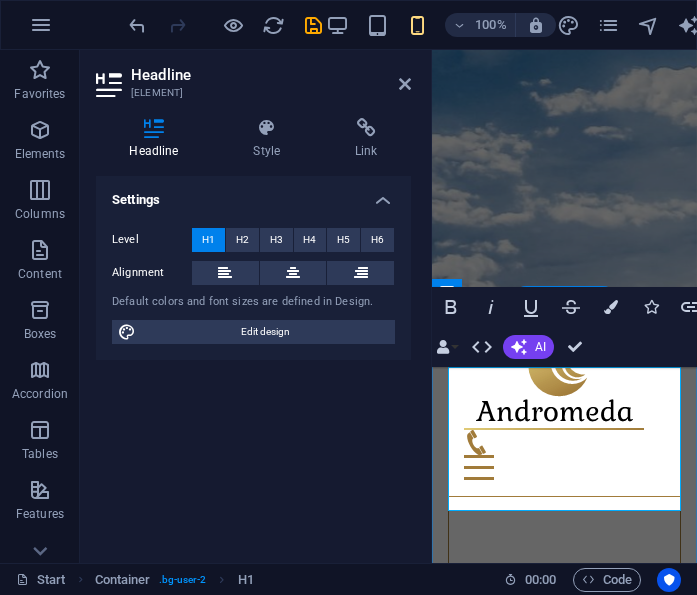 click on "Retreat directory [COUNTRY]" at bounding box center (564, 1556) 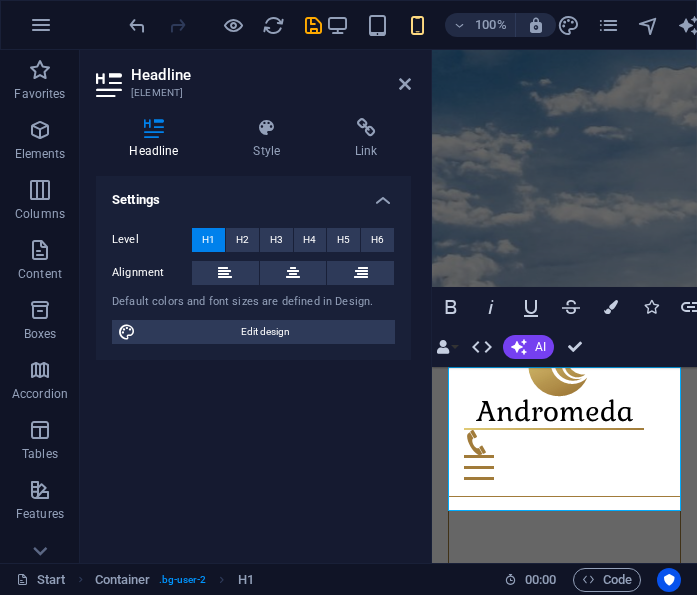 click at bounding box center [405, 84] 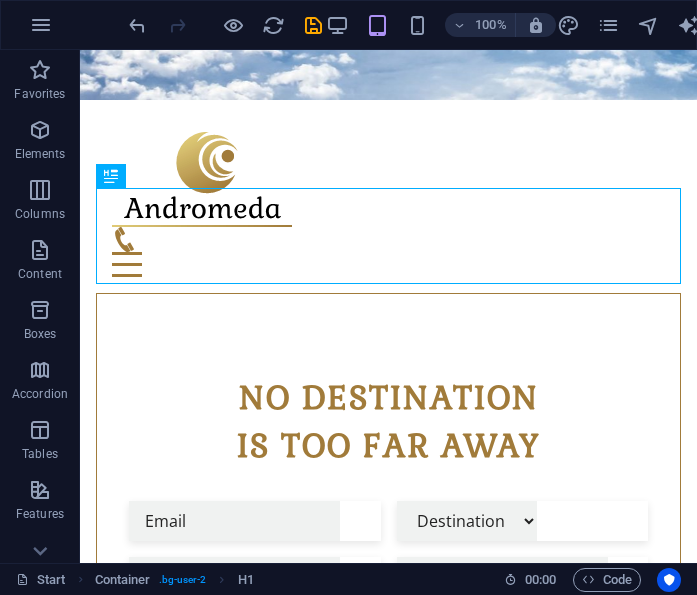 scroll, scrollTop: 728, scrollLeft: 0, axis: vertical 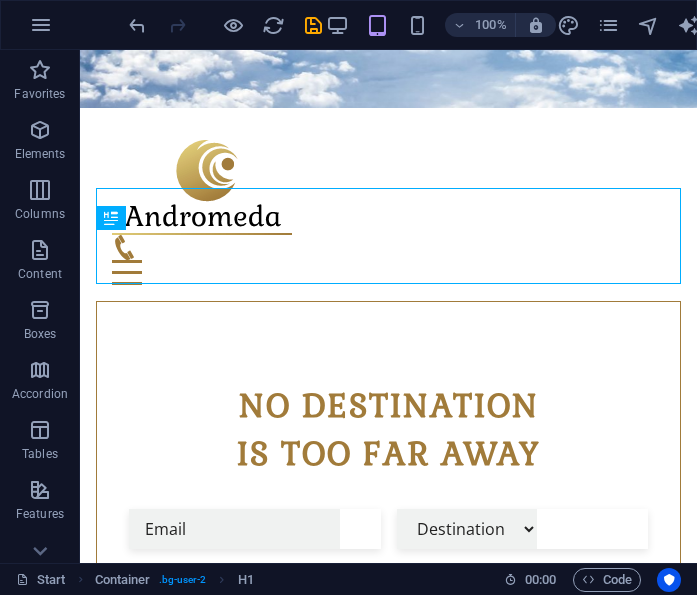 click on "Retreat directory [COUNTRY]" at bounding box center (388, 1092) 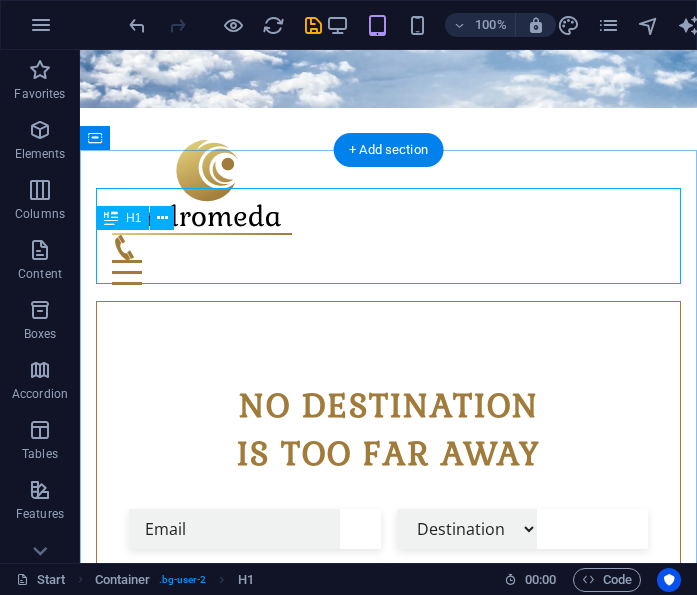 click on "Retreat directory [COUNTRY]" at bounding box center [388, 1092] 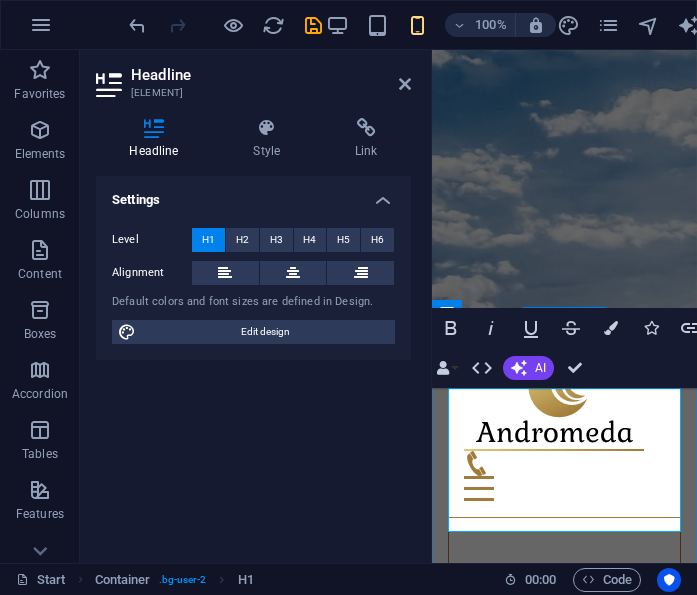 scroll, scrollTop: 795, scrollLeft: 0, axis: vertical 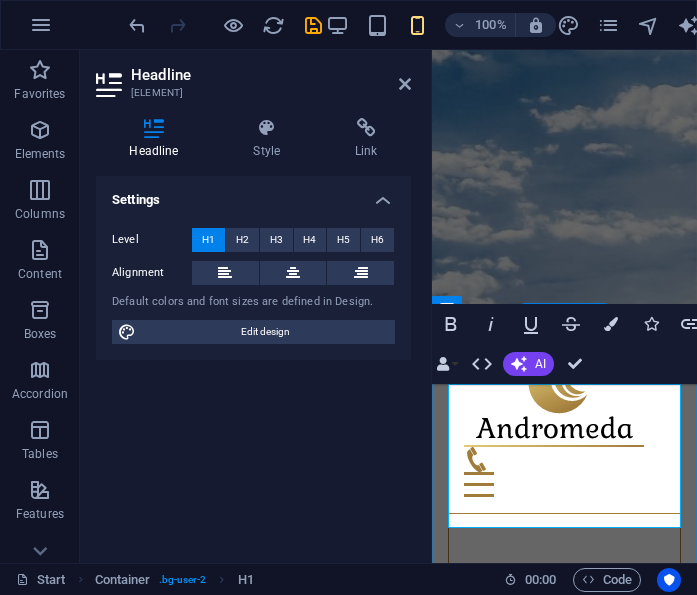 click on "Retreat directory [COUNTRY]" at bounding box center (564, 1573) 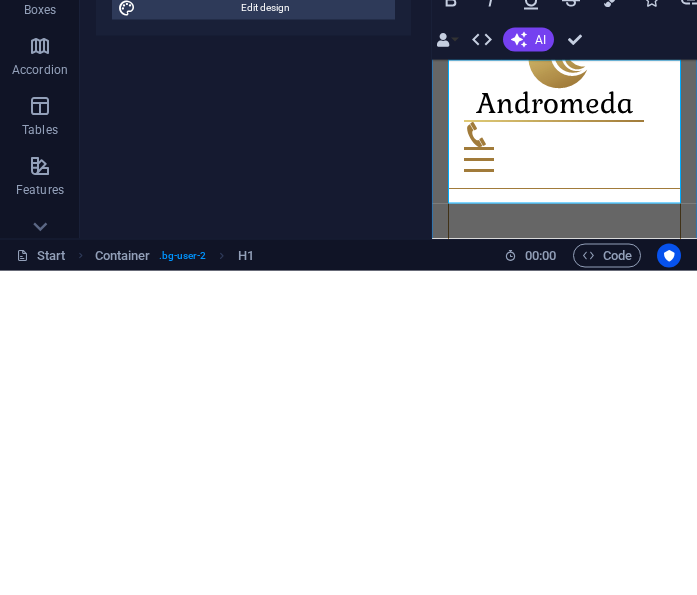click on "Retreat directory [COUNTRY]" at bounding box center [564, 1249] 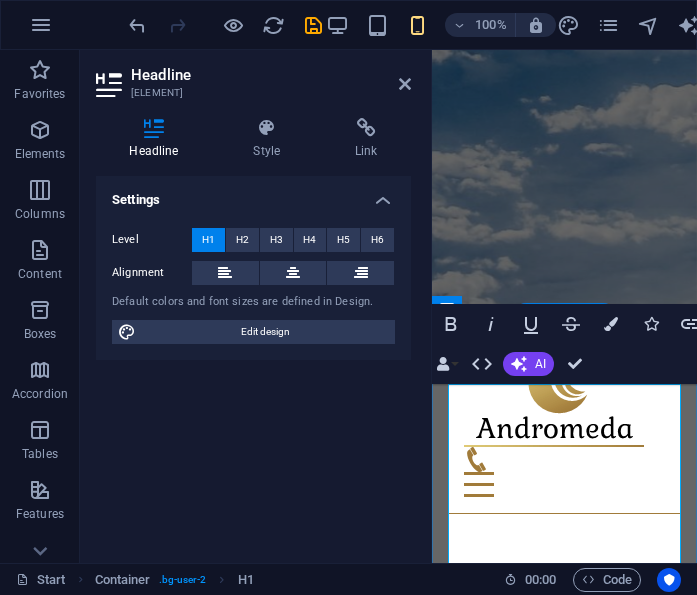 click on "Settings Level H1 H2 H3 H4 H5 H6 Alignment Default colors and font sizes are defined in Design. Edit design" at bounding box center (253, 361) 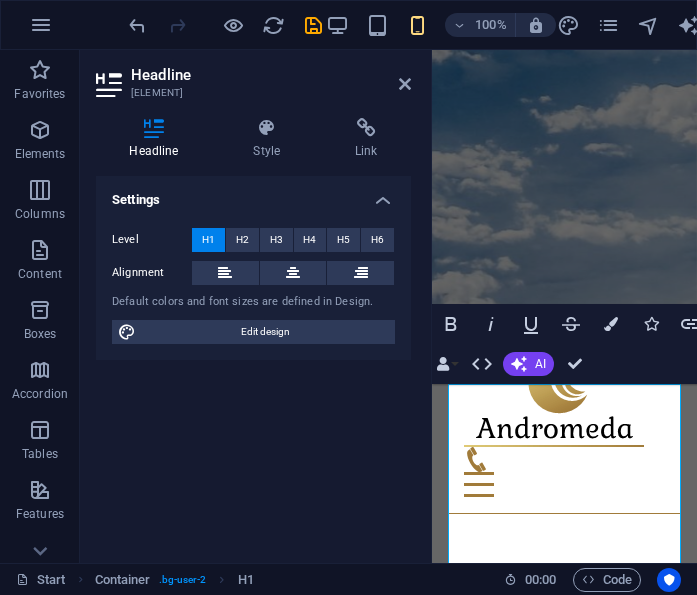 click at bounding box center (313, 25) 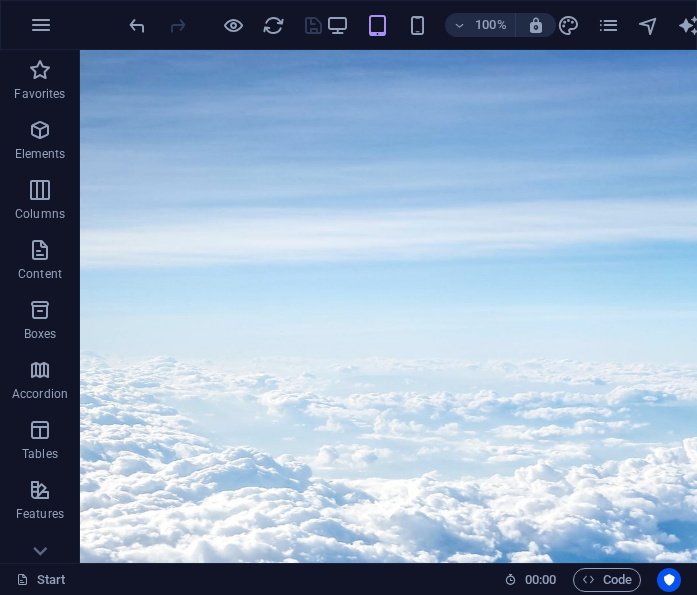 scroll, scrollTop: 35, scrollLeft: 0, axis: vertical 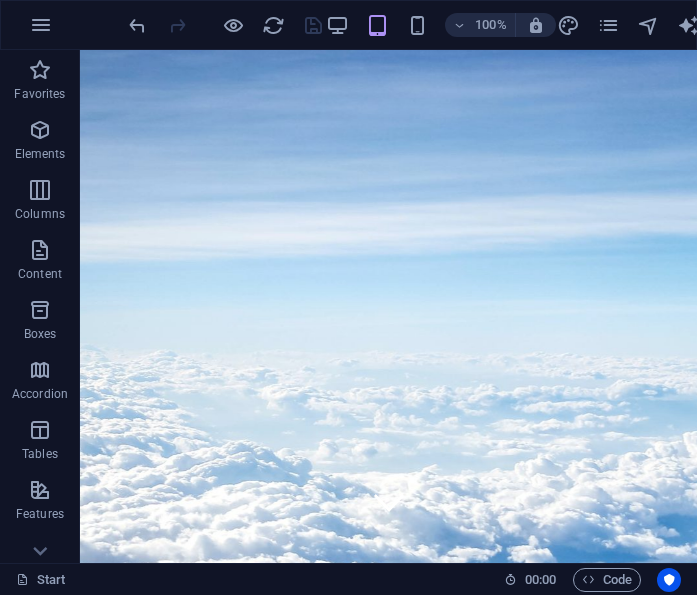 click on "[NO DESTINATION] [COMPANY] [COMPANY] [COMPANY] [SUBMIT] [PRIVACY POLICY] [UNREADABLE] [LOAD NEW]" at bounding box center (388, 1329) 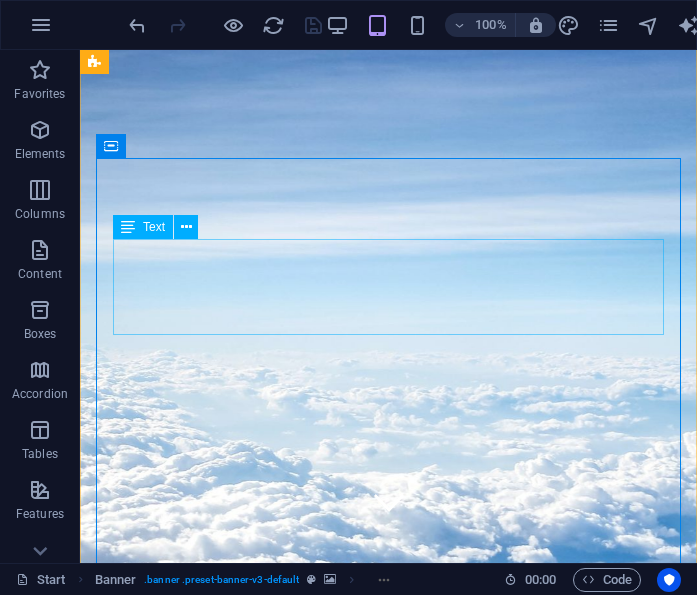 click on "No destination  is too far away" at bounding box center [388, 1123] 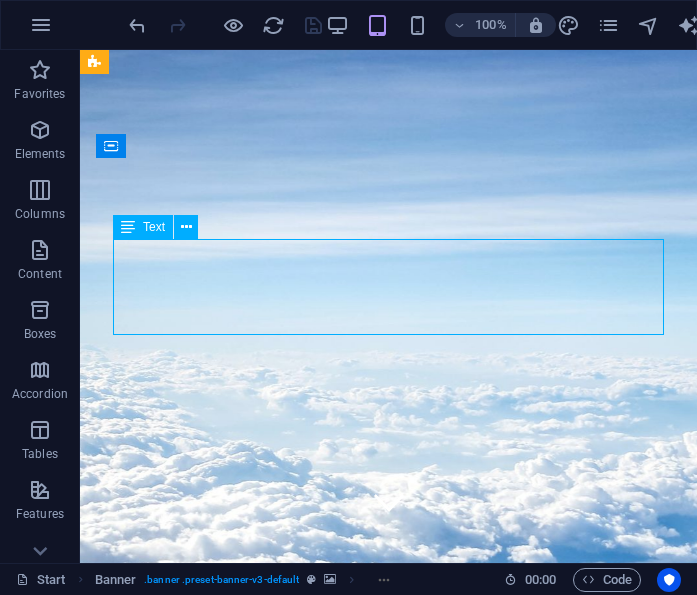 click on "No destination  is too far away" at bounding box center [388, 1123] 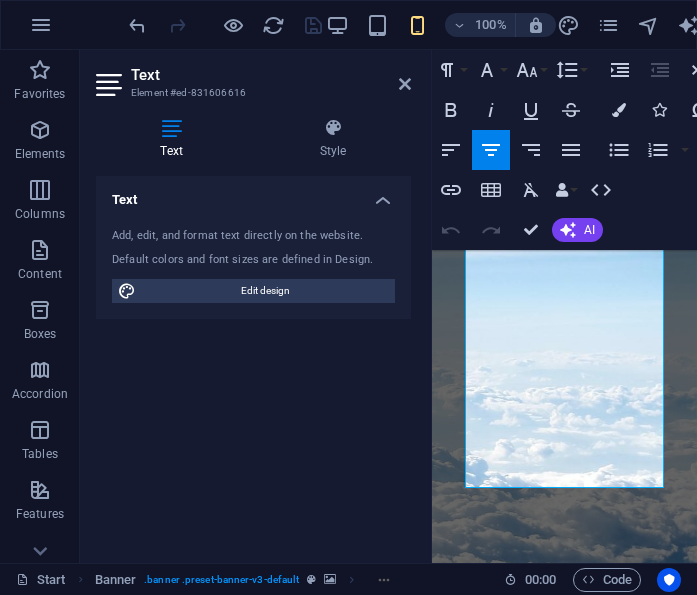 click on "is too far away" at bounding box center [564, 1251] 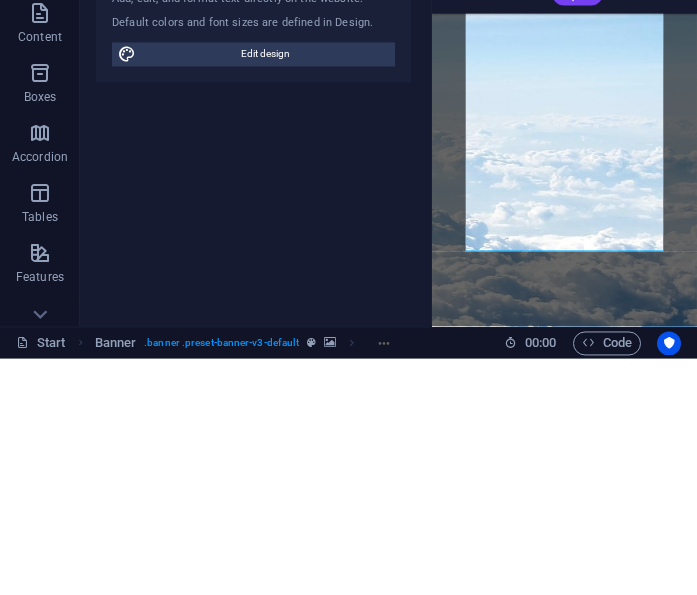 type 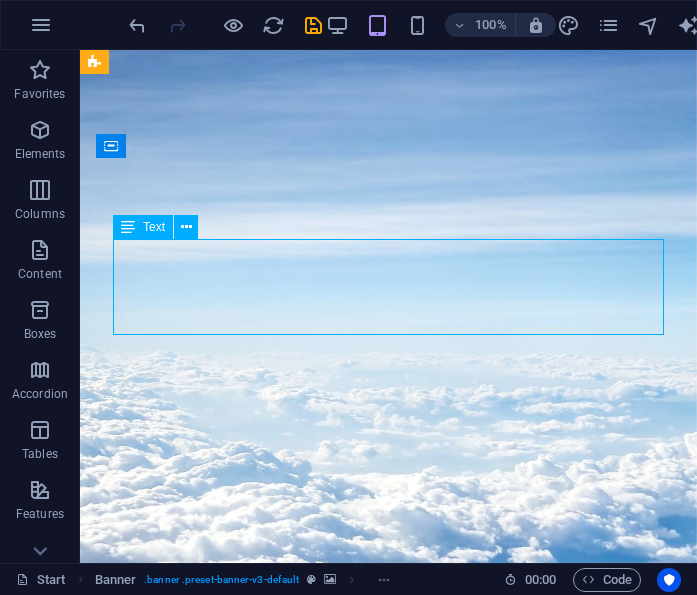 click on "Retreat directory" at bounding box center (388, 1125) 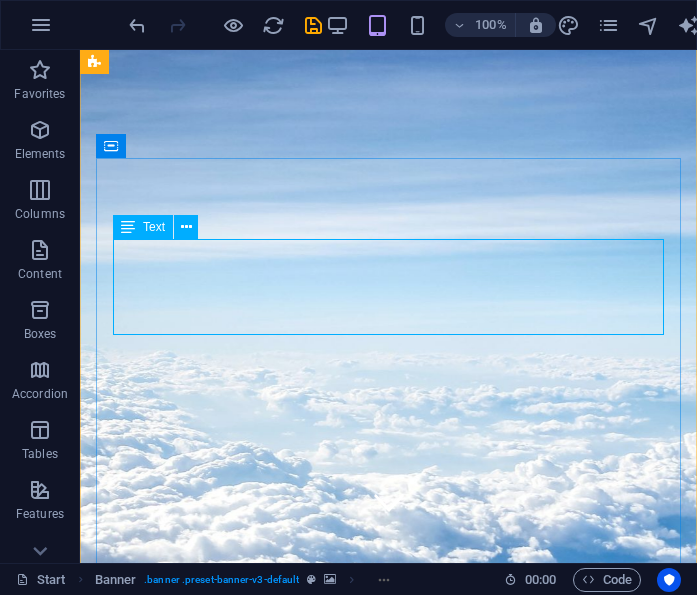 click on "Retreat directory" at bounding box center (388, 1125) 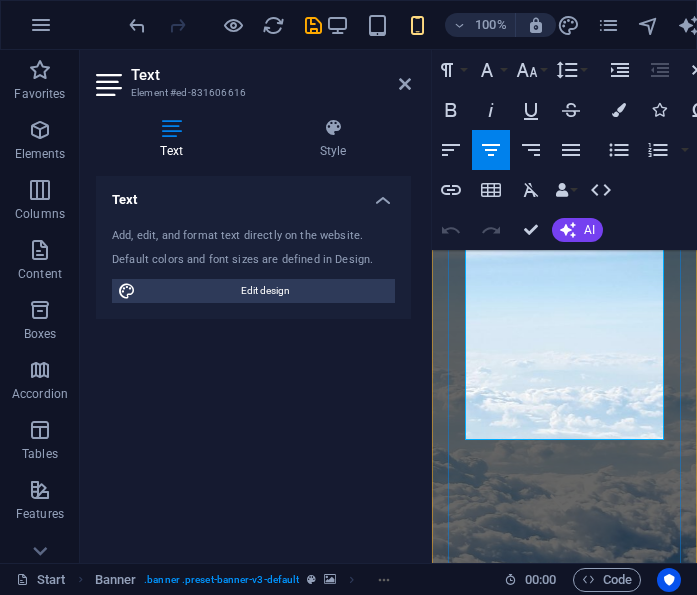 click on "Retreat directory" at bounding box center (564, 1109) 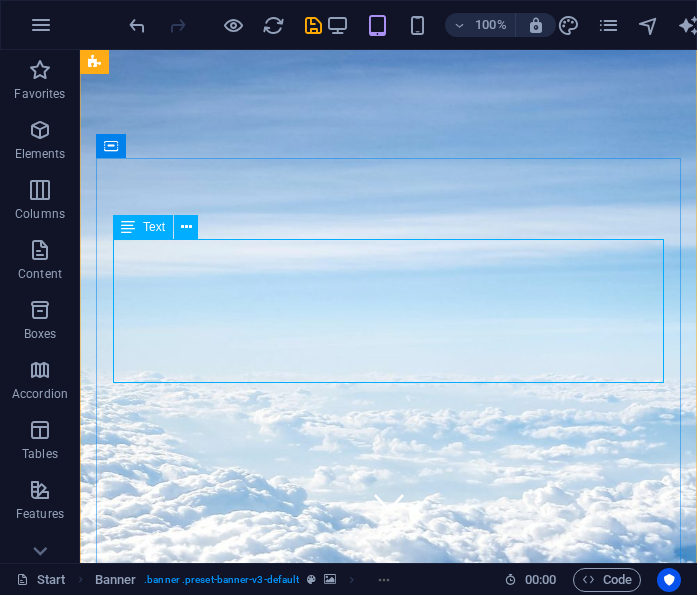 click on "Retreat directory" at bounding box center [388, 1197] 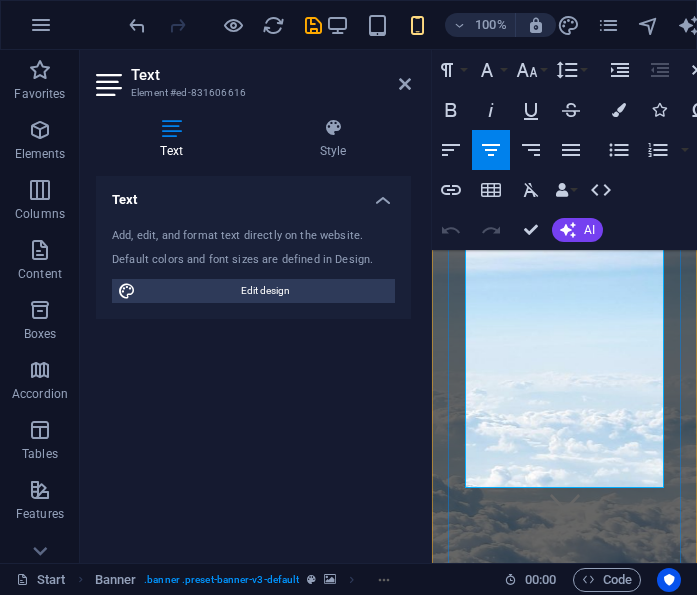 click at bounding box center (564, 1229) 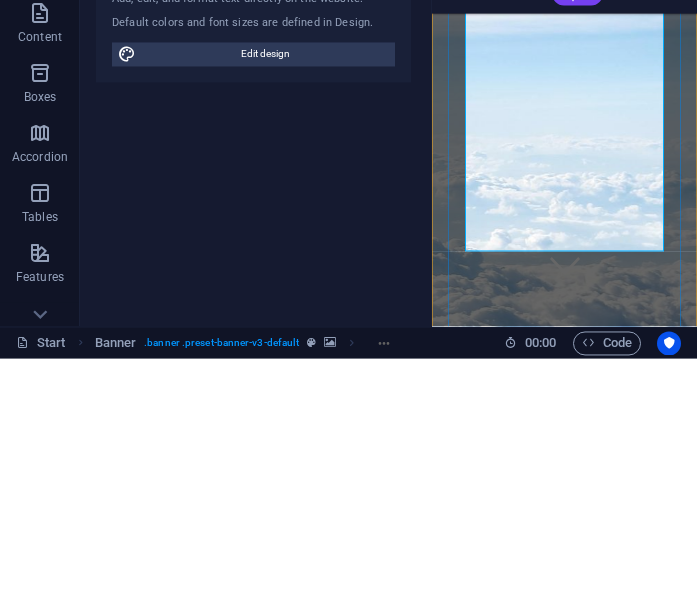 click at bounding box center (564, 993) 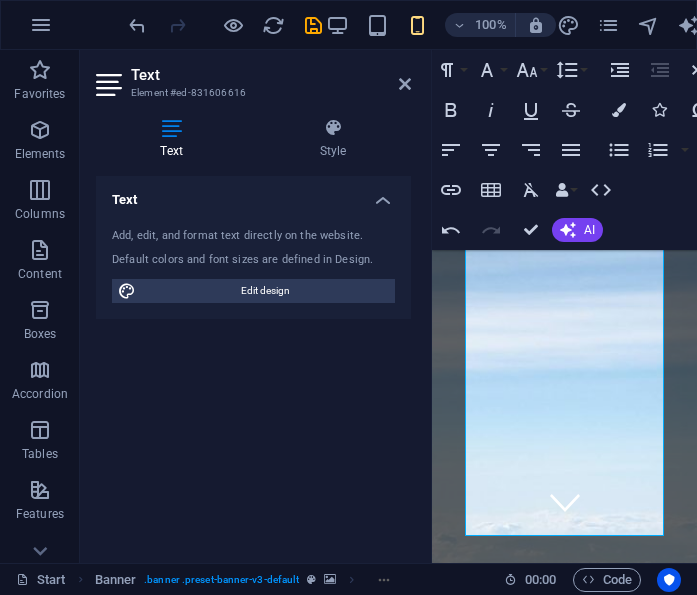 click at bounding box center (405, 84) 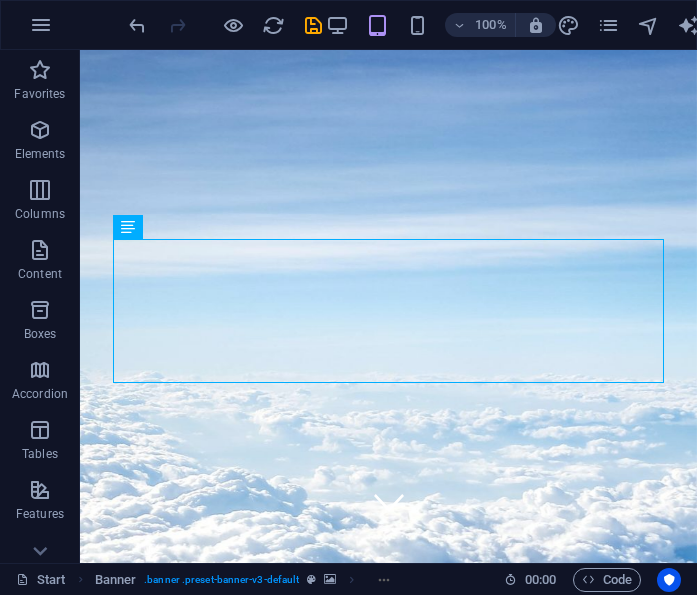 click at bounding box center [313, 25] 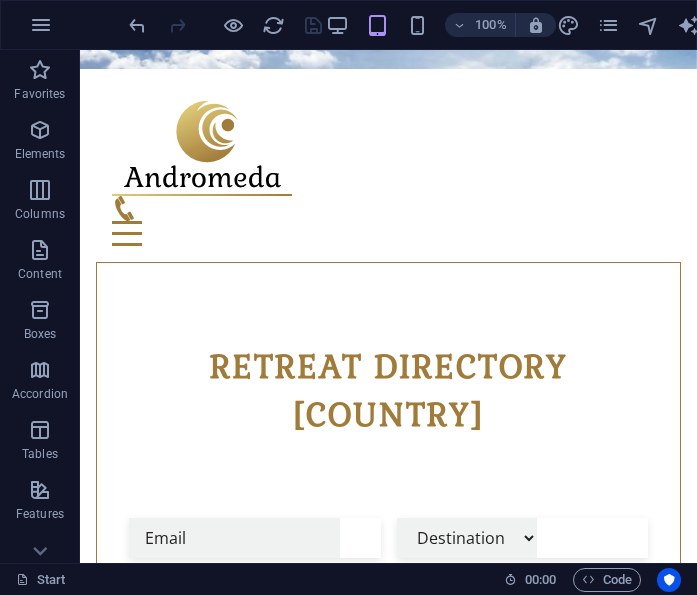 scroll, scrollTop: 872, scrollLeft: 0, axis: vertical 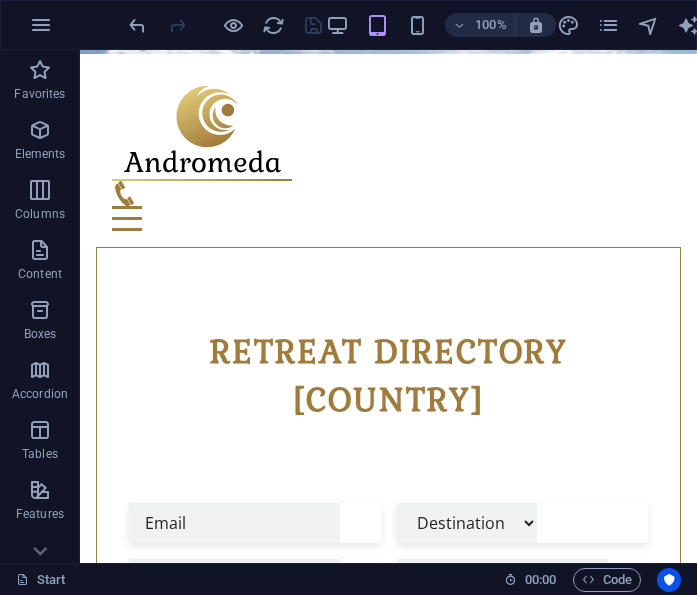 click on "Retreat directory [COUNTRY]" at bounding box center [388, 1134] 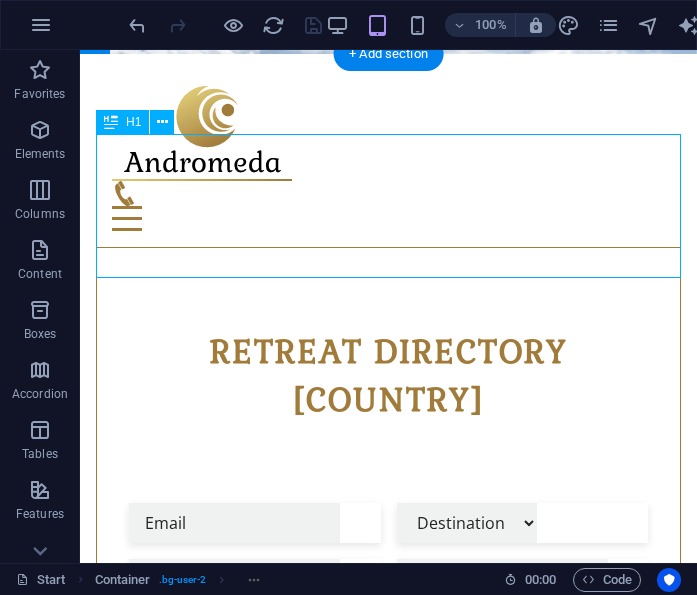 click on "Retreat directory [COUNTRY]" at bounding box center (388, 1134) 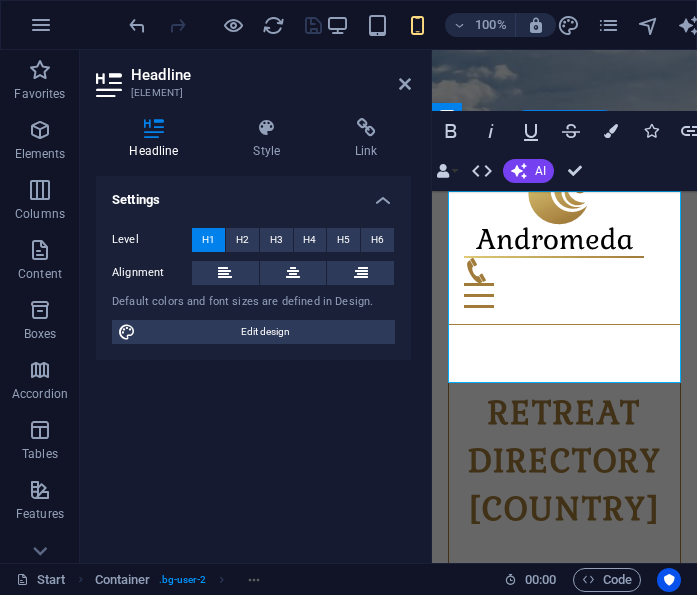 scroll, scrollTop: 1036, scrollLeft: 0, axis: vertical 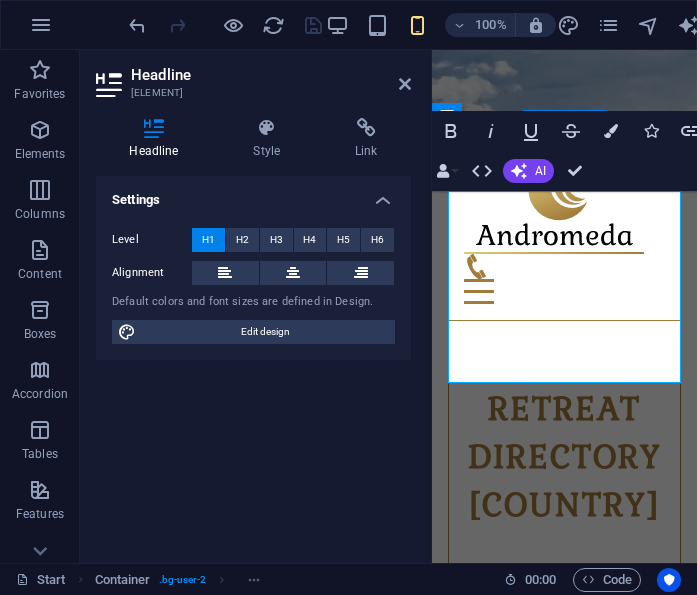 click on "Retreat directory [COUNTRY]" at bounding box center (564, 1404) 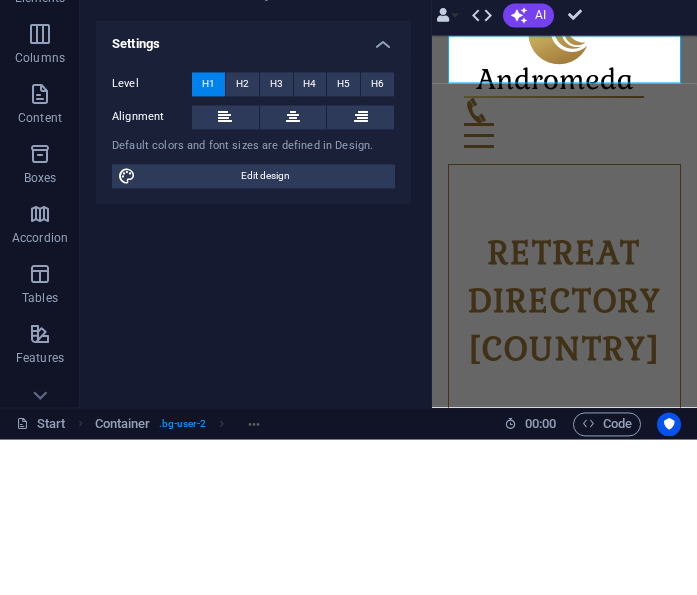 type 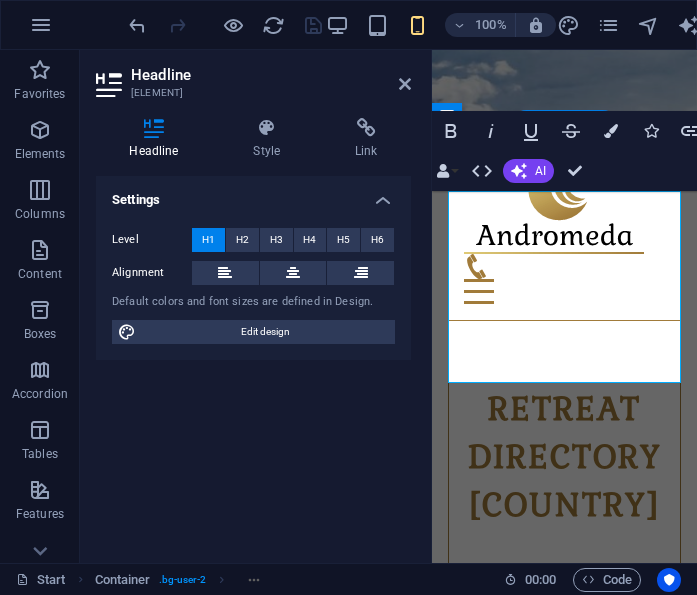 click at bounding box center [405, 84] 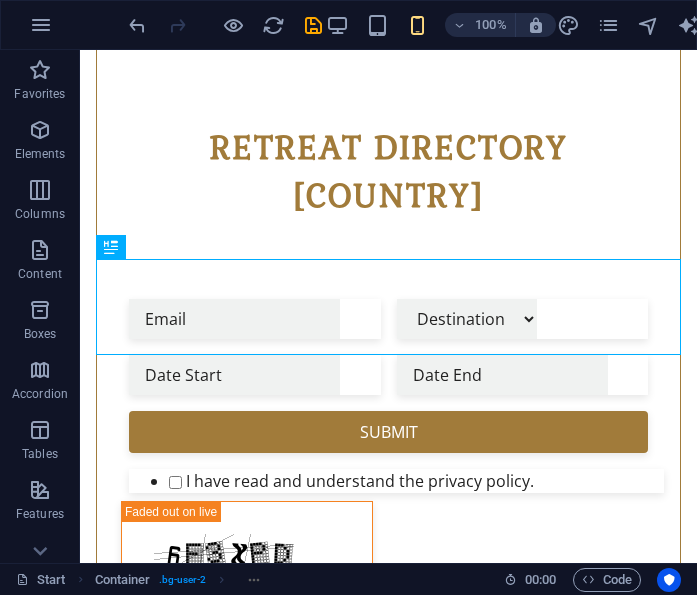 scroll, scrollTop: 707, scrollLeft: 0, axis: vertical 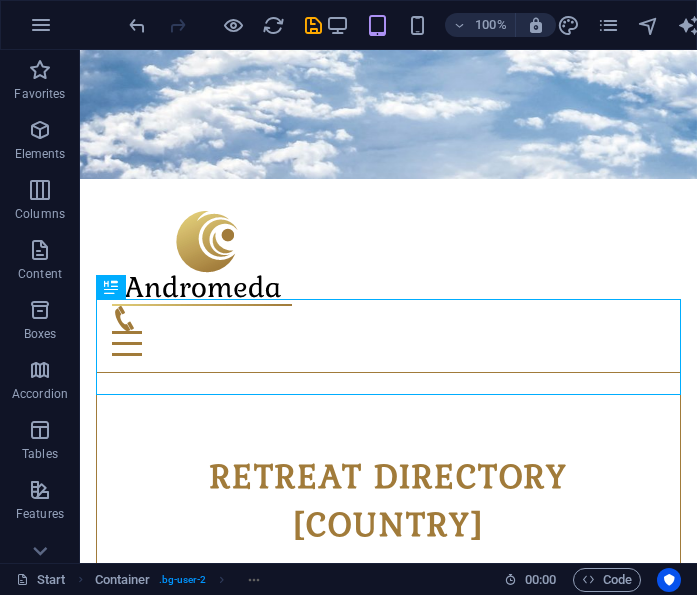 click at bounding box center [313, 25] 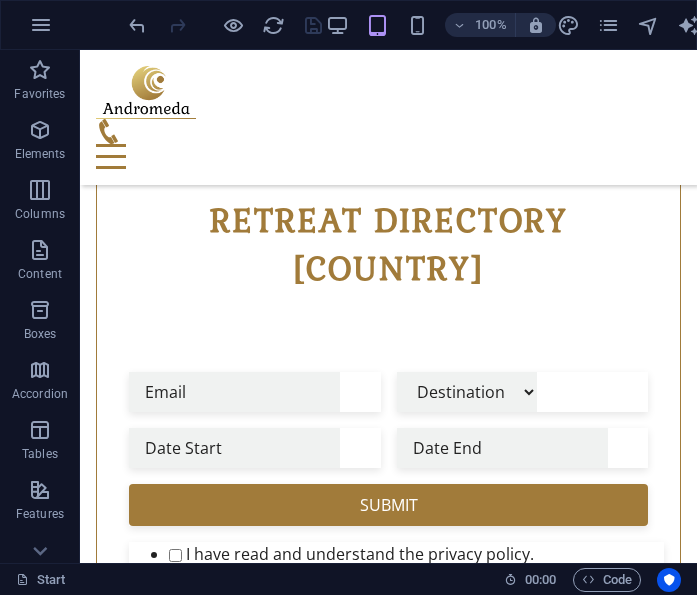 scroll, scrollTop: 918, scrollLeft: 0, axis: vertical 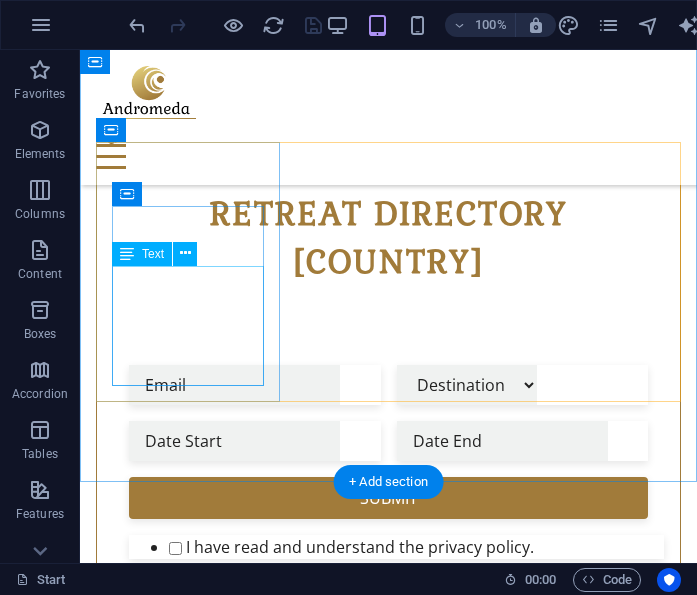 click on "Lorem ipsum dolor sit amet, consectetur adipisicing elit. Veritatis, dolorem!" at bounding box center (388, 1146) 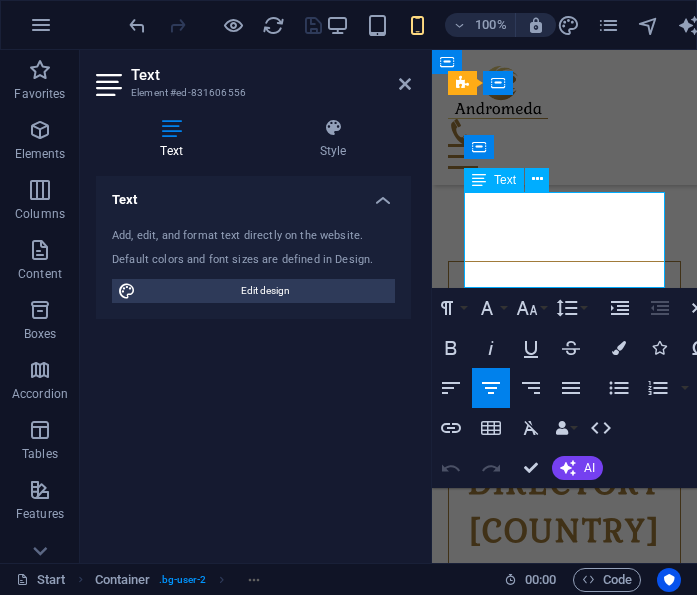 scroll, scrollTop: 1257, scrollLeft: 0, axis: vertical 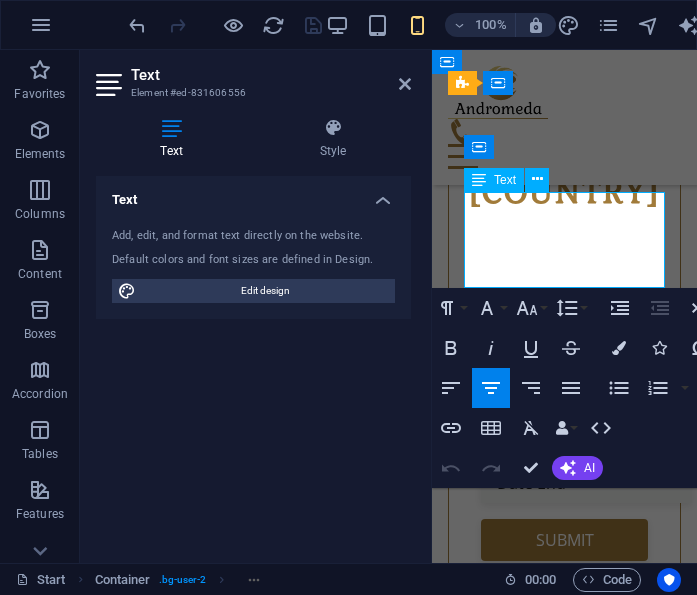 click on "Lorem ipsum dolor sit amet, consectetur adipisicing elit. Veritatis, dolorem!" at bounding box center (564, 1332) 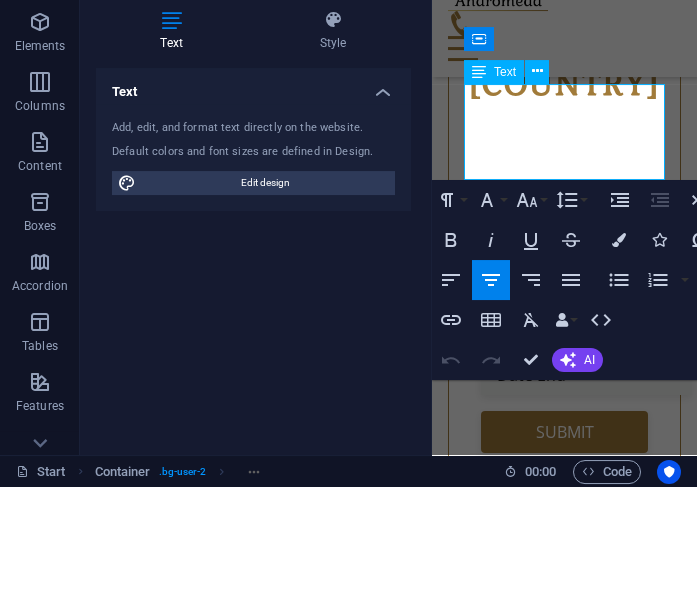 click on "Lorem ipsum dolor sit amet, consectetur adipisicing elit. Veritatis, dolorem!" at bounding box center (564, 1225) 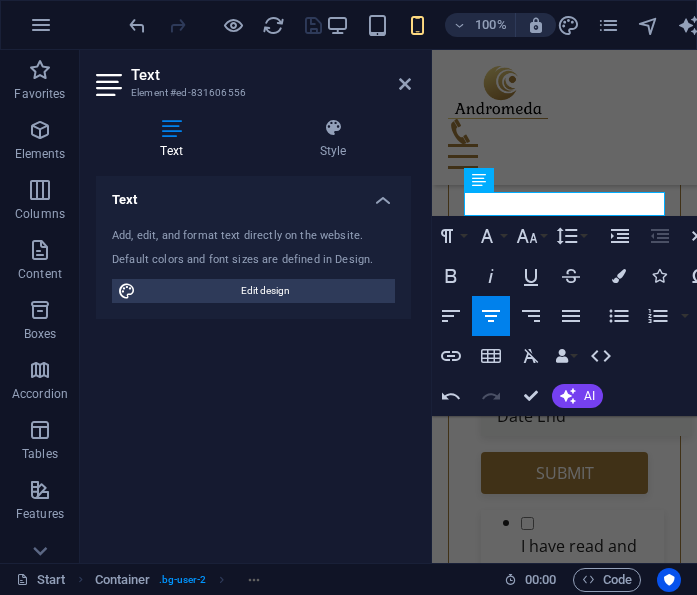 click on "Text Add, edit, and format text directly on the website. Default colors and font sizes are defined in Design. Edit design Alignment Left aligned Centered Right aligned" at bounding box center (253, 361) 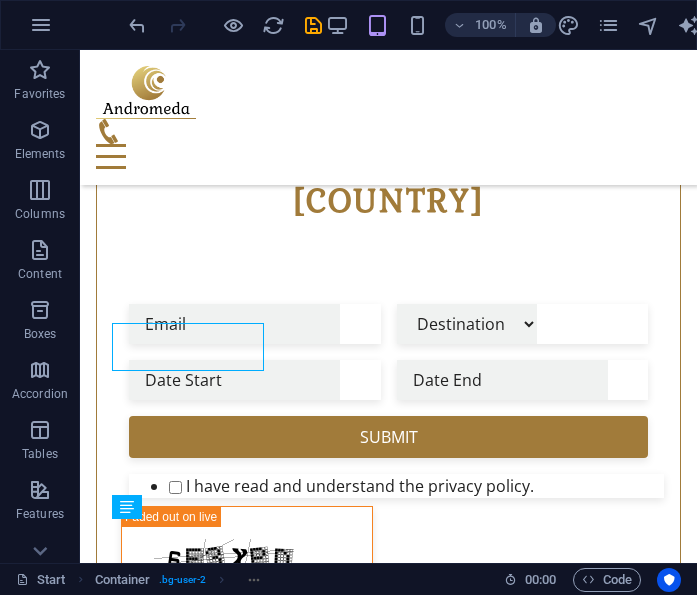 click at bounding box center (313, 25) 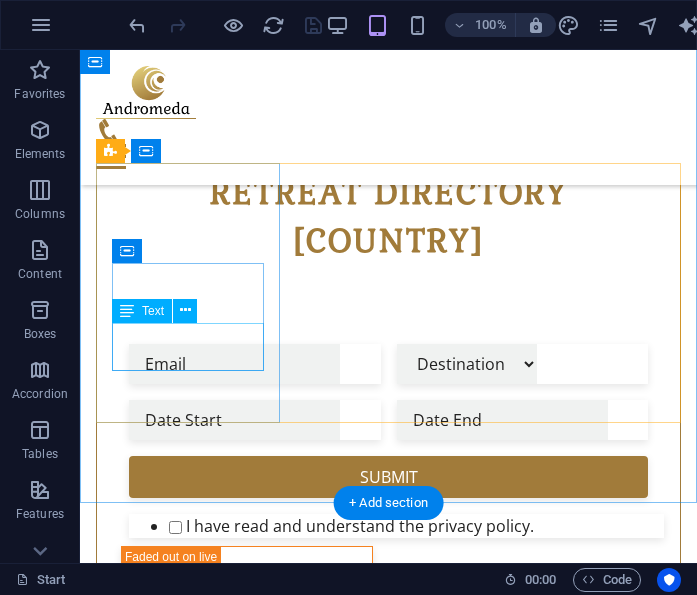 click on "Pick up your final retreat" at bounding box center [388, 1113] 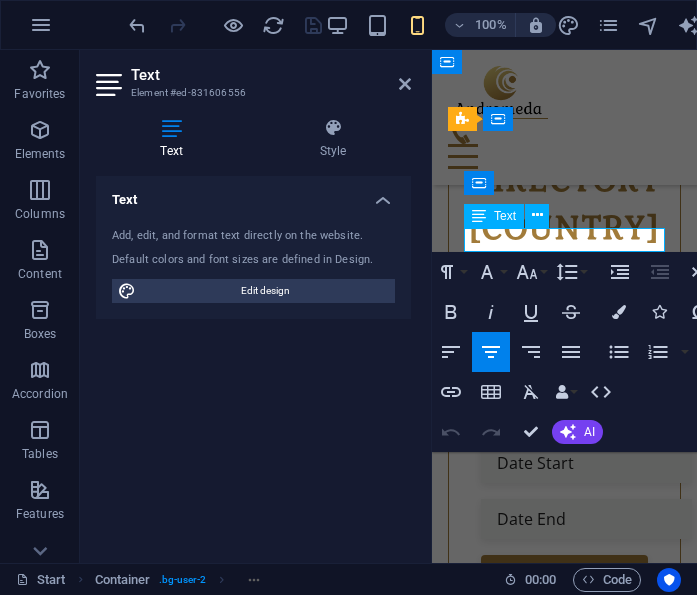 click on "Pick up your final retreat" at bounding box center (564, 1332) 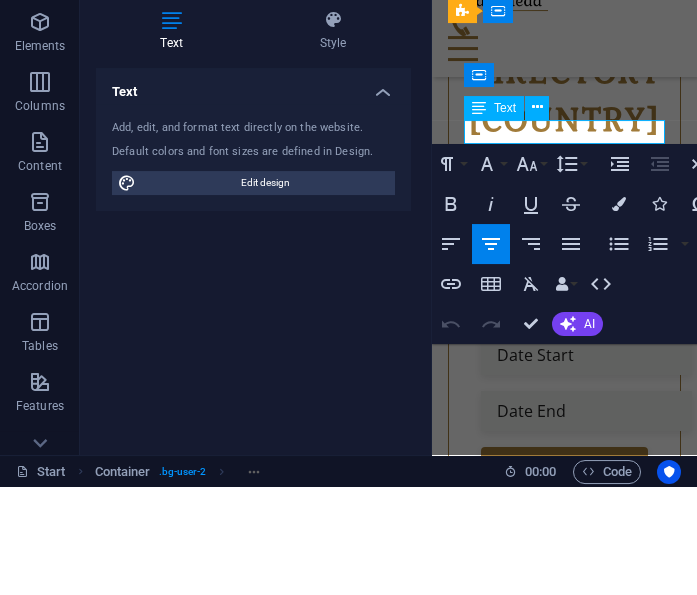 click on "Pick up your final retreat" at bounding box center [564, 1225] 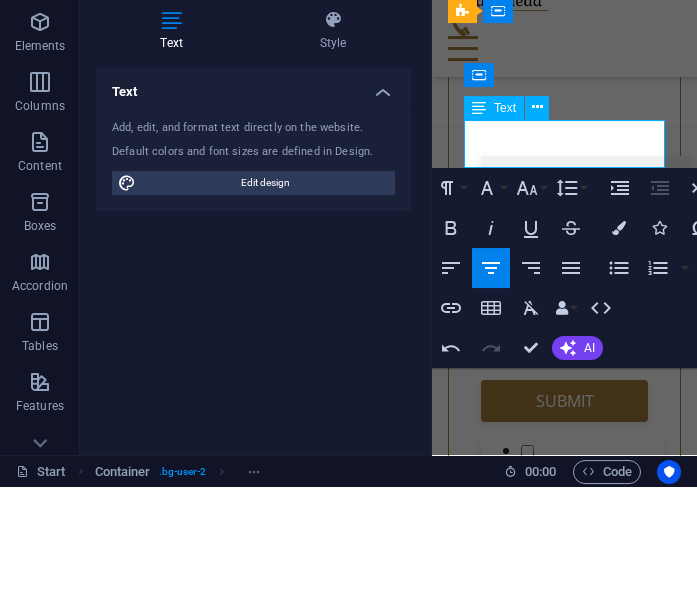 click on "Find &  Pick up your final retreat" at bounding box center [564, 1170] 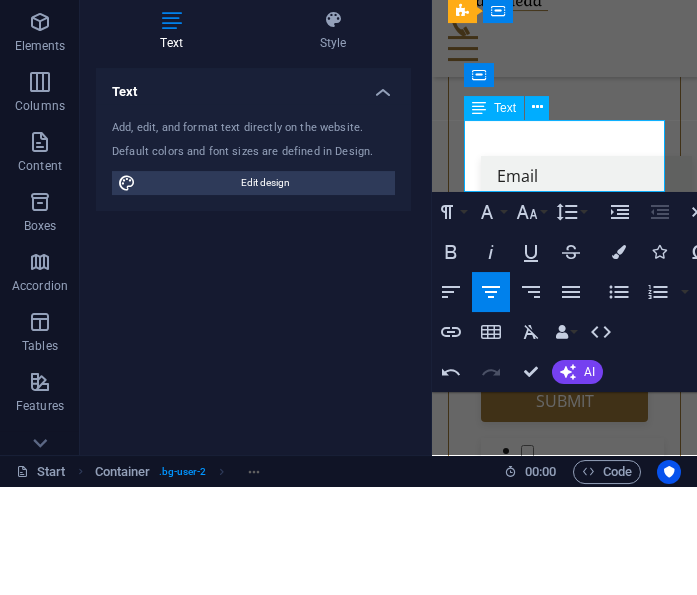 click on "Find & Pick up your final retreat in [COUNTRY] , caribe or Pacifico." at bounding box center (564, 1182) 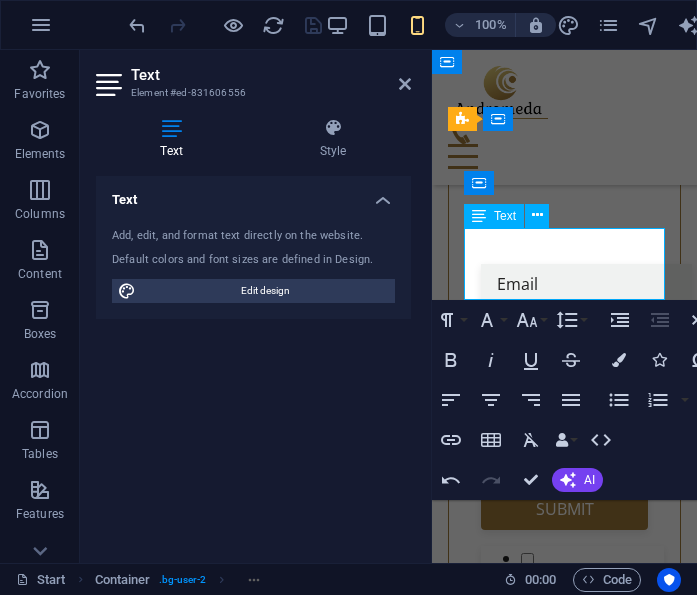 click on "Find & Pick up your final retreat in [COUNTRY] , C aribe Sur  or Pacifico." at bounding box center [564, 1301] 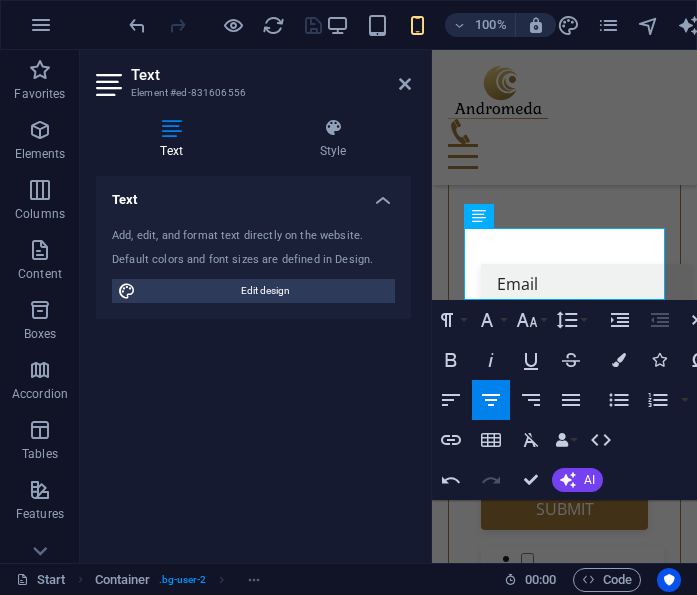 click at bounding box center [405, 84] 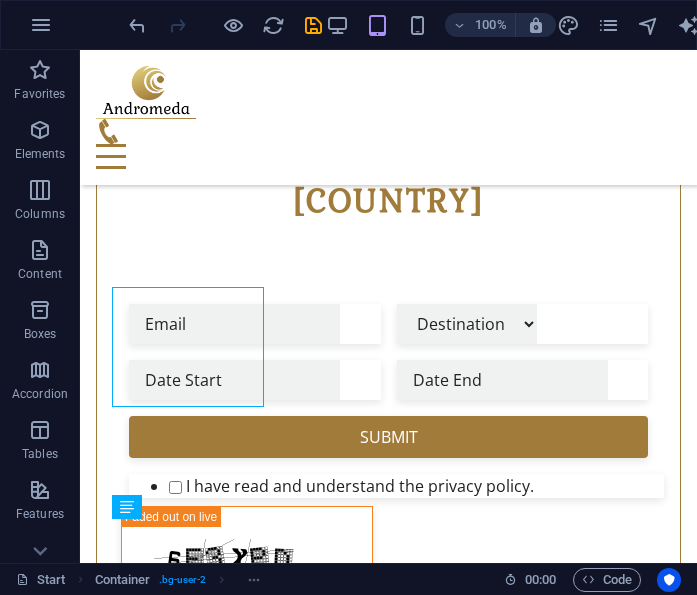 click at bounding box center [225, 25] 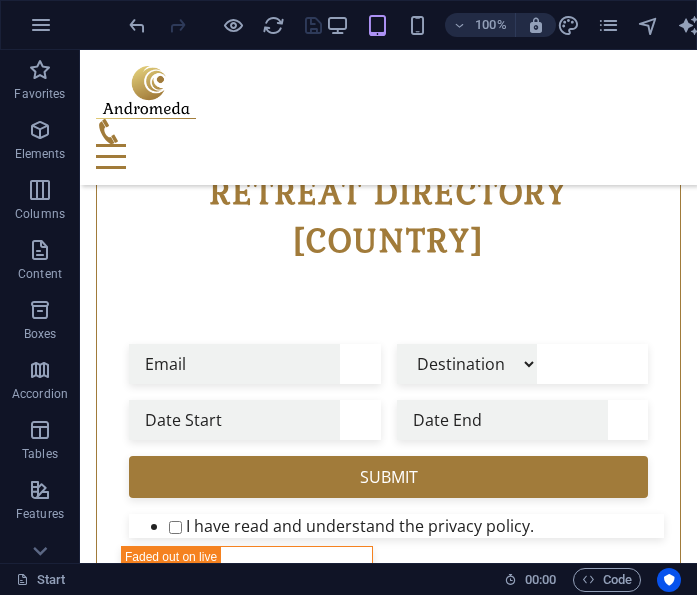 click on "Lorem ipsum dolor sit amet, consectetur adipisicing elit. Veritatis, dolorem!" at bounding box center [388, 1299] 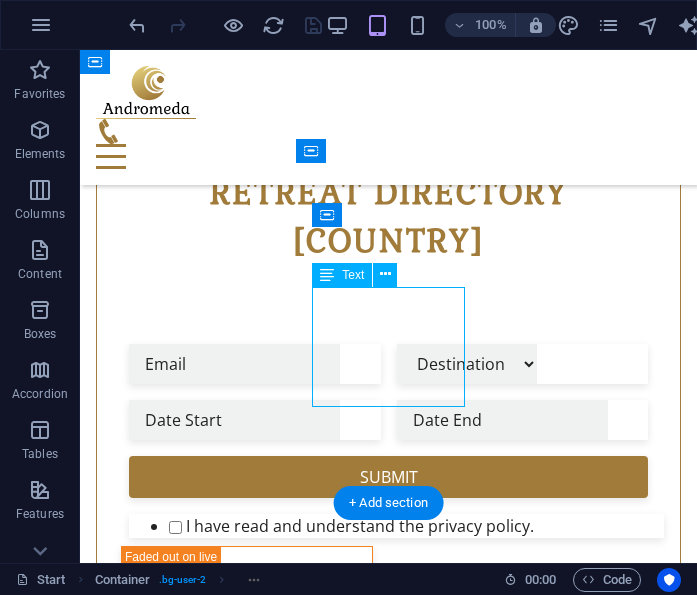 click on "Lorem ipsum dolor sit amet, consectetur adipisicing elit. Veritatis, dolorem!" at bounding box center [388, 1299] 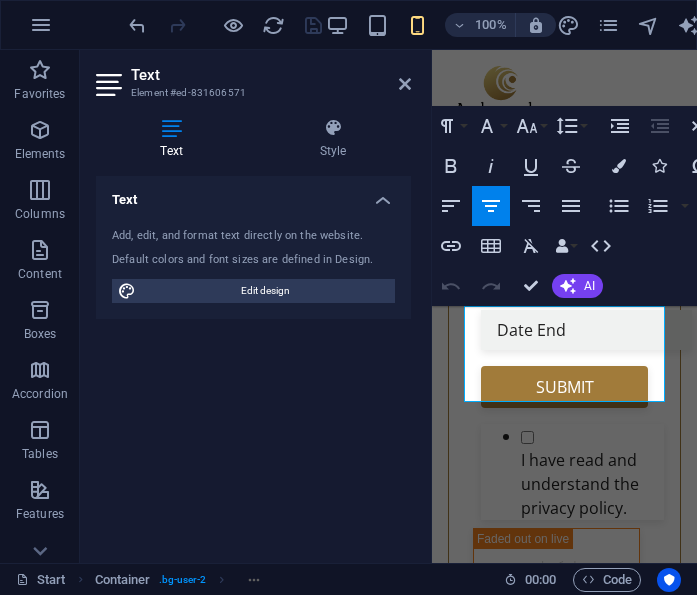 scroll, scrollTop: 1344, scrollLeft: 0, axis: vertical 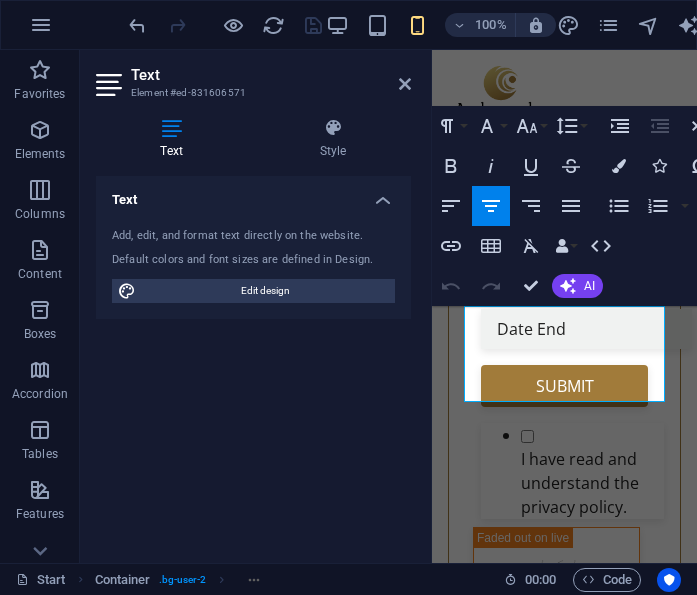 click on "Lorem ipsum dolor sit amet, consectetur adipisicing elit. Veritatis, dolorem!" at bounding box center [564, 1396] 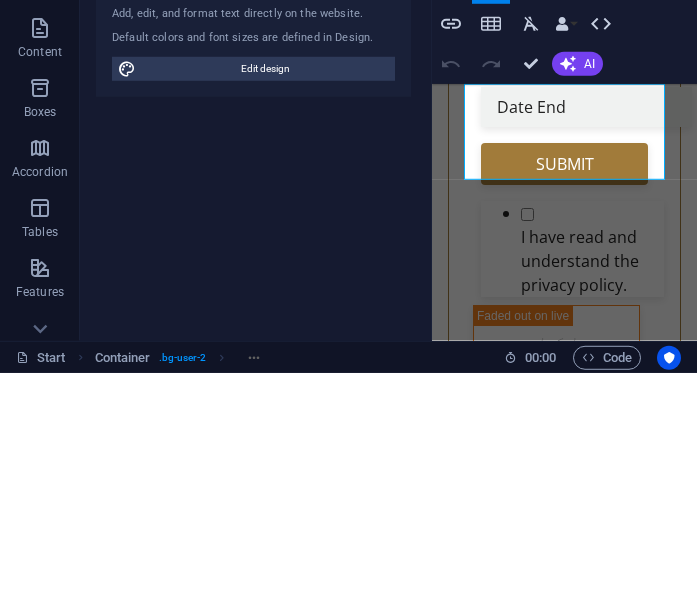 click on "Lorem ipsum dolor sit amet, consectetur adipisicing elit. Veritatis, dolorem!" at bounding box center [564, 1174] 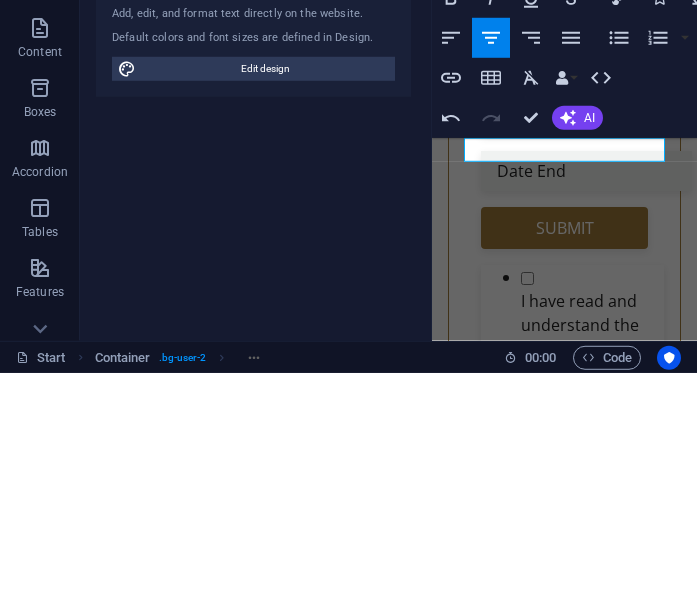 scroll, scrollTop: 1246, scrollLeft: 0, axis: vertical 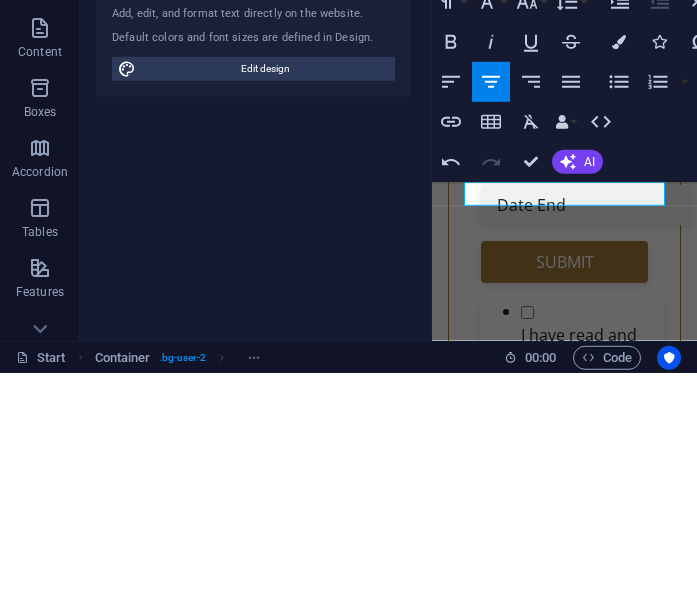 type 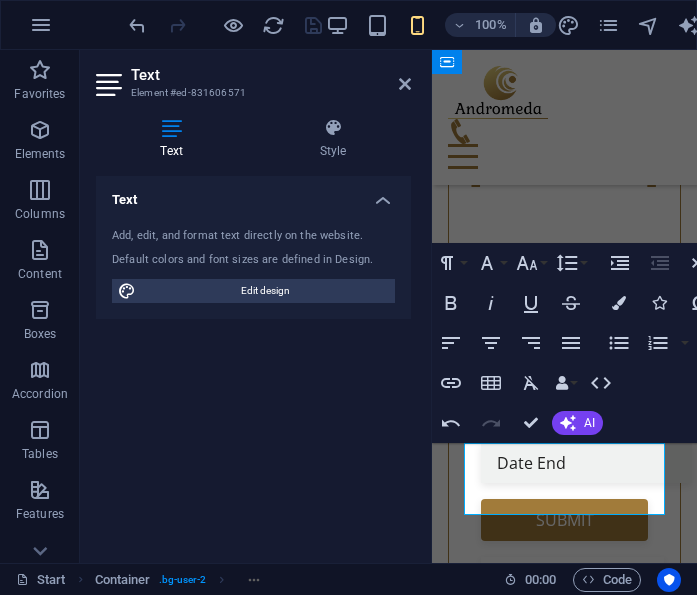 scroll, scrollTop: 1207, scrollLeft: 0, axis: vertical 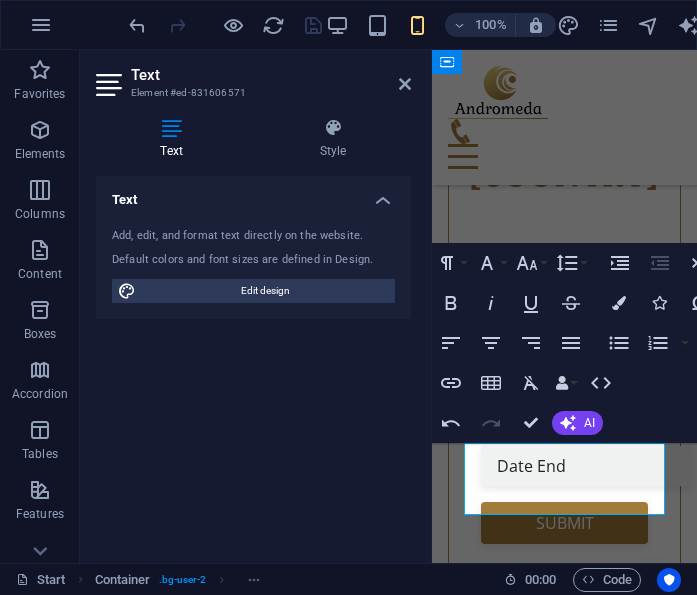 click on "let us now your date and book your flight or choose our service flight booking" at bounding box center (564, 1521) 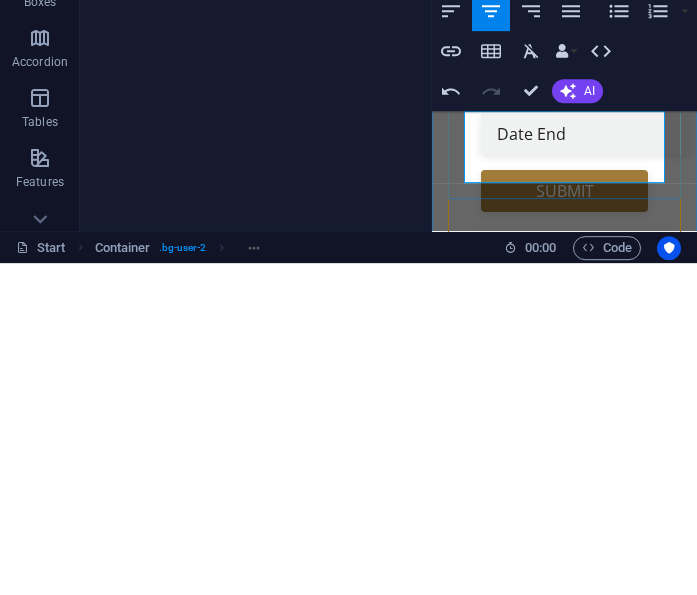 click on "let us now your date and book your flight or choose our service flight booking" at bounding box center [564, 1190] 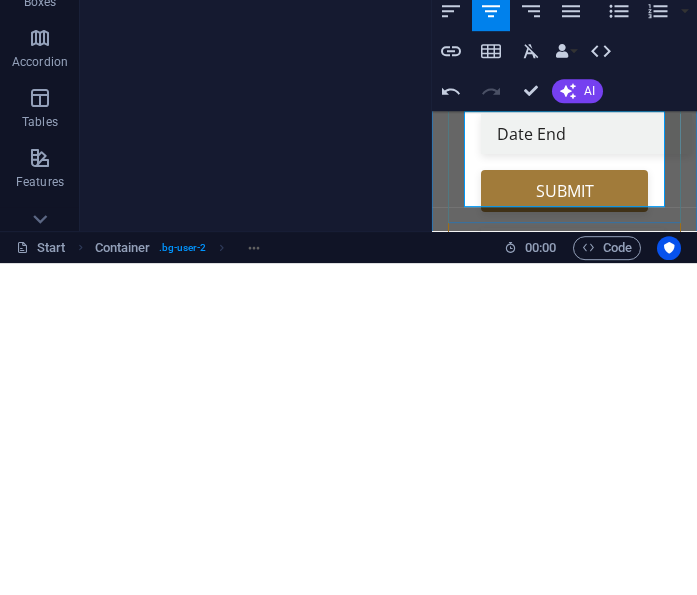click on "Find and l et us now your date and book your flight or choose our service flight booking" at bounding box center (564, 1202) 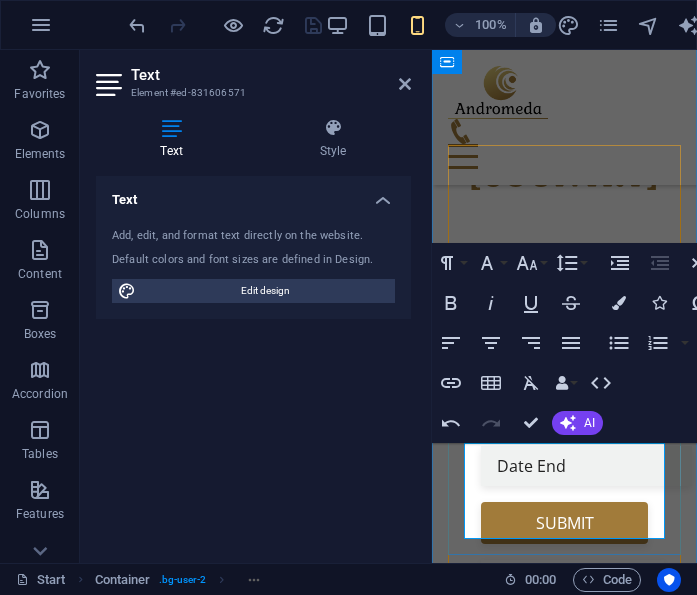 click on "Pick your Destination" at bounding box center [564, 1250] 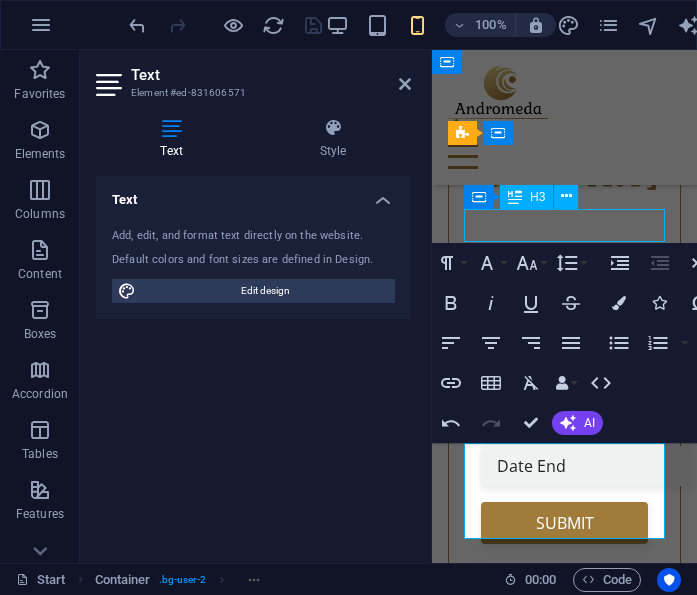 scroll, scrollTop: 807, scrollLeft: 0, axis: vertical 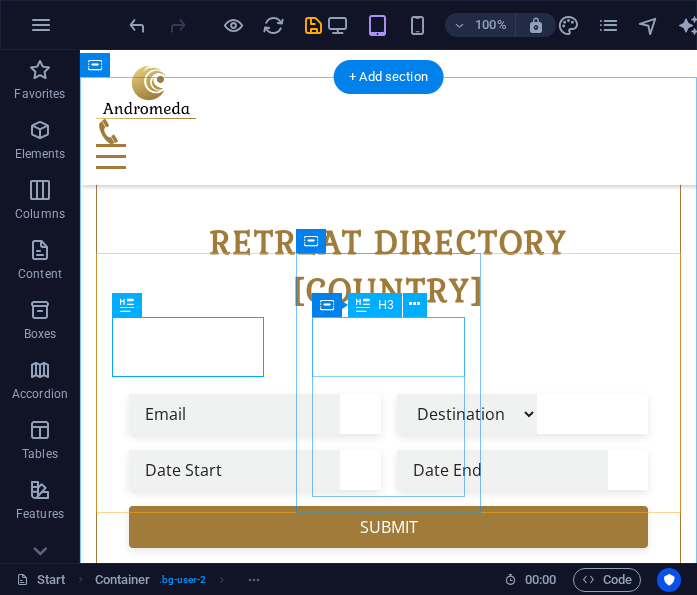 click on "Book your Flight" at bounding box center (388, 1306) 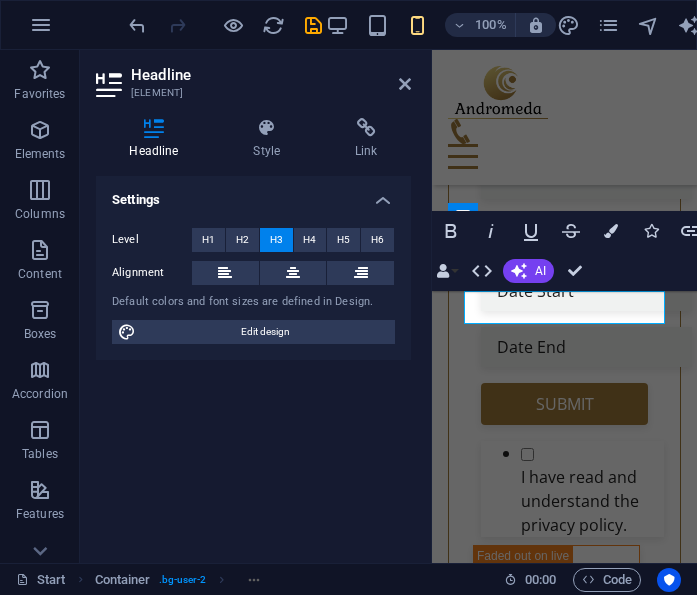 click on "Book your Flight" at bounding box center [564, 1349] 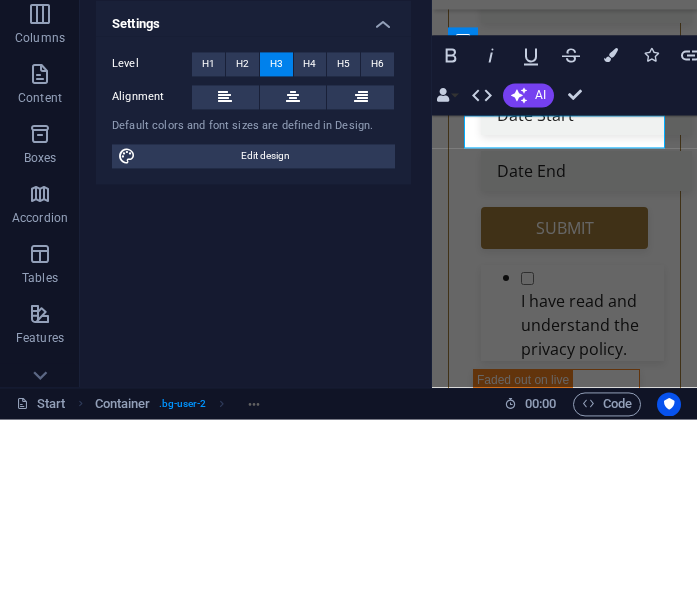 type 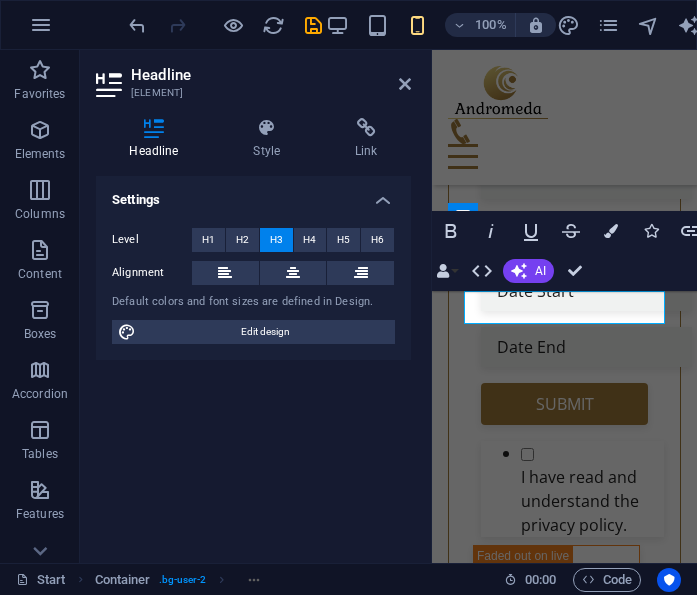 click on "Find and let us now your date, book your flight or choose our service flight booking" at bounding box center [564, 1414] 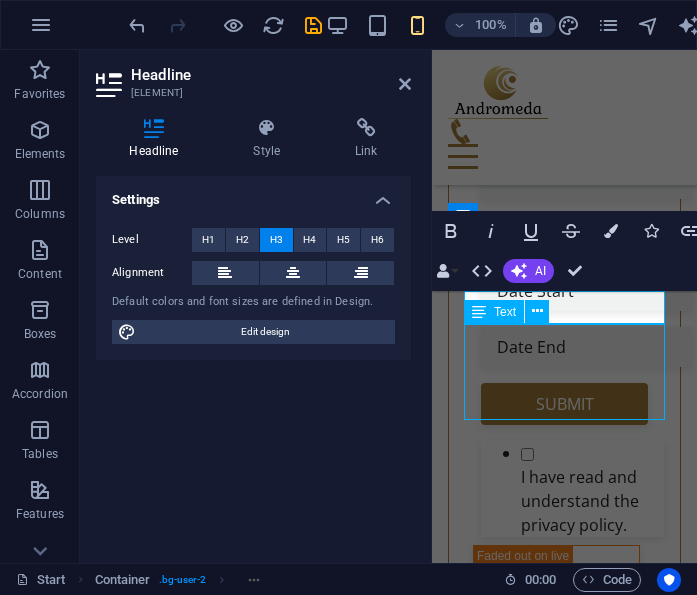 scroll, scrollTop: 897, scrollLeft: 0, axis: vertical 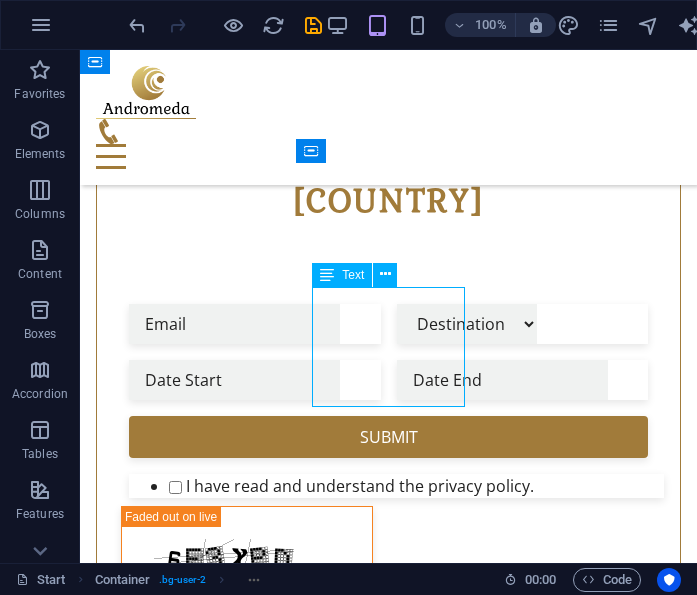 click on "Find and let us now your date, book your flight or choose our service flight booking" at bounding box center [388, 1259] 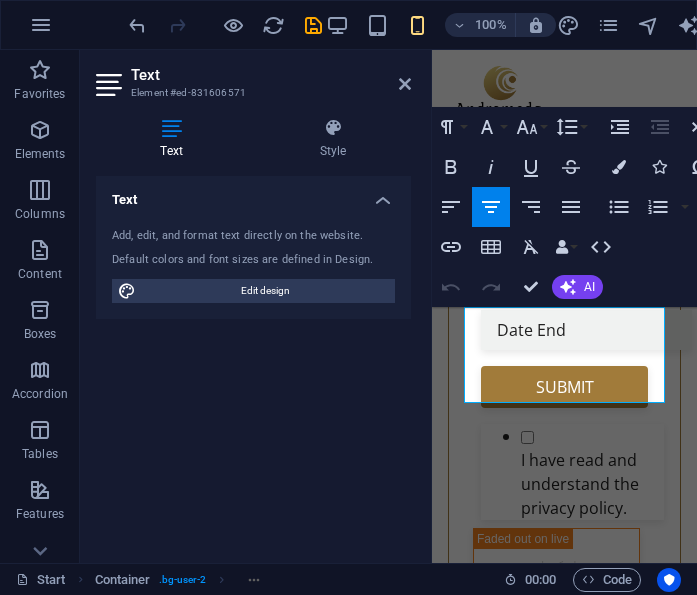 click on "Find and let us now your date, book your flight or choose our service flight booking" at bounding box center [564, 1397] 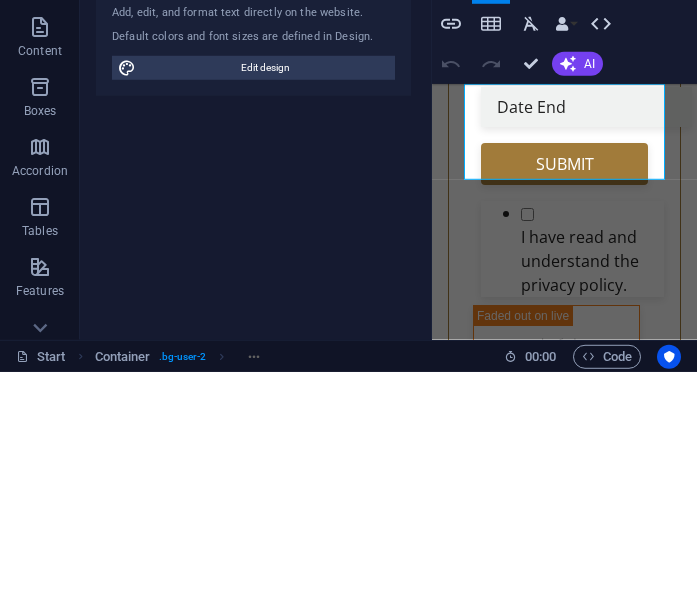 click on "Find and let us now your date, book your flight or choose our service flight booking" at bounding box center (564, 1174) 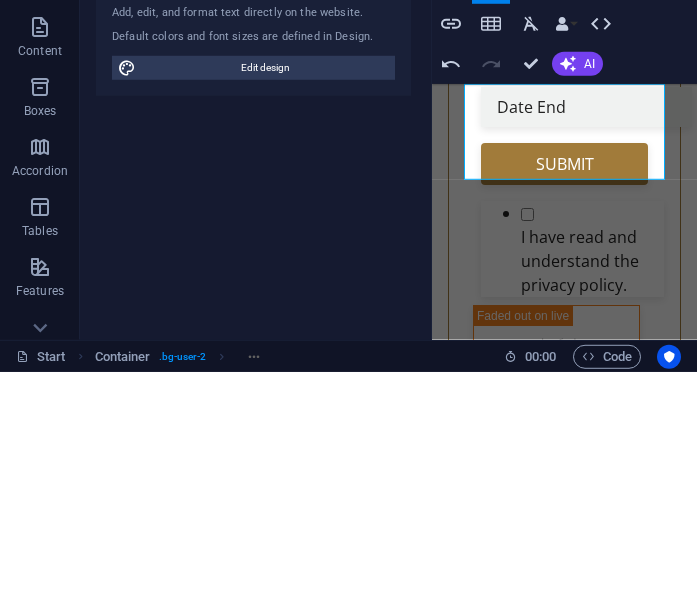 click on "Find and let us now your date, book your retreat  choose our service flight booking" at bounding box center (564, 1174) 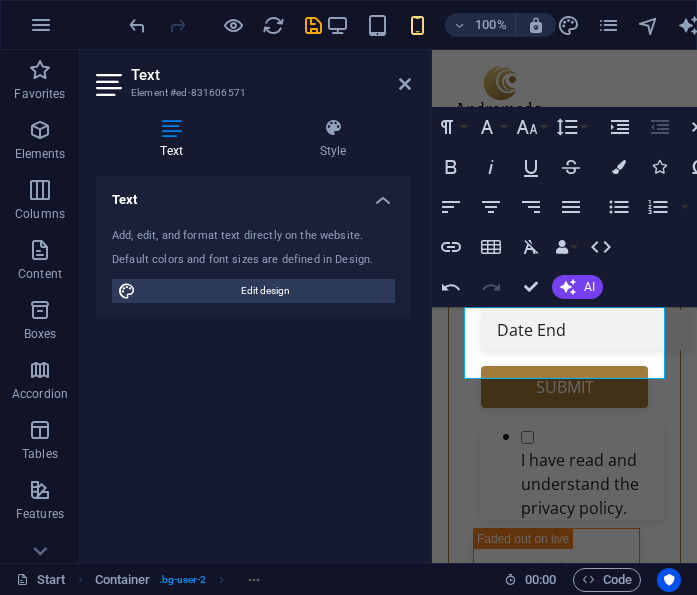 click on "[LOREM IPSUM]" at bounding box center [564, 1550] 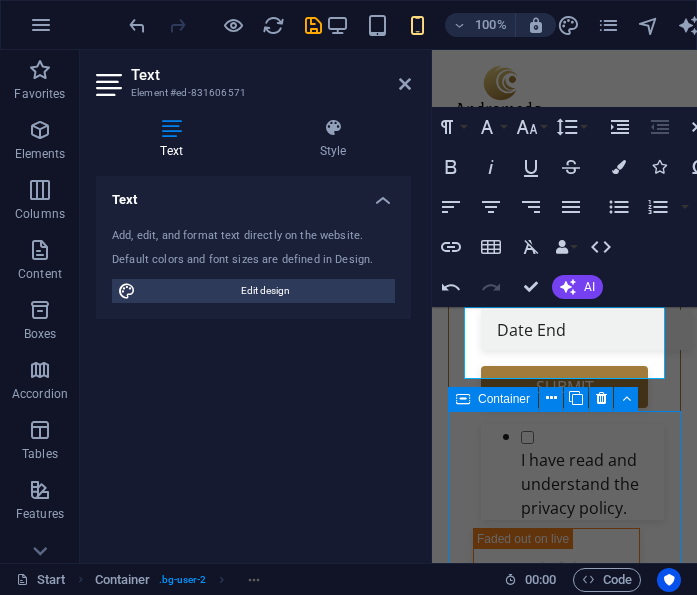 scroll, scrollTop: 843, scrollLeft: 0, axis: vertical 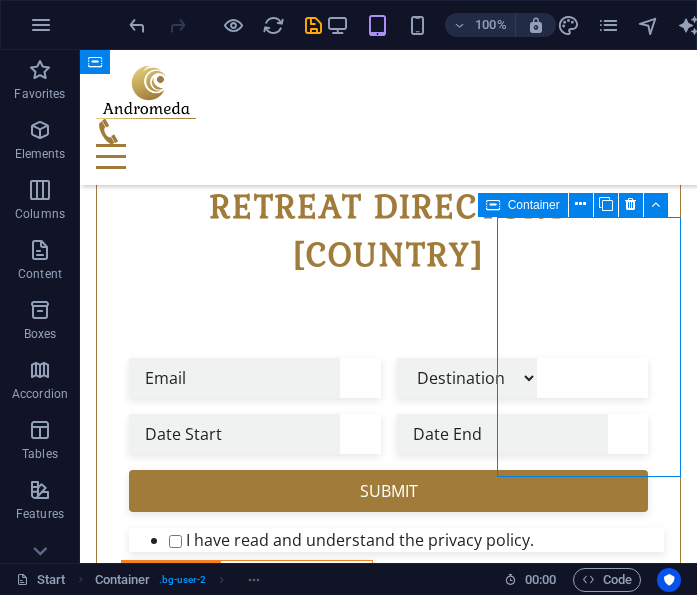 click on "Enjoy your Vacation" at bounding box center [388, 1444] 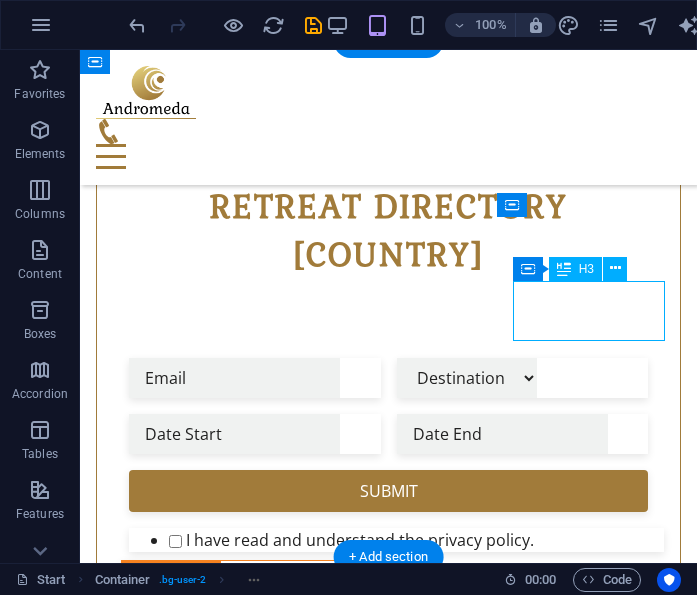 click on "Enjoy your Vacation" at bounding box center [388, 1444] 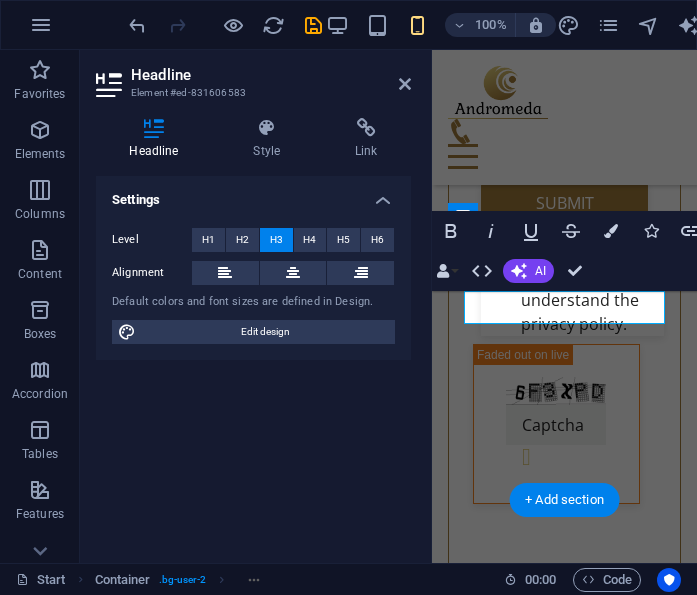 click on "Enjoy your Vacation" at bounding box center (564, 1342) 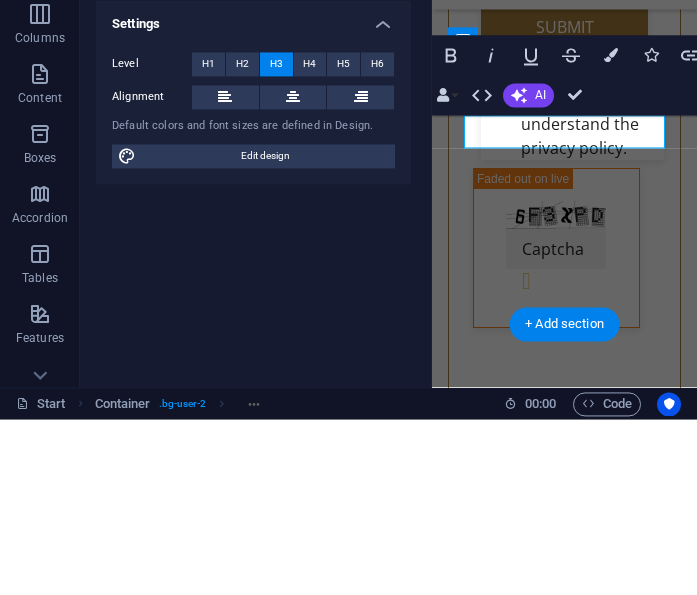 type 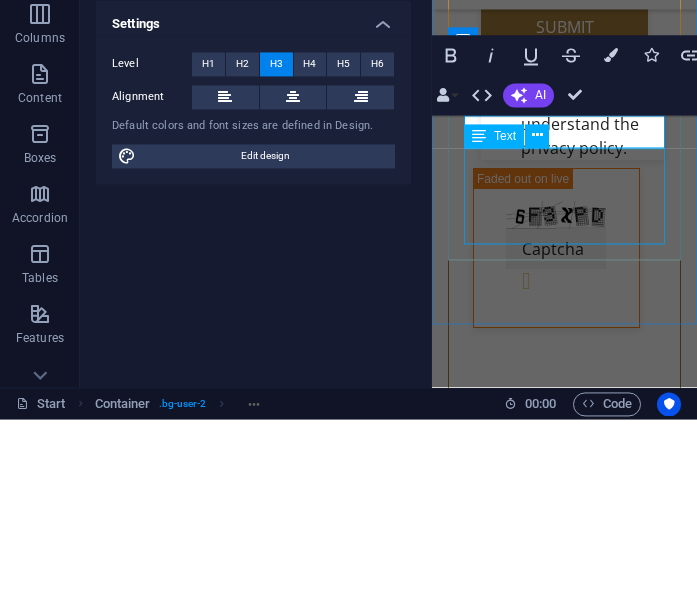 click on "Lorem ipsum dolor sit amet, consectetur adipisicing elit. Veritatis, dolorem!" at bounding box center [564, 1232] 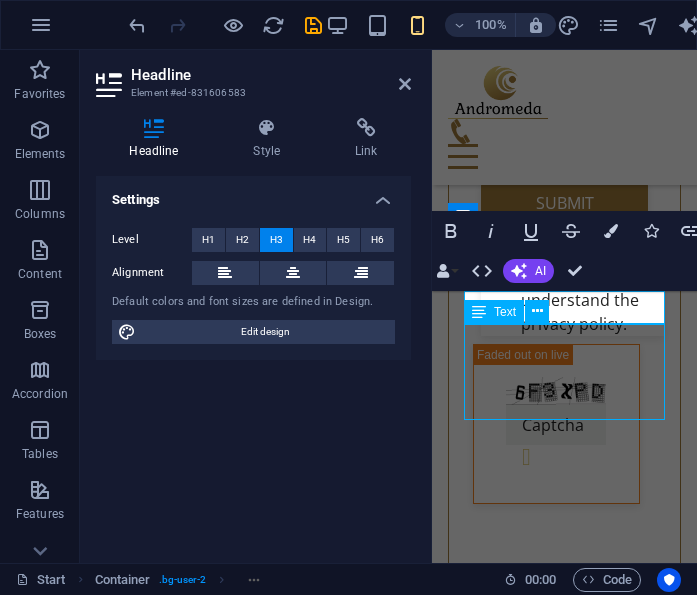 scroll, scrollTop: 897, scrollLeft: 0, axis: vertical 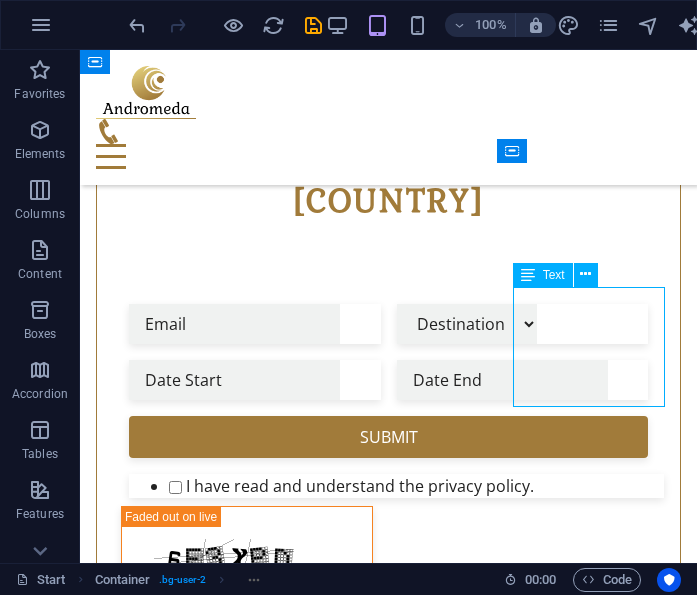 click on "Lorem ipsum dolor sit amet, consectetur adipisicing elit. Veritatis, dolorem!" at bounding box center [388, 1433] 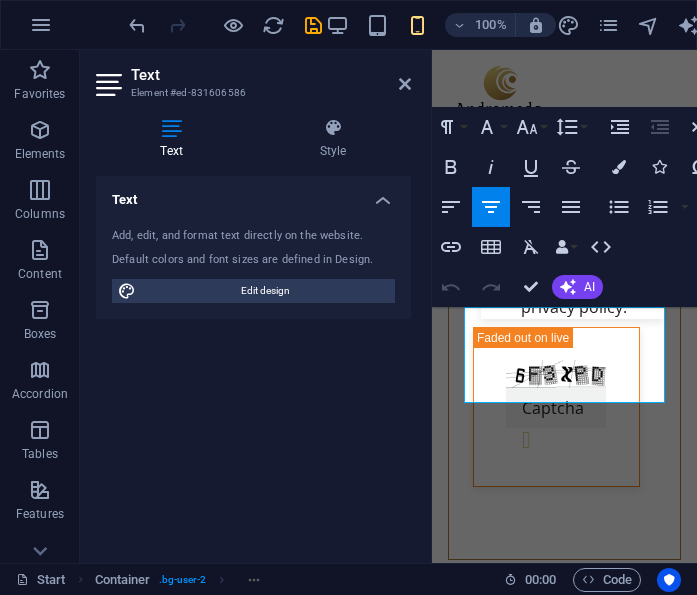 click on "Lorem ipsum dolor sit amet, consectetur adipisicing elit. Veritatis, dolorem!" at bounding box center [564, 1390] 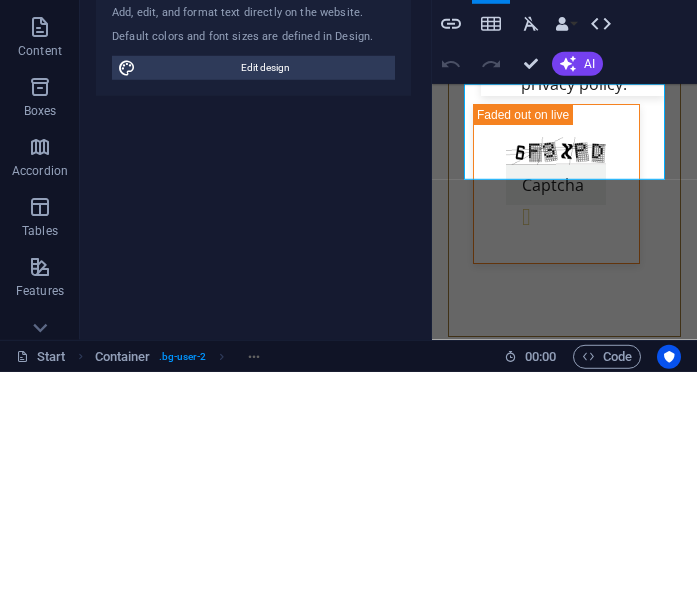 type 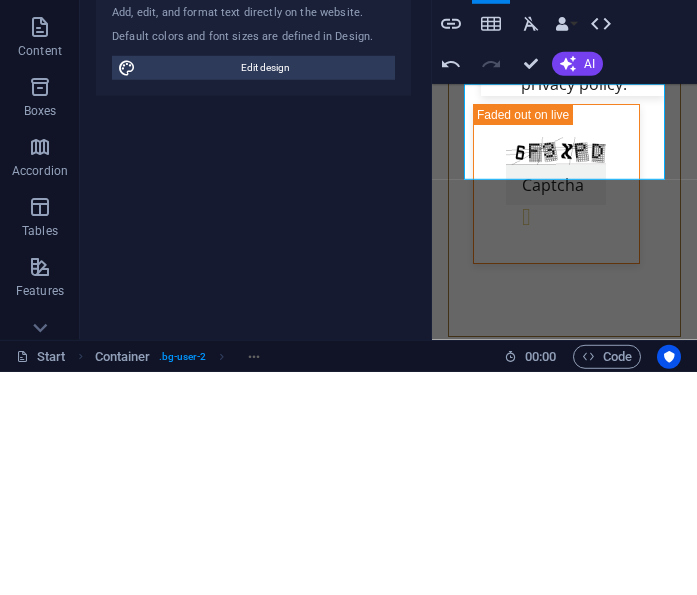 click on "Lorem ipsum dolor sit amet, consectetur adipisicing elit. Verit , dolorem!" at bounding box center (564, 1131) 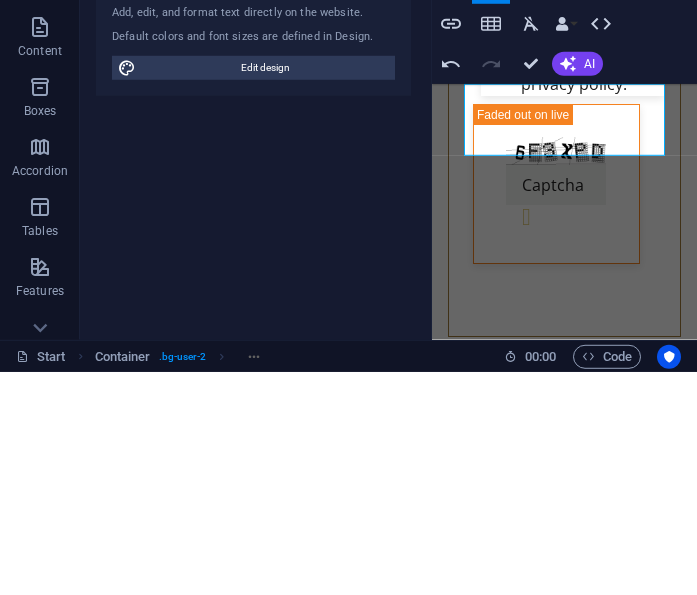 click on "[EXPERIENCE] [YOUR] [BEST] [RETREAT]" at bounding box center (564, 1143) 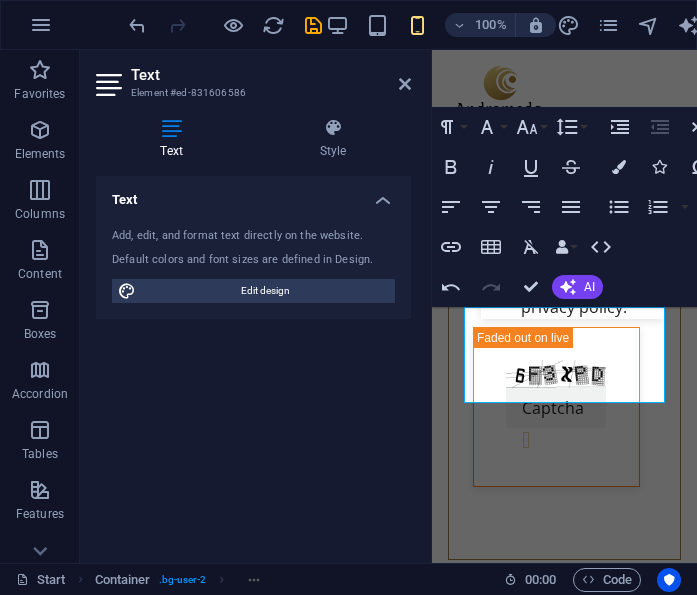 click at bounding box center (313, 25) 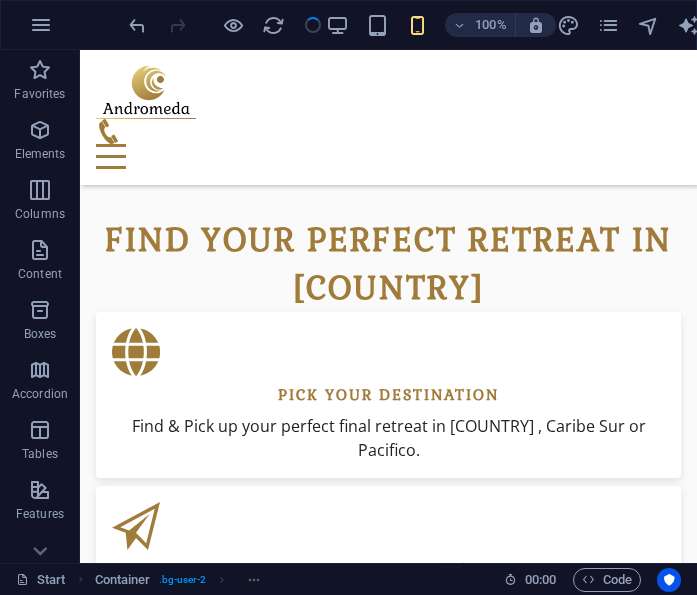 scroll, scrollTop: 897, scrollLeft: 0, axis: vertical 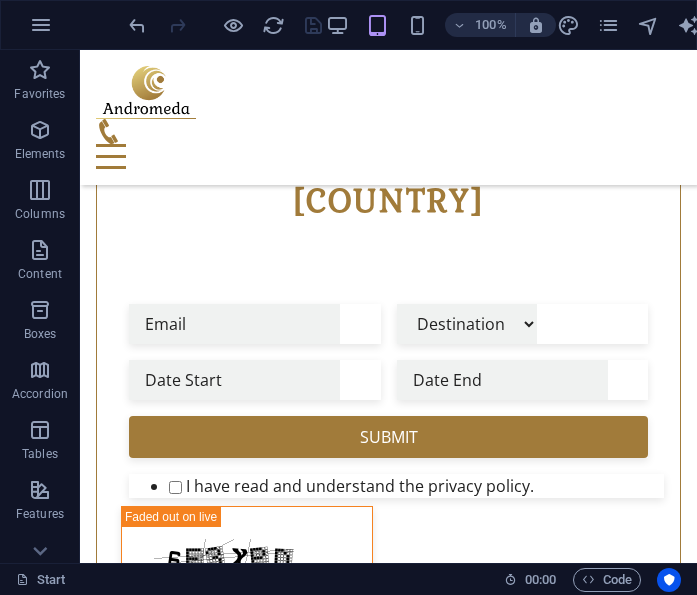 click at bounding box center (388, 1347) 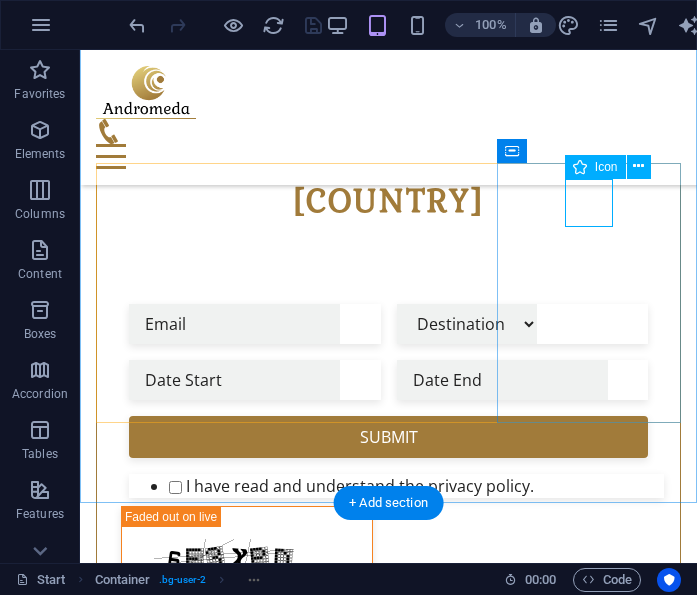 click on "Icon" at bounding box center [606, 167] 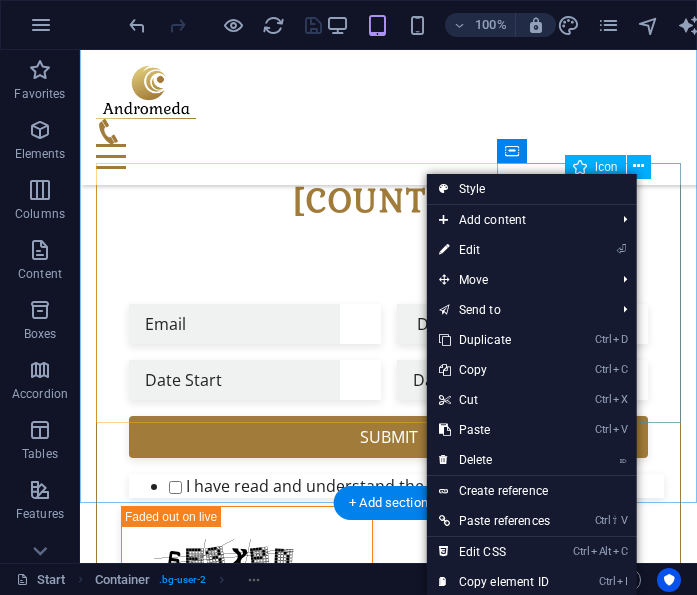 click on "⏎  Edit" at bounding box center [494, 250] 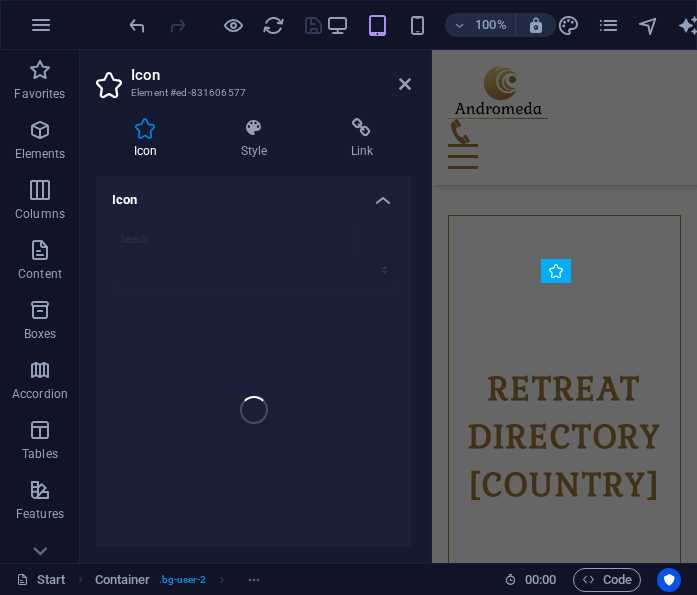 scroll, scrollTop: 1487, scrollLeft: 0, axis: vertical 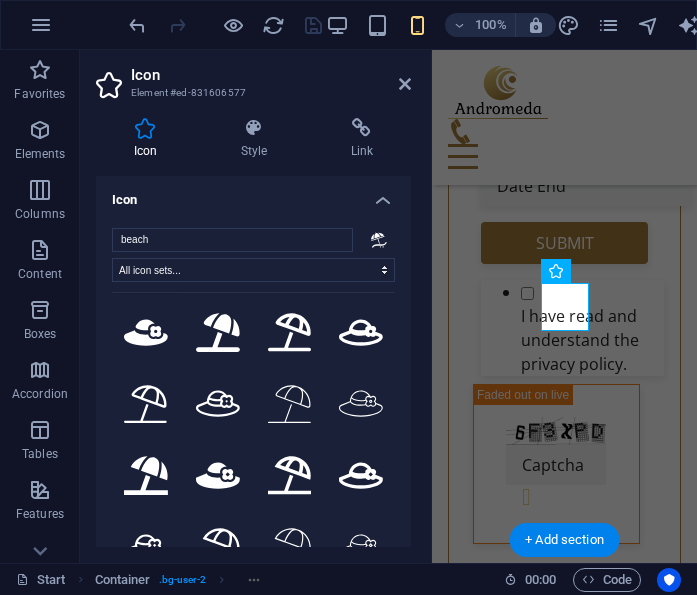 click on "beach" at bounding box center [232, 240] 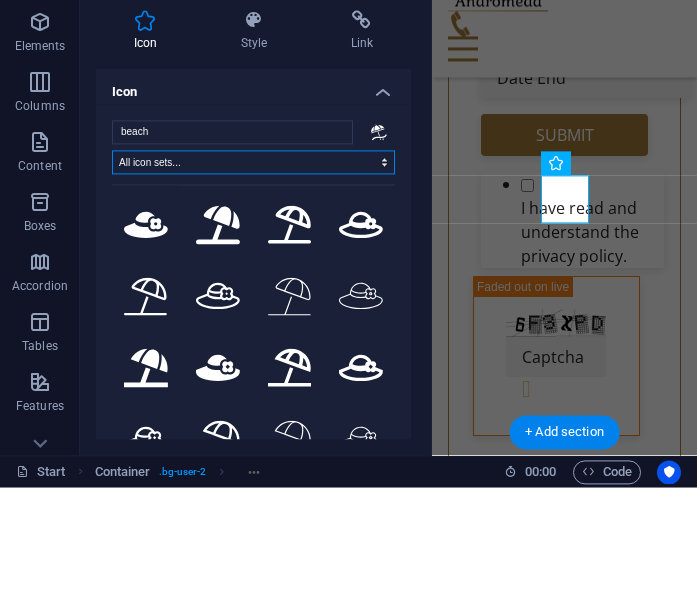 click on "All icon sets... IcoFont Ionicons FontAwesome Brands FontAwesome Duotone FontAwesome Solid FontAwesome Regular FontAwesome Light FontAwesome Thin FontAwesome Sharp Solid FontAwesome Sharp Regular FontAwesome Sharp Light FontAwesome Sharp Thin" at bounding box center [253, 270] 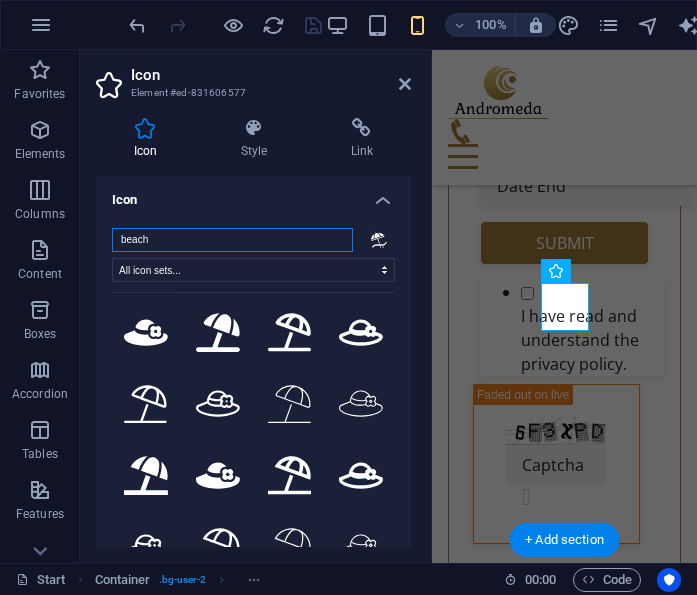 click on "beach" at bounding box center [232, 240] 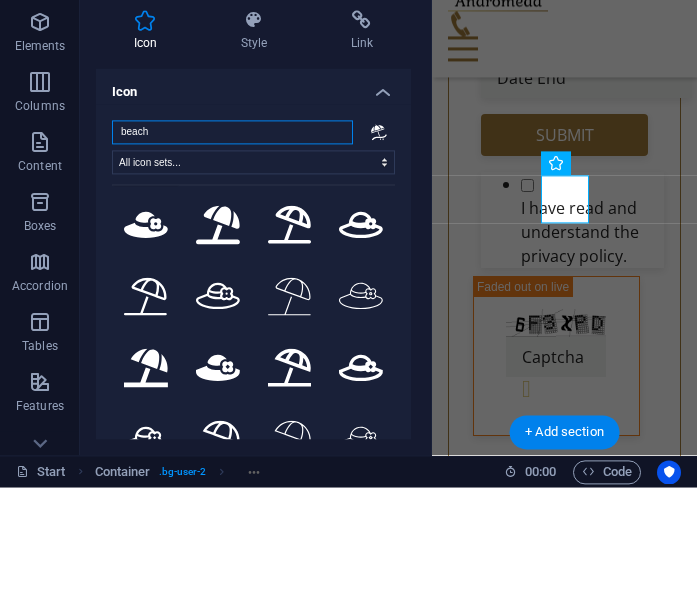 click on "beach" at bounding box center (232, 240) 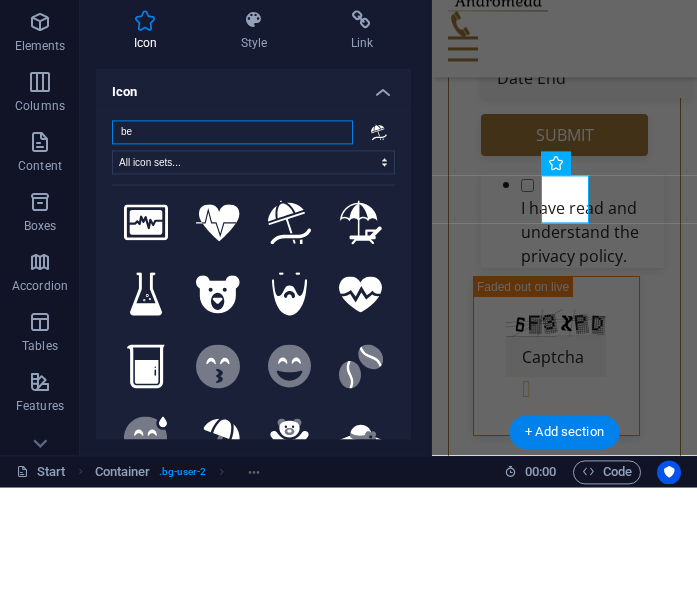 type on "b" 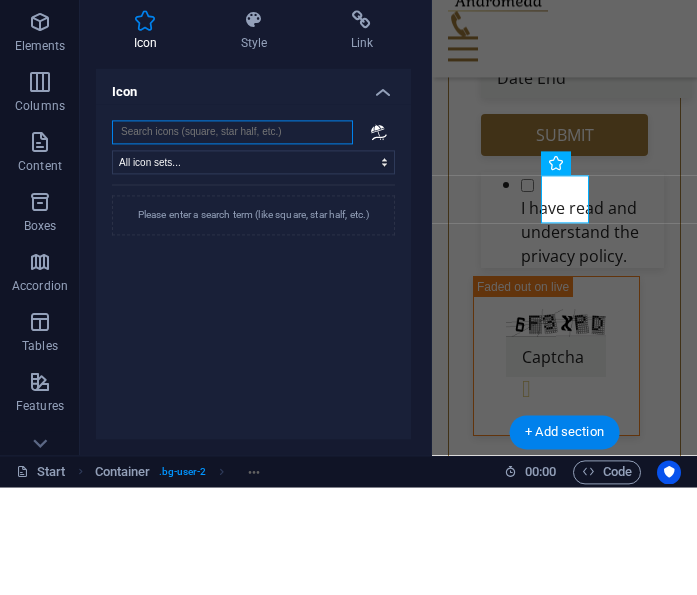scroll, scrollTop: 0, scrollLeft: 0, axis: both 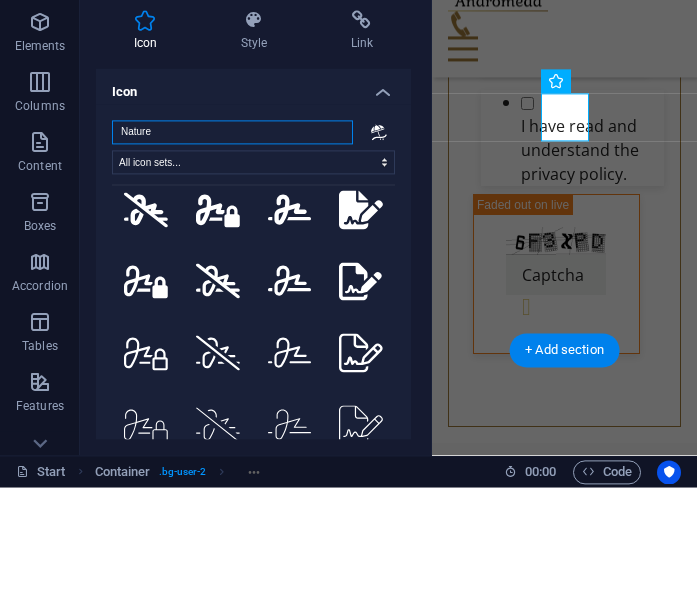click on "Nature" at bounding box center (232, 240) 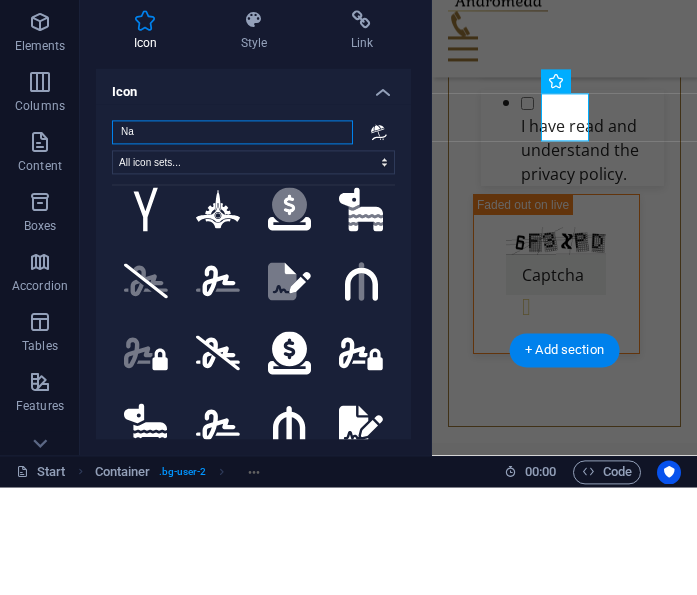 type on "N" 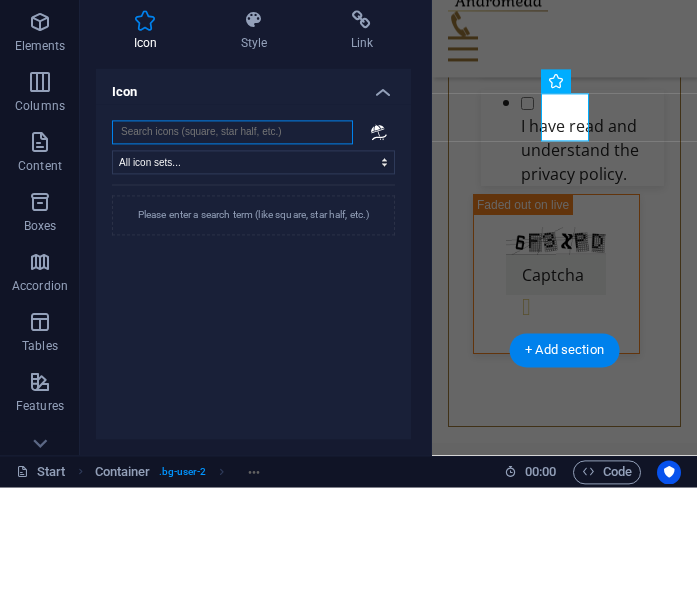 scroll, scrollTop: 0, scrollLeft: 0, axis: both 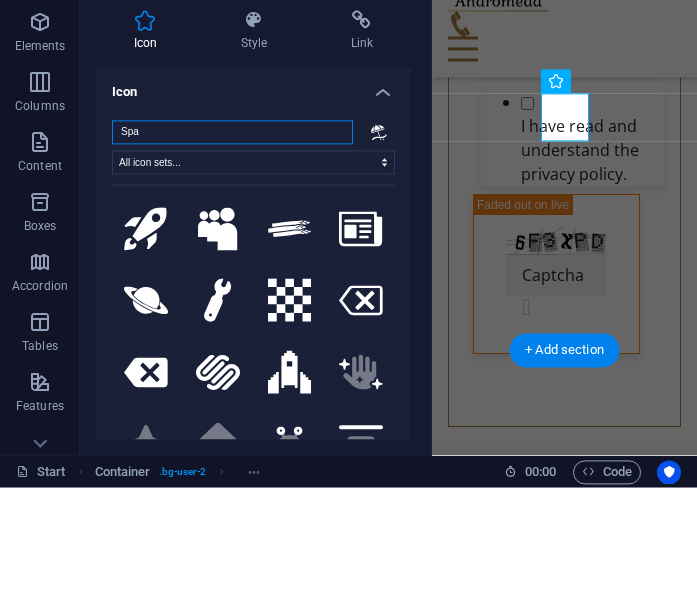 click on "Spa" at bounding box center (232, 240) 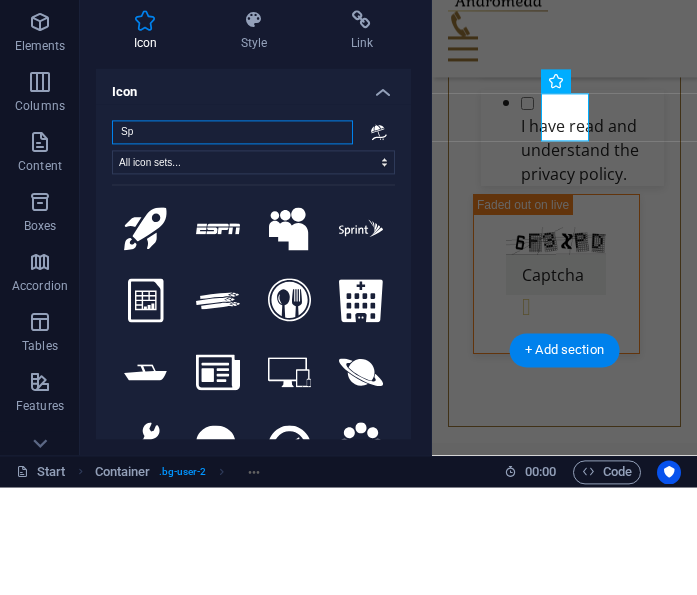 type on "S" 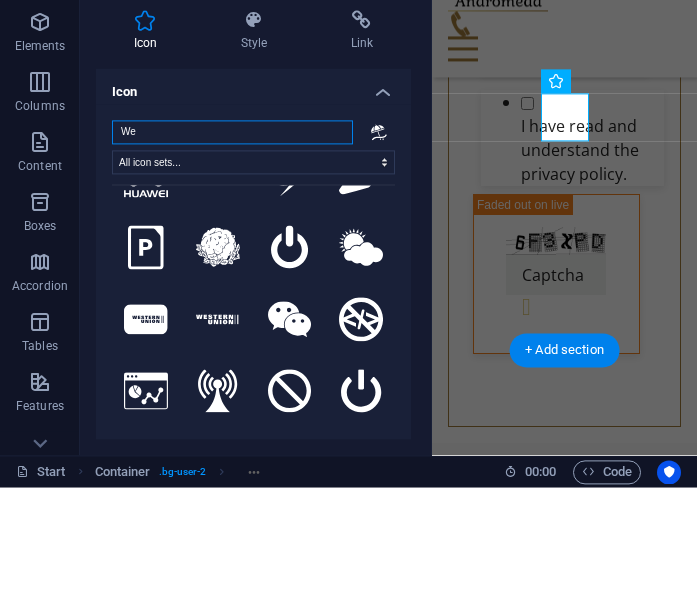 scroll, scrollTop: 132, scrollLeft: 0, axis: vertical 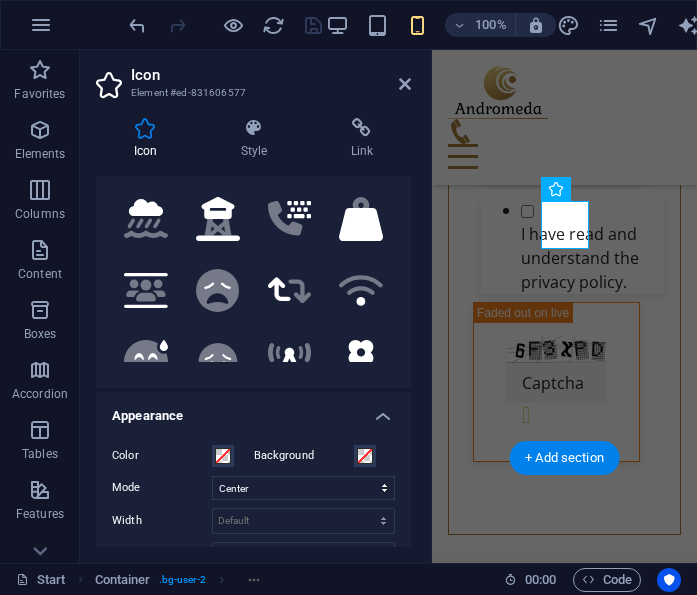 type on "We" 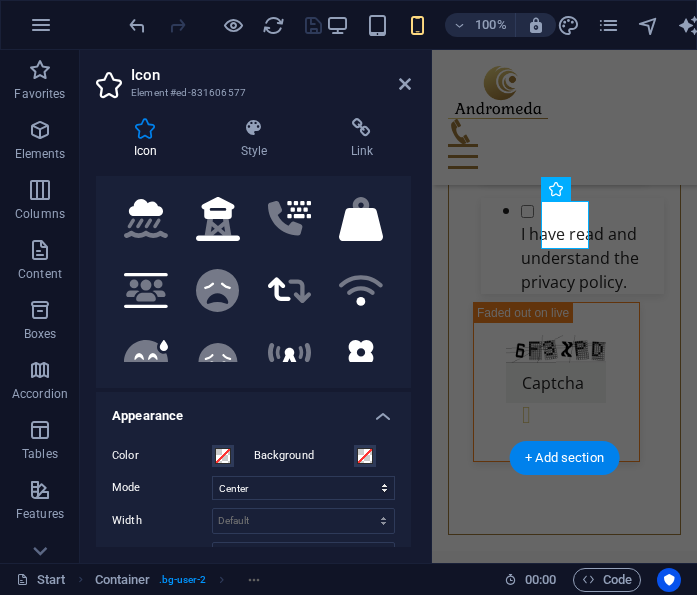 click 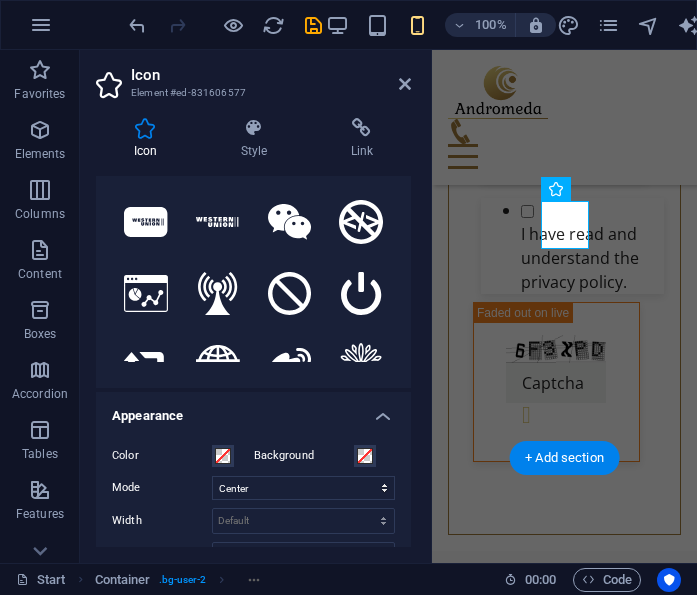 scroll, scrollTop: 116, scrollLeft: 0, axis: vertical 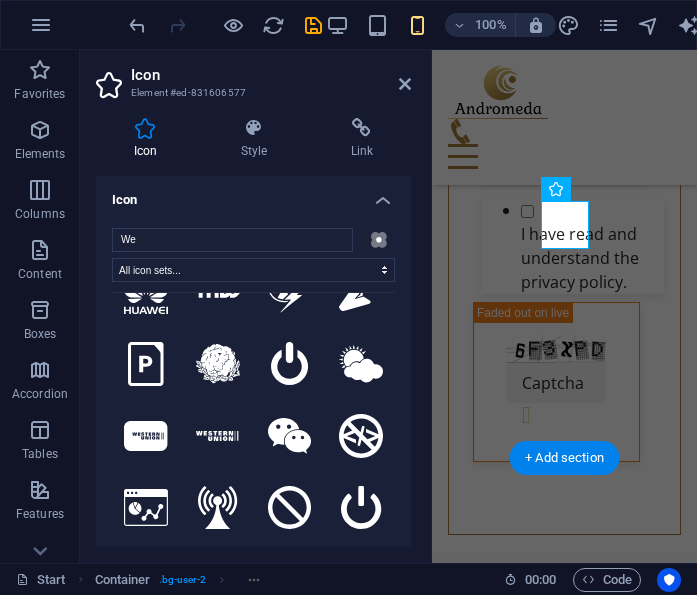 click on "find your perfect retreat in [COUNTRY] Pick your Destination Find & Pick up your perfect final retreat in [COUNTRY] , [CITY] or [CITY]. Book your Date Find and let us now your date, book your retreat choose our service flight .fa-secondary{opacity:.4} Enjoy your retreat Lean back and enjoy your experience in your booked retreat. We take care of you." at bounding box center (564, 1022) 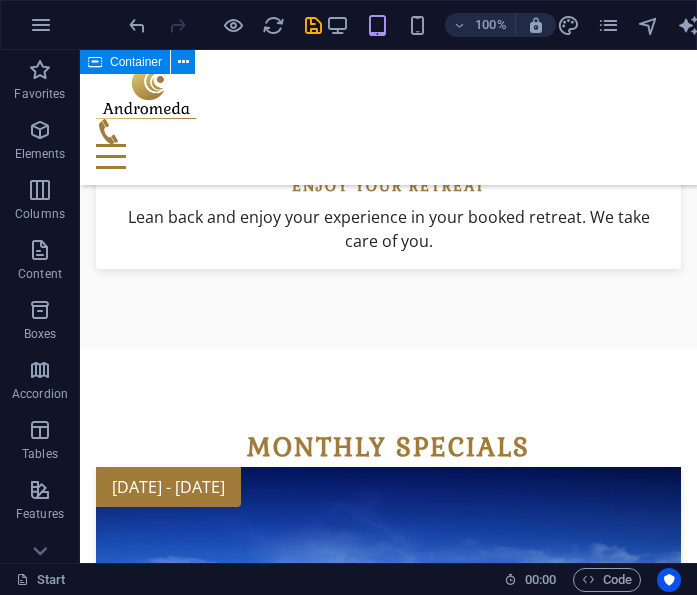 scroll, scrollTop: 2119, scrollLeft: 0, axis: vertical 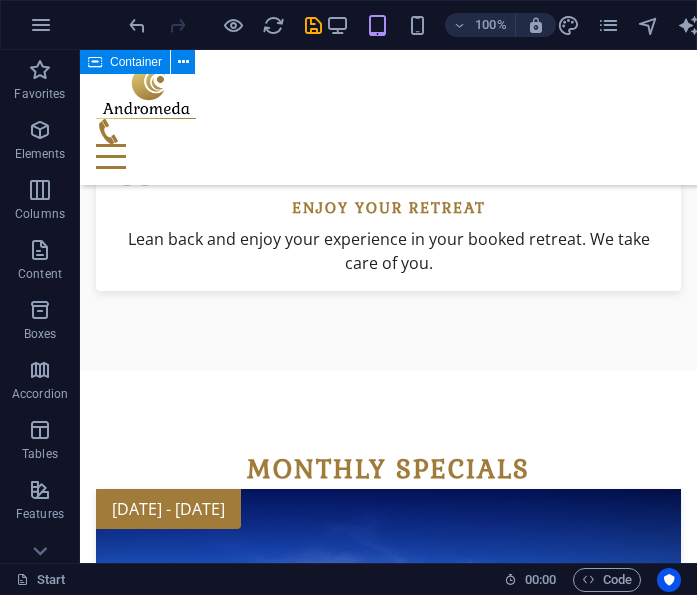 click on "Destinations" at bounding box center [388, 3501] 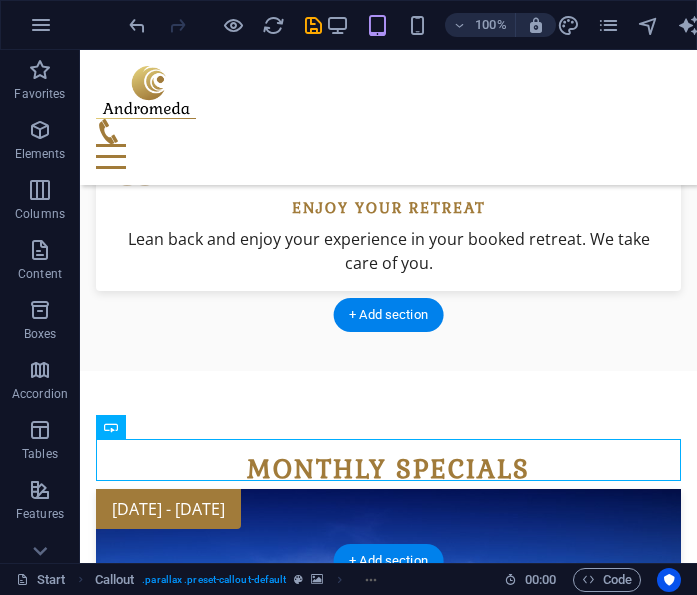 click at bounding box center (388, 2953) 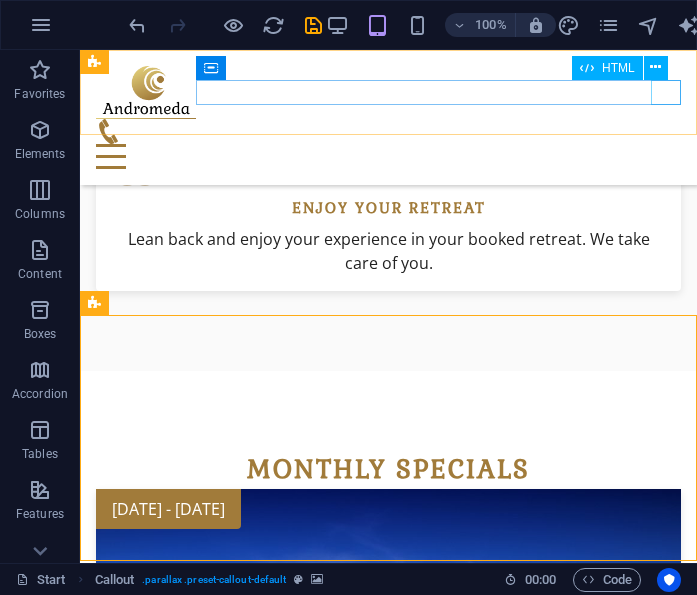 click at bounding box center [388, 156] 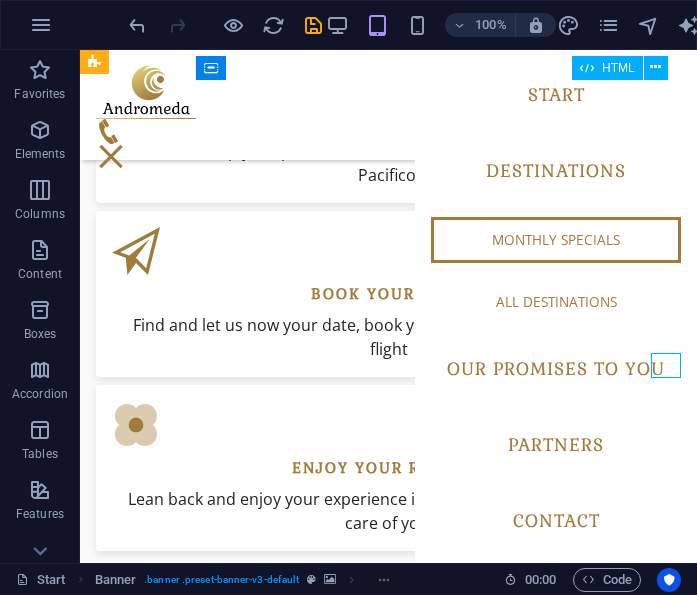 scroll, scrollTop: 1858, scrollLeft: 0, axis: vertical 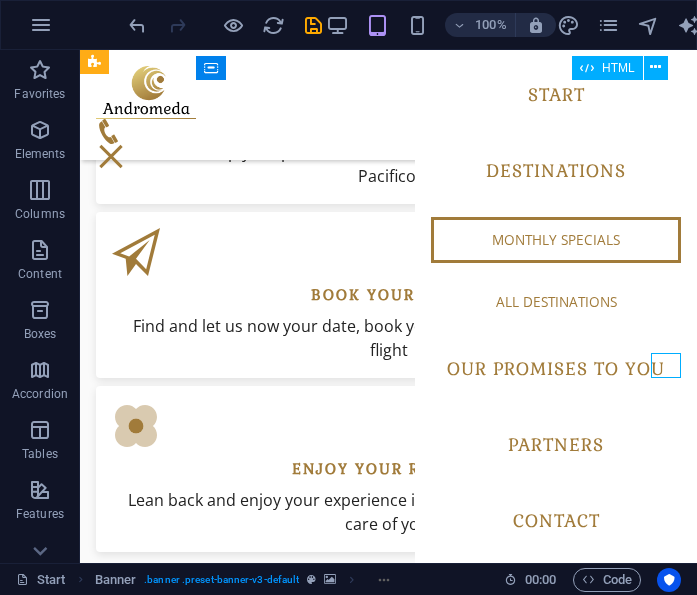 click at bounding box center [388, 131] 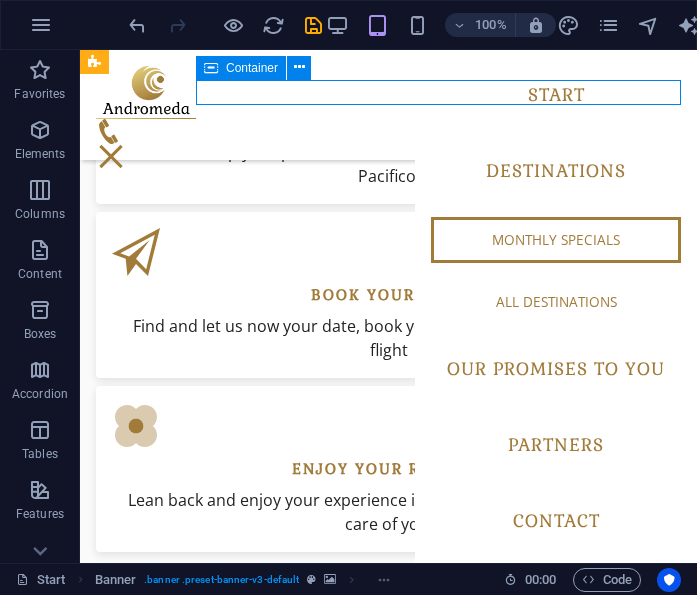 click at bounding box center (313, 25) 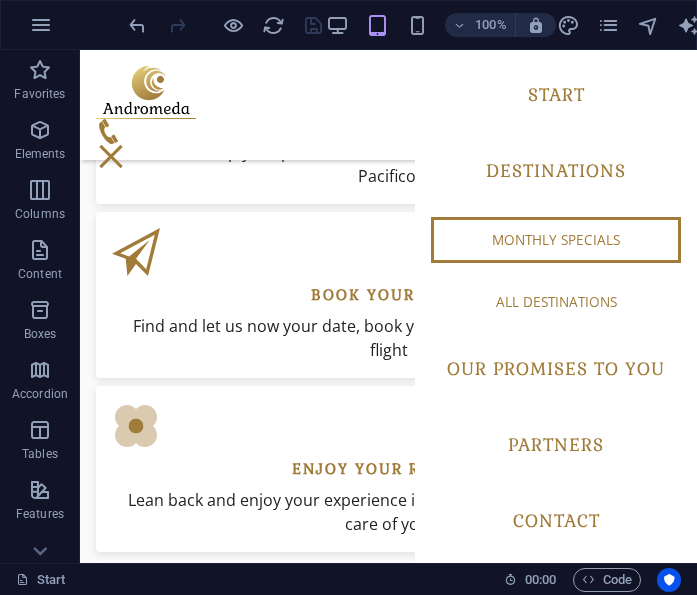 click on "Start Destinations Monthly Specials All Destinations Our promises to you Partners Contact" at bounding box center [556, 306] 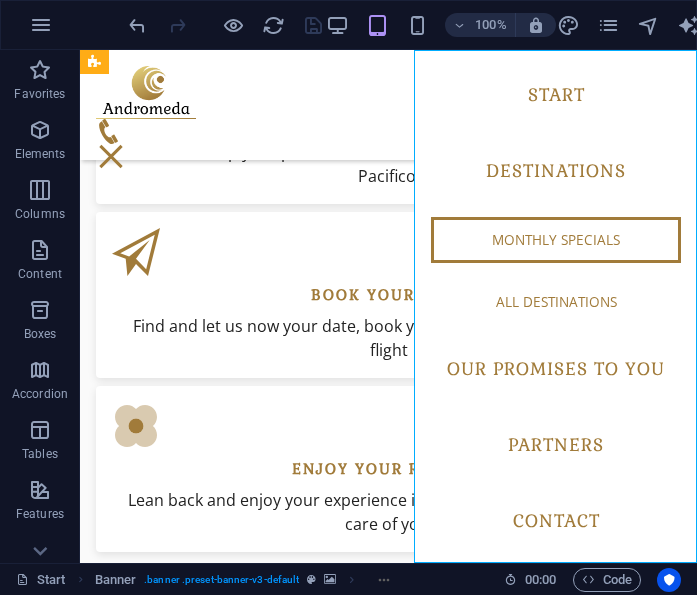 click on "Start Destinations Monthly Specials All Destinations Our promises to you Partners Contact" at bounding box center (556, 306) 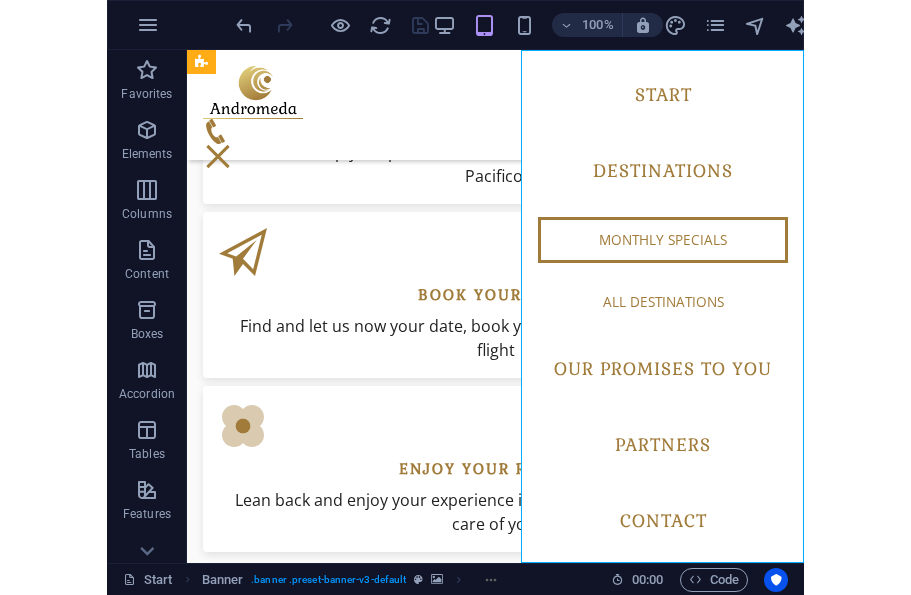 scroll, scrollTop: 1860, scrollLeft: 0, axis: vertical 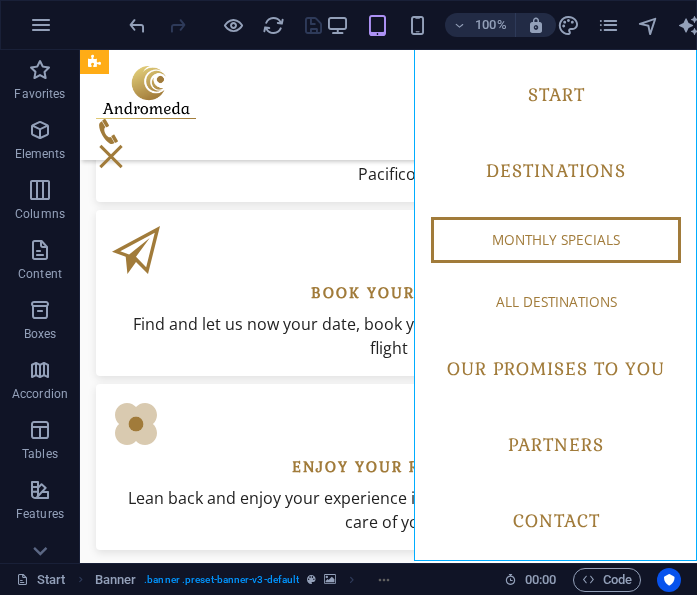 click on "Start Destinations Monthly Specials All Destinations Our promises to you Partners Contact" at bounding box center (556, 306) 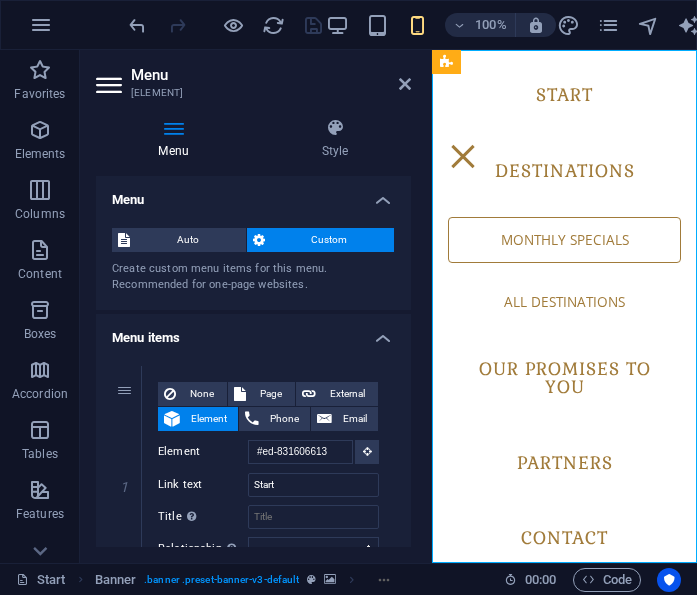 click on "Start Destinations Monthly Specials All Destinations Our promises to you Partners Contact" at bounding box center [564, 306] 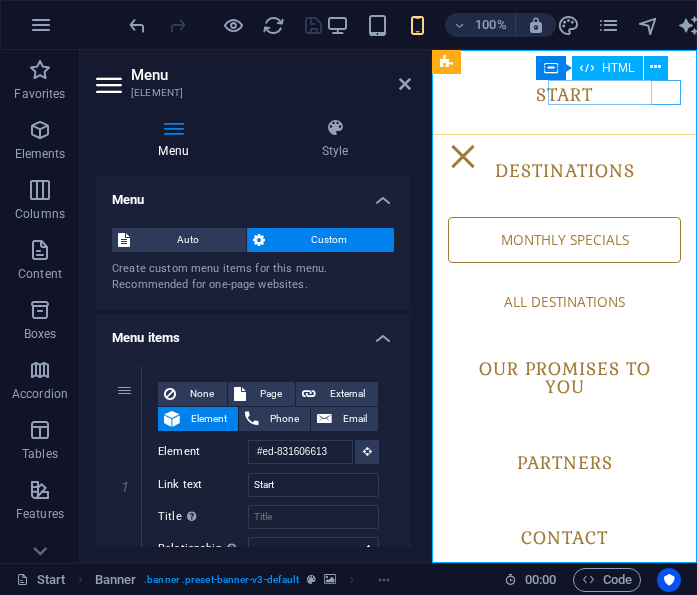 click at bounding box center [463, 156] 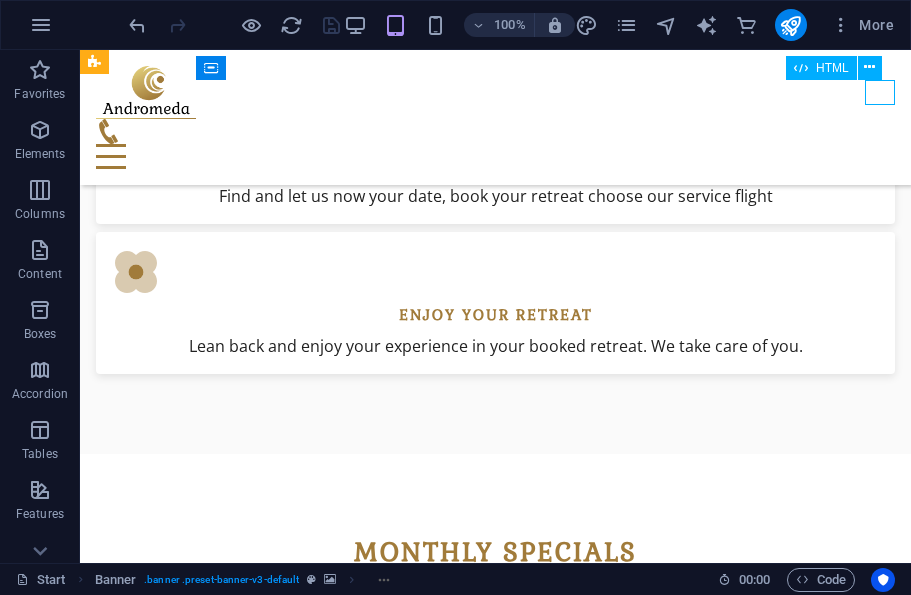 click at bounding box center (790, 25) 